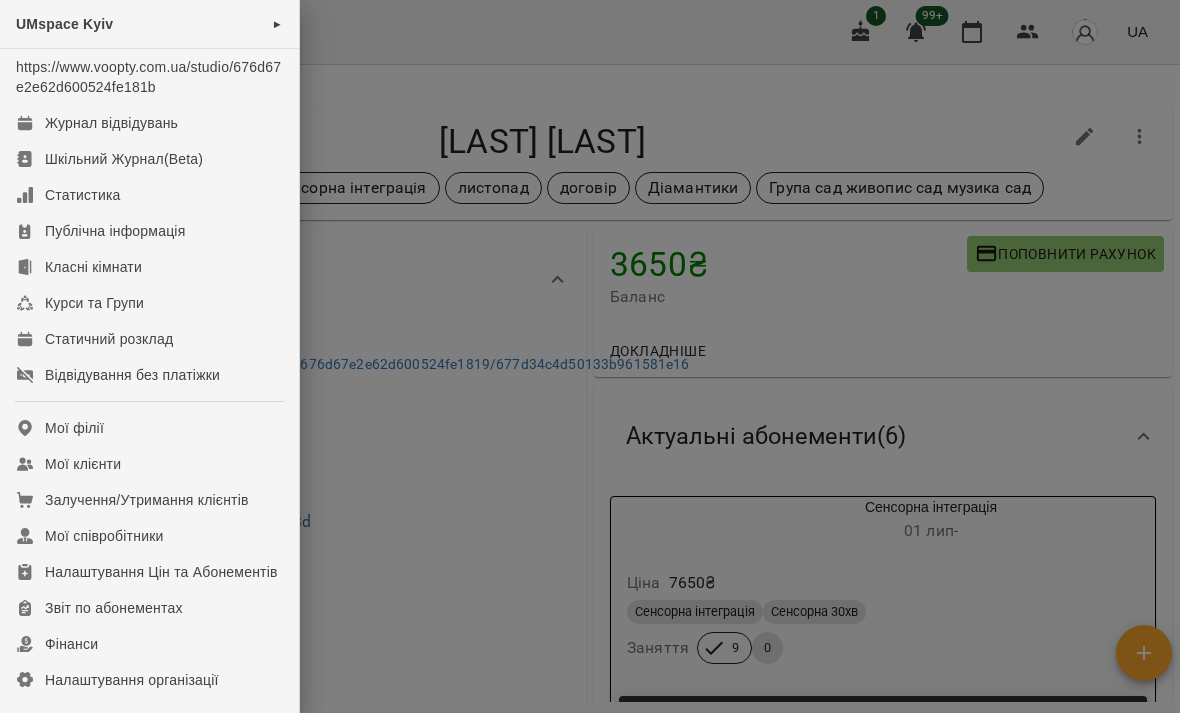 scroll, scrollTop: 0, scrollLeft: 0, axis: both 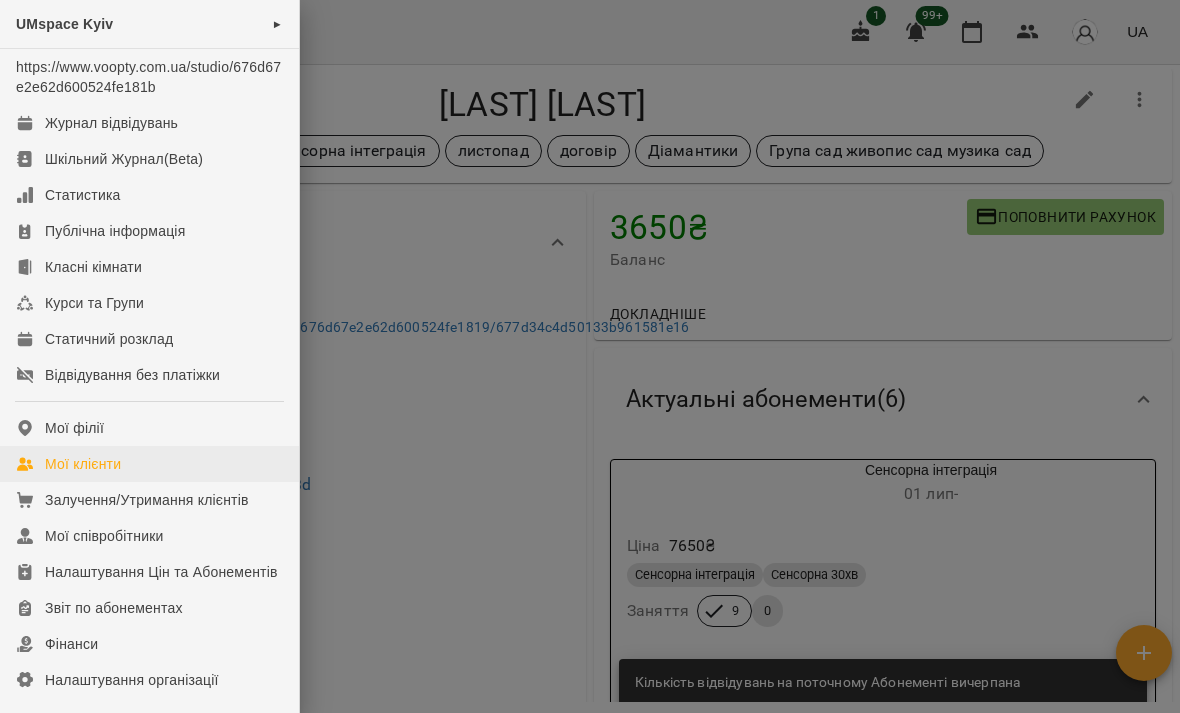 click on "Мої клієнти" at bounding box center (83, 464) 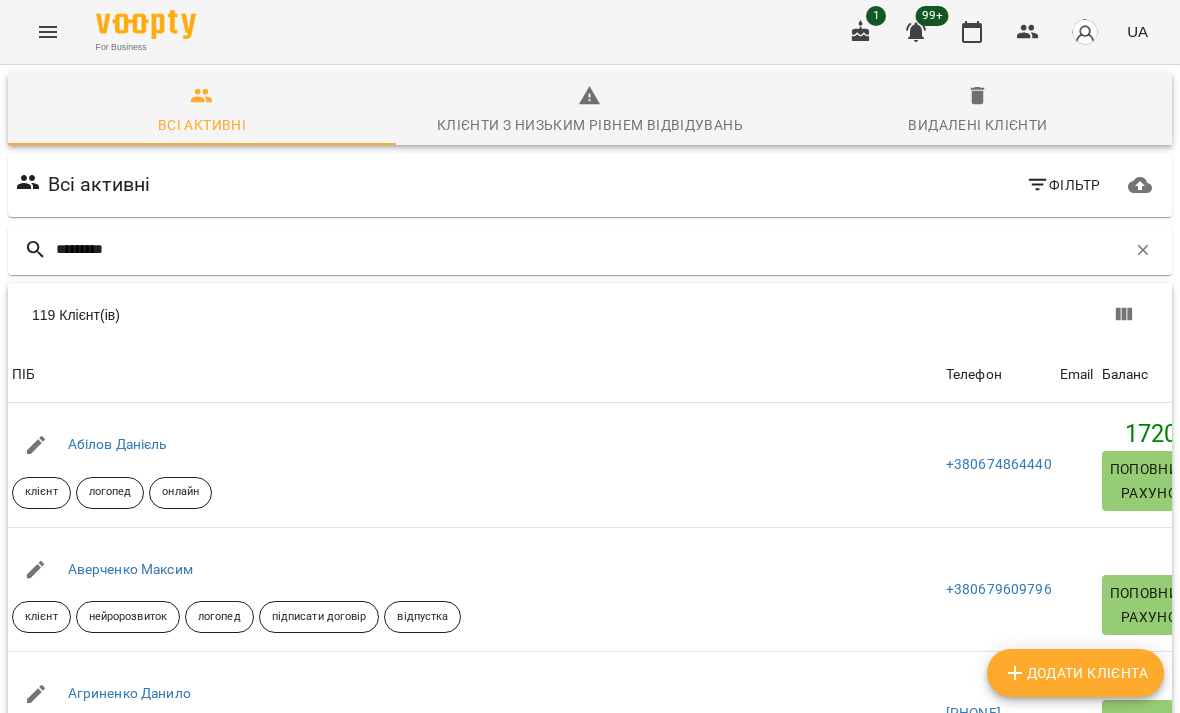type on "**********" 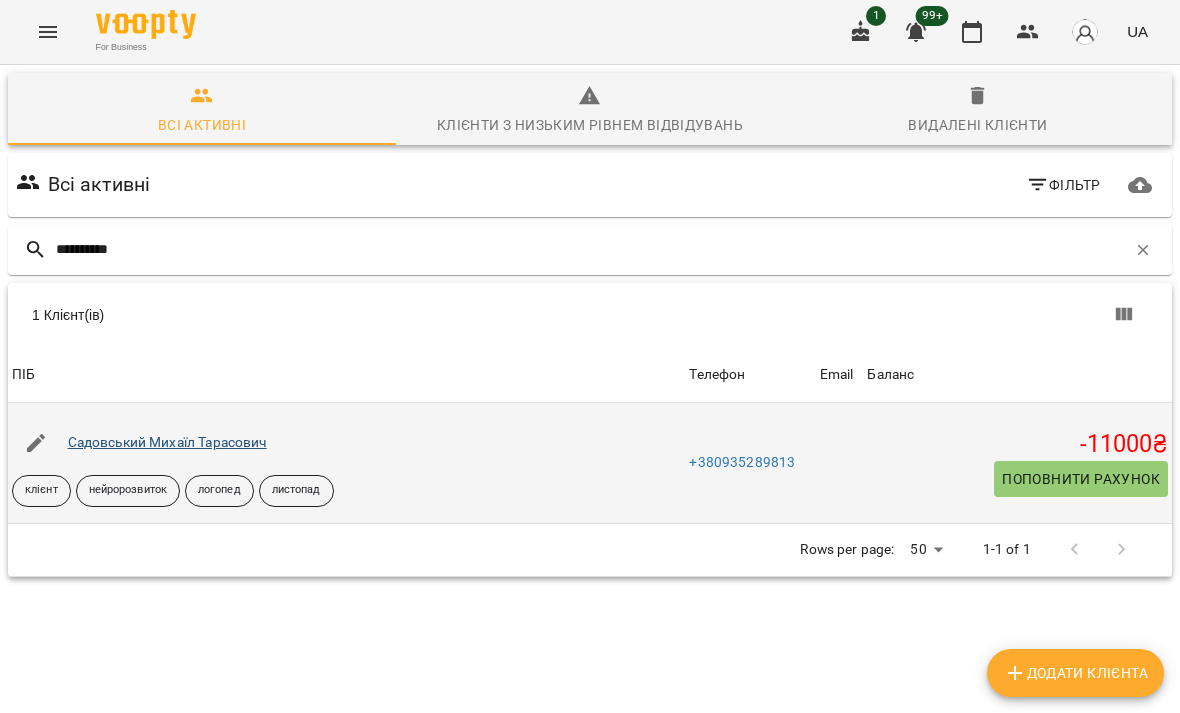 click on "Садовський Михаїл Тарасович" at bounding box center [167, 442] 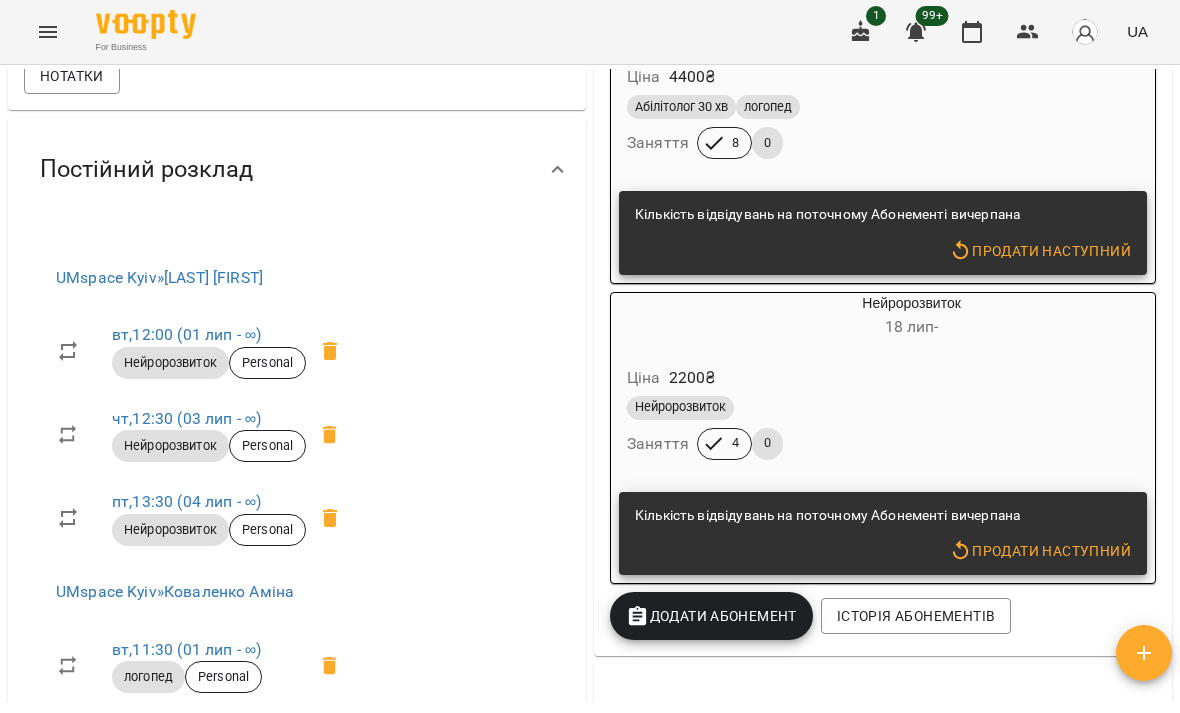 scroll, scrollTop: 882, scrollLeft: 0, axis: vertical 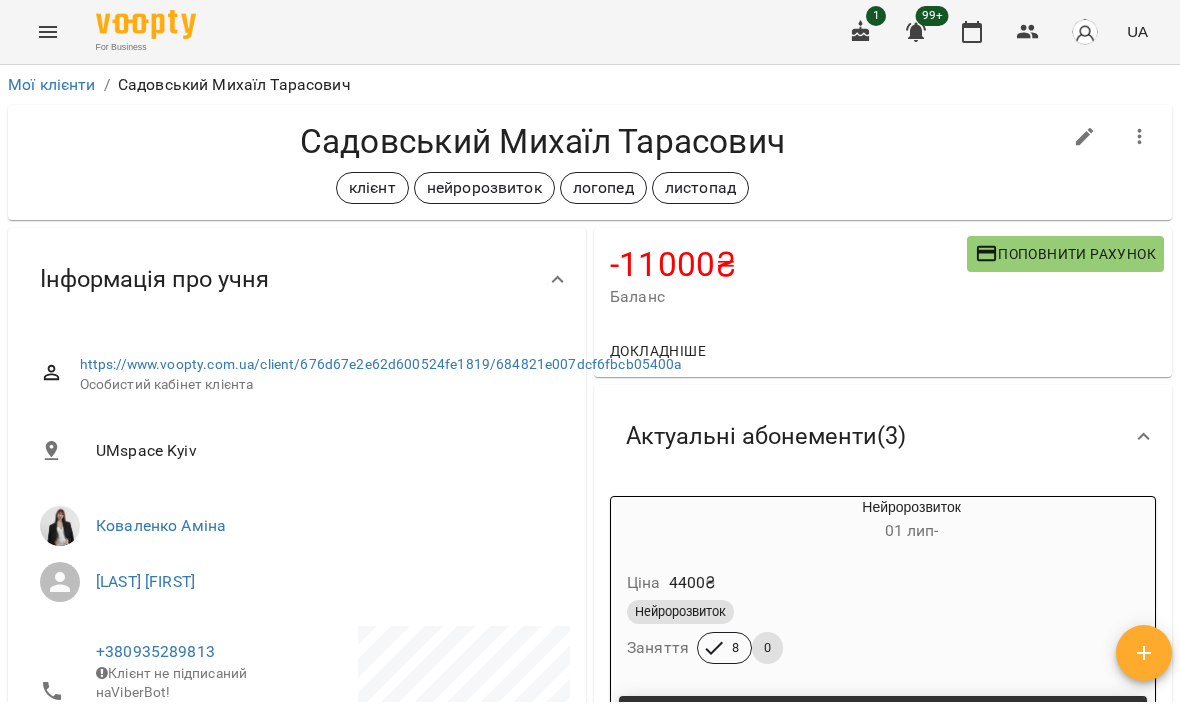 click at bounding box center (48, 32) 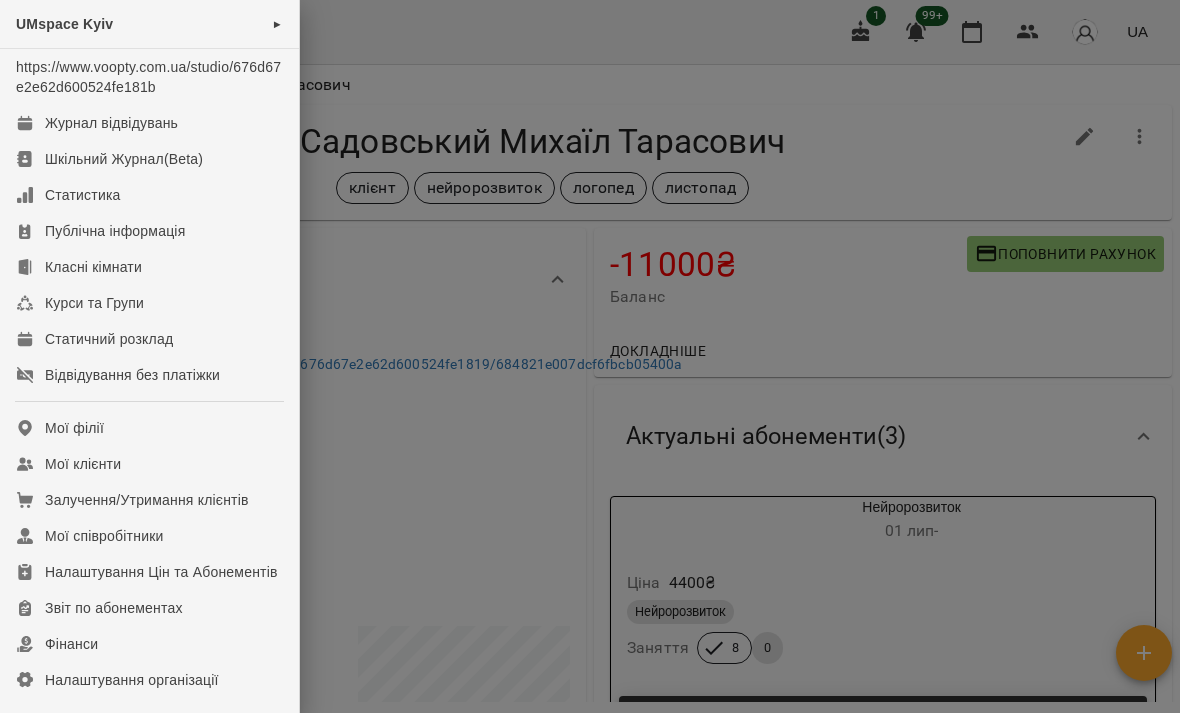 scroll, scrollTop: 0, scrollLeft: 0, axis: both 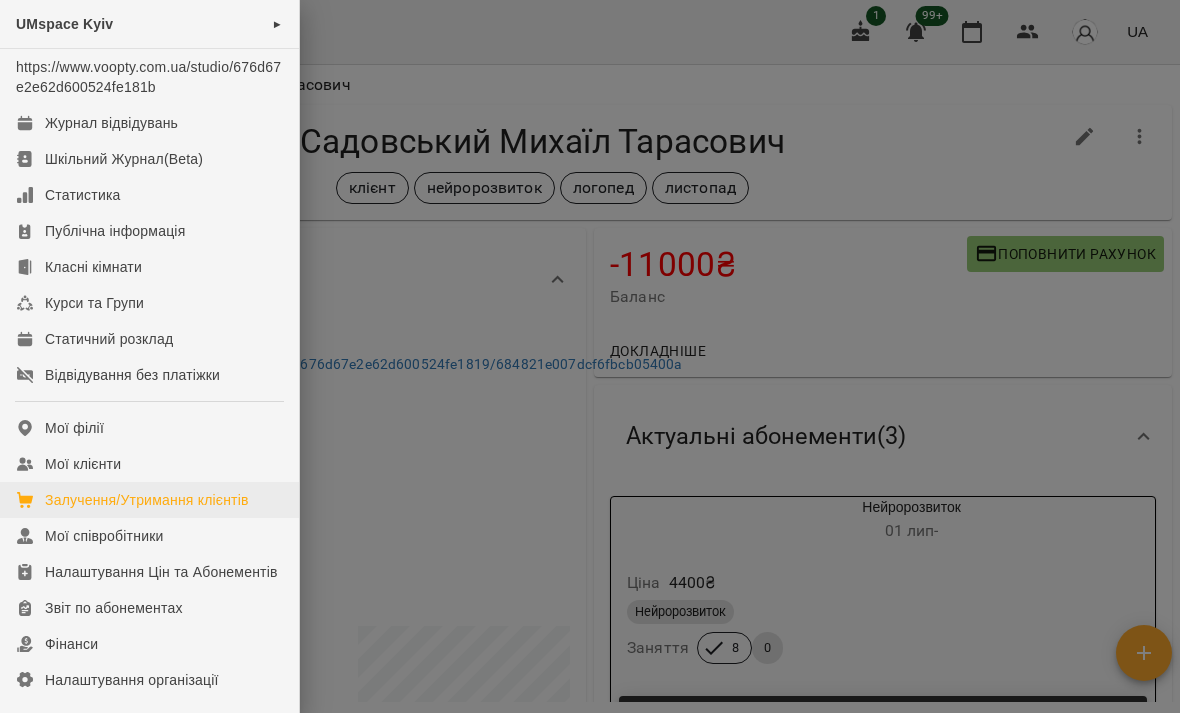 click on "Залучення/Утримання клієнтів" at bounding box center [149, 500] 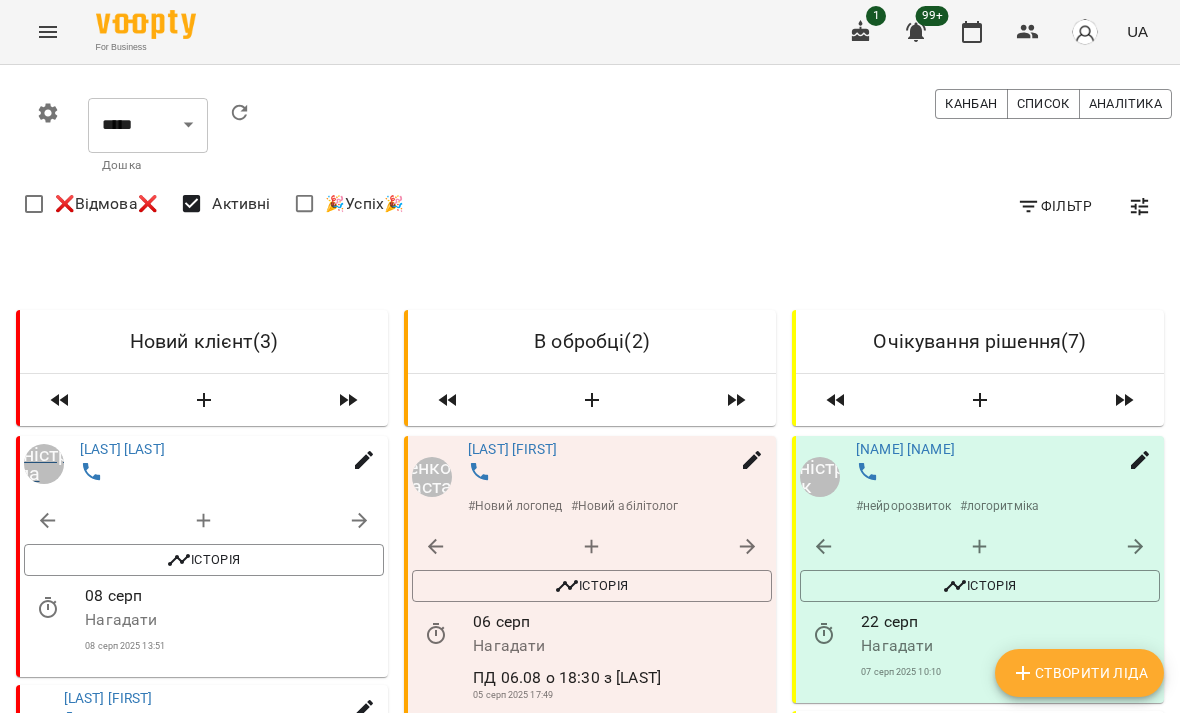 click on "Адміністратор Школа" at bounding box center [44, 464] 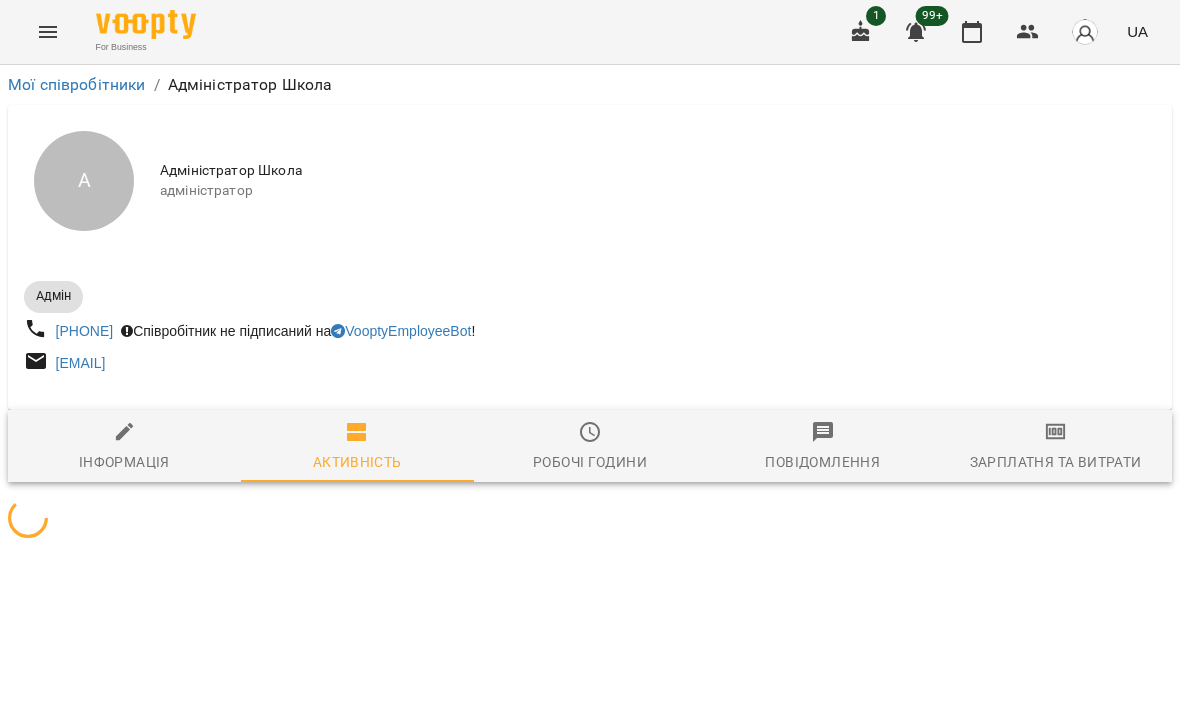 click 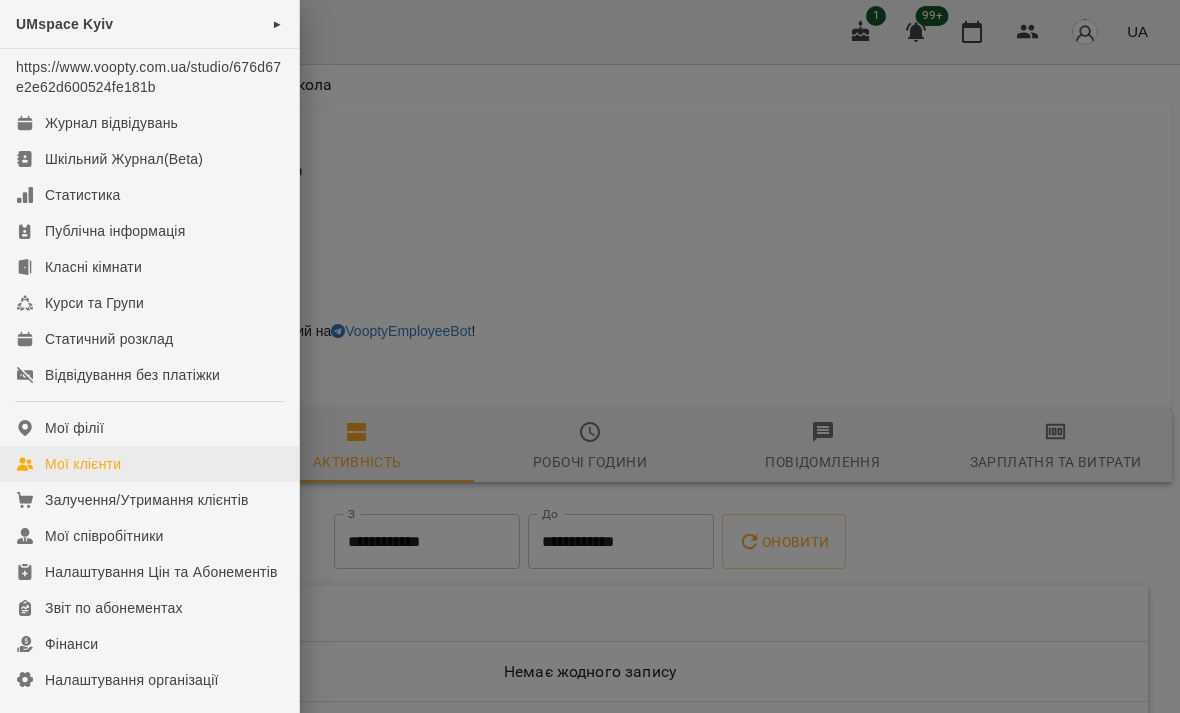 click on "Мої клієнти" at bounding box center (83, 464) 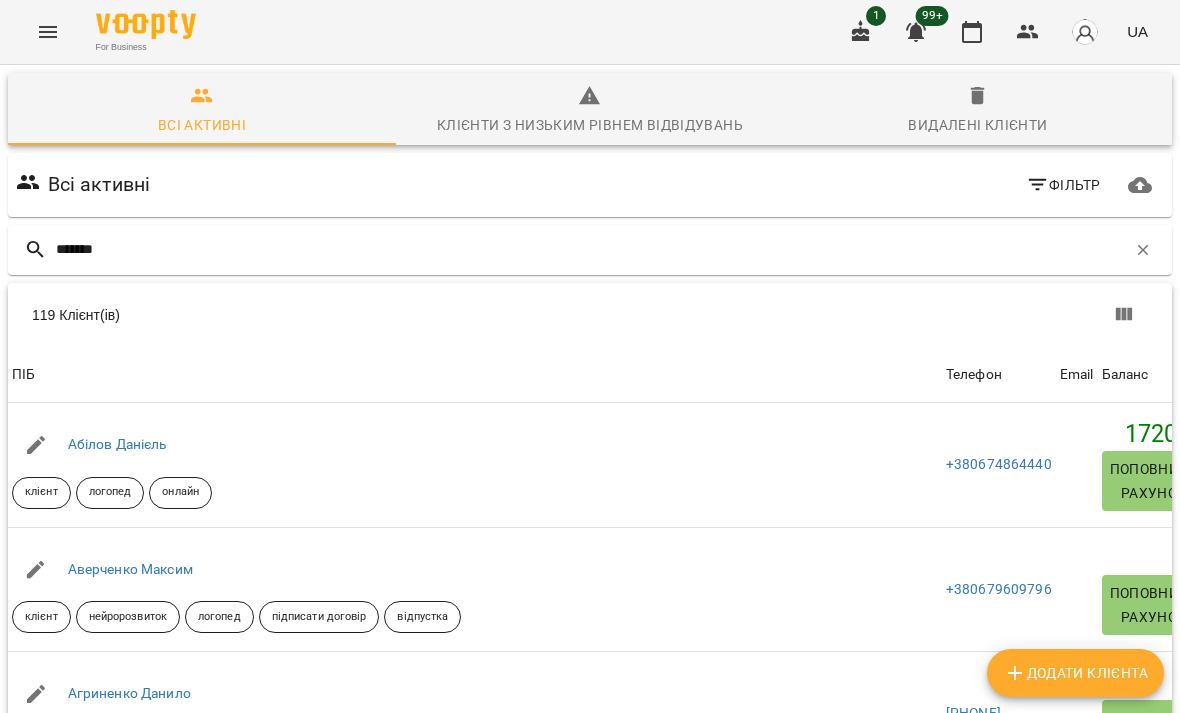 type on "********" 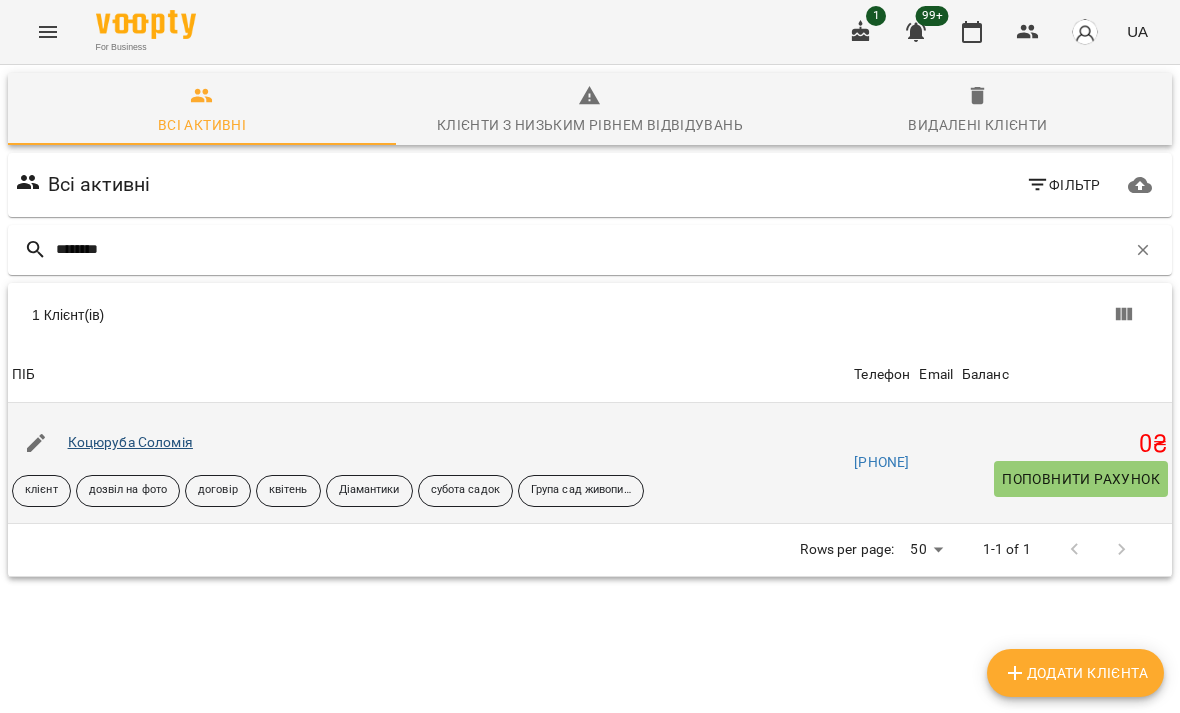 click on "Коцюруба Соломія" at bounding box center (130, 442) 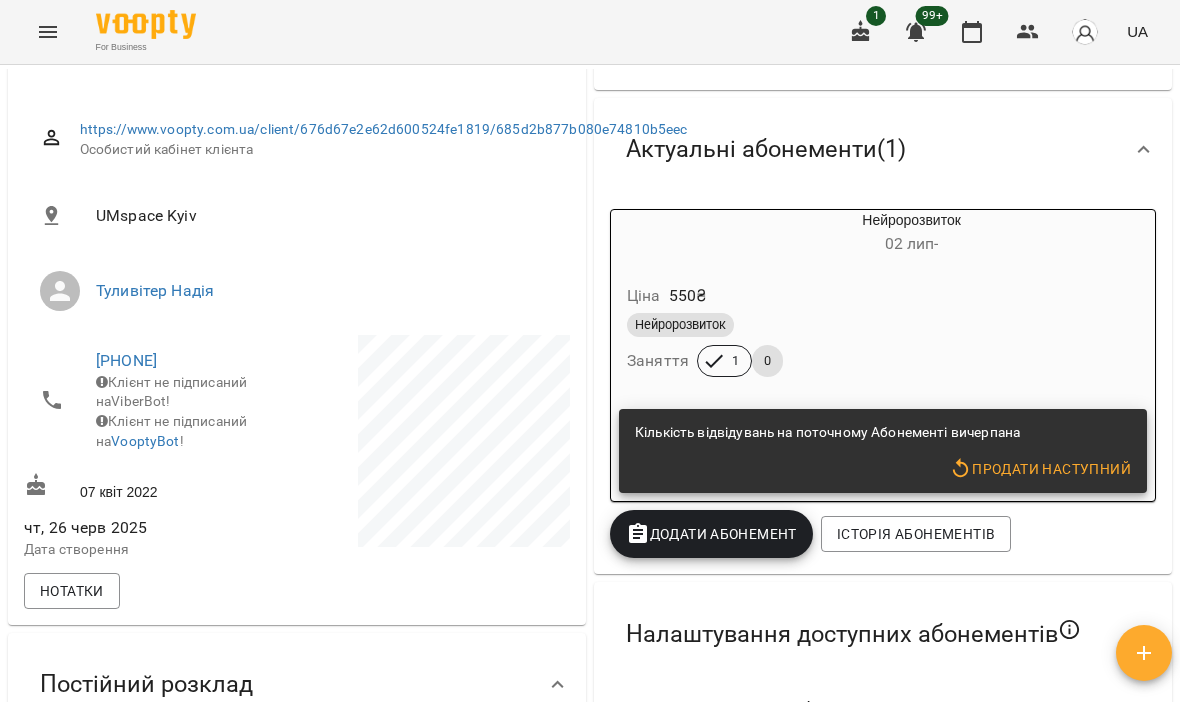 scroll, scrollTop: 237, scrollLeft: 0, axis: vertical 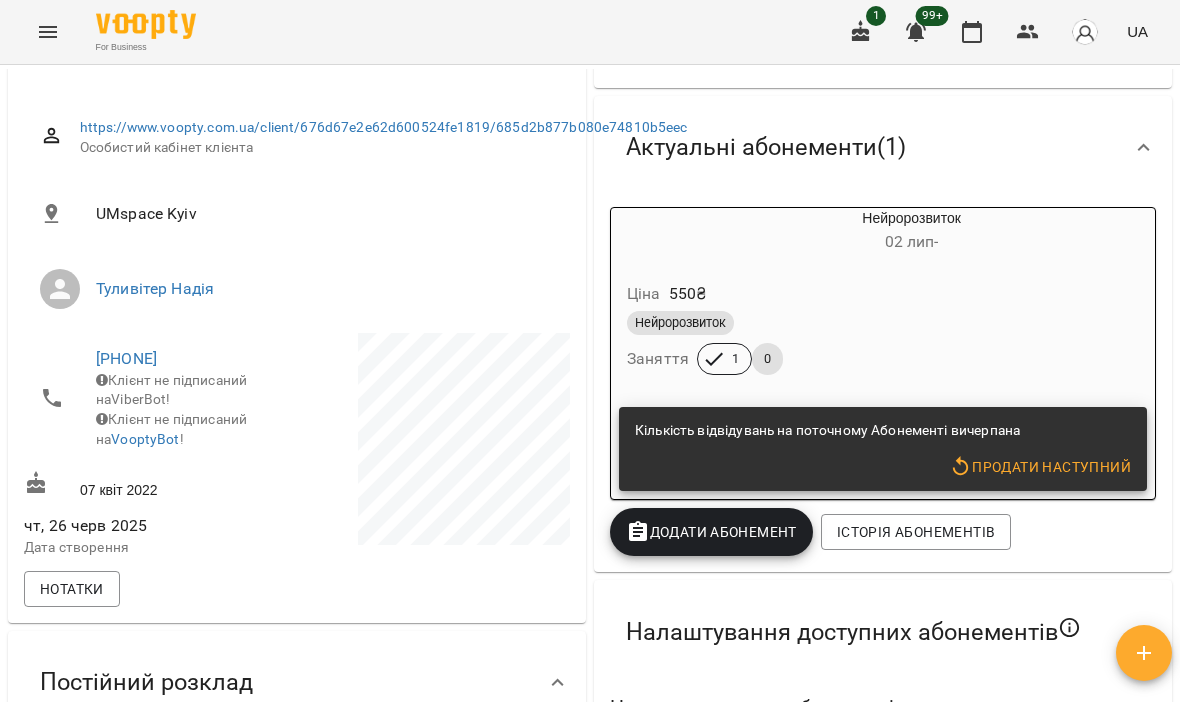 click on "Нейророзвиток" at bounding box center (863, 323) 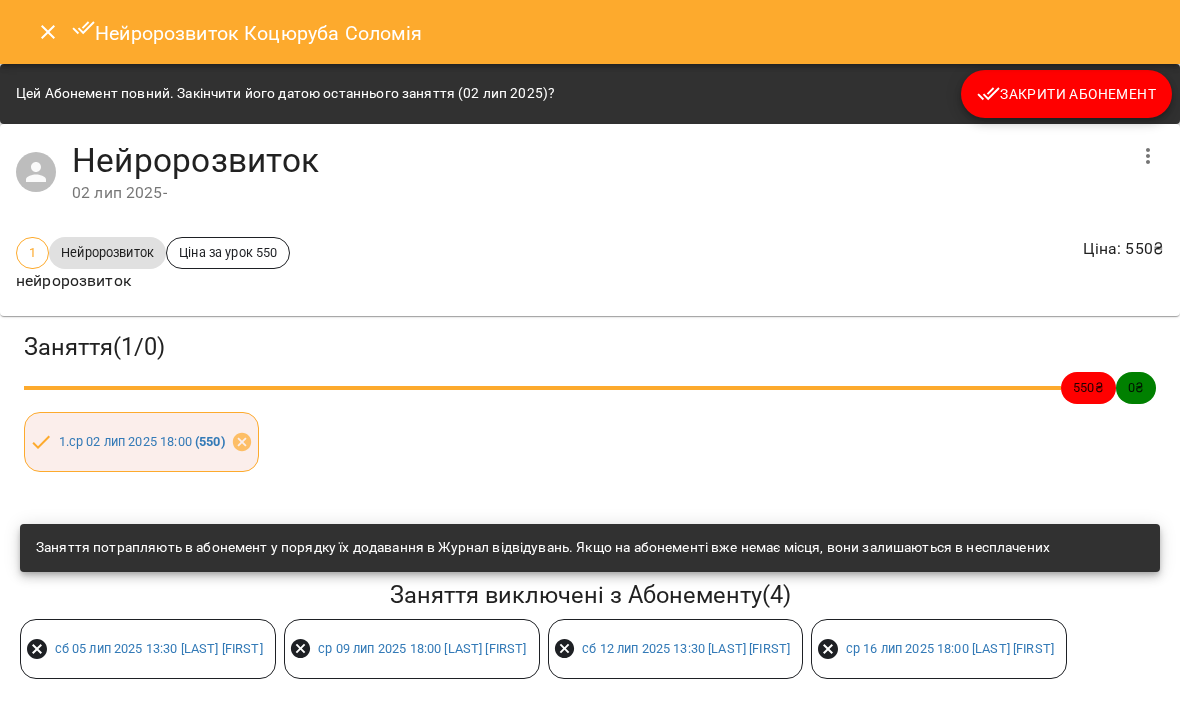 scroll, scrollTop: 55, scrollLeft: 0, axis: vertical 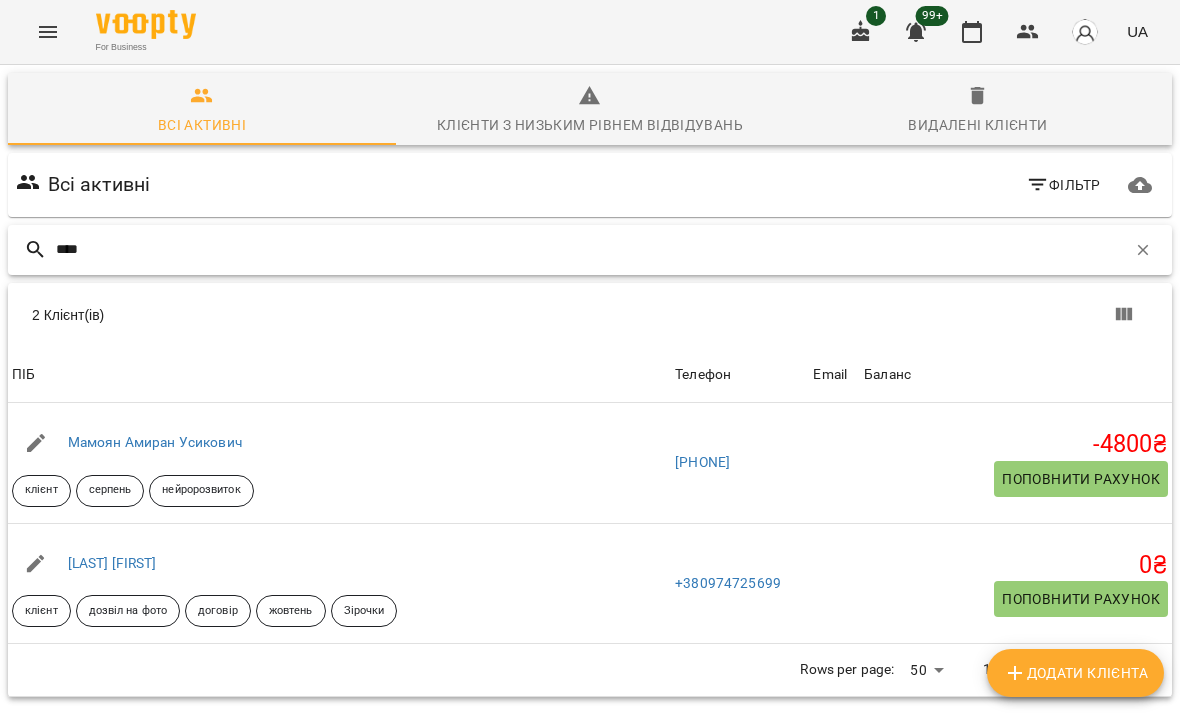 type on "****" 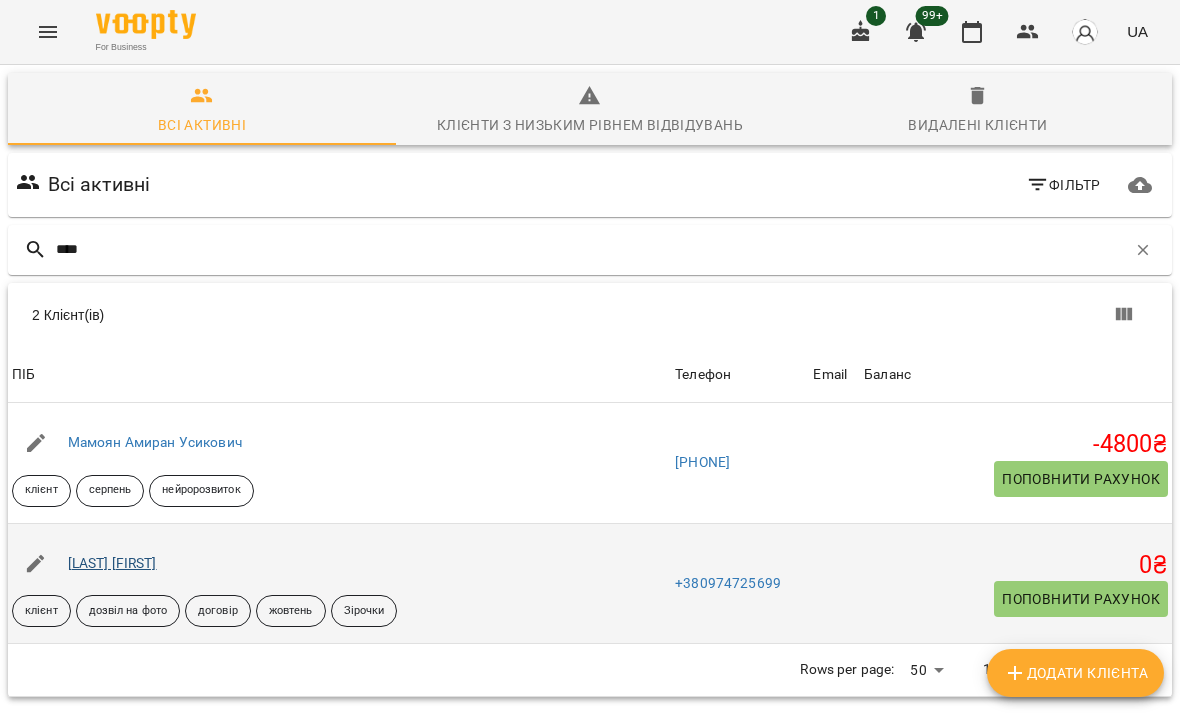 click on "[LAST] [FIRST]" at bounding box center [112, 563] 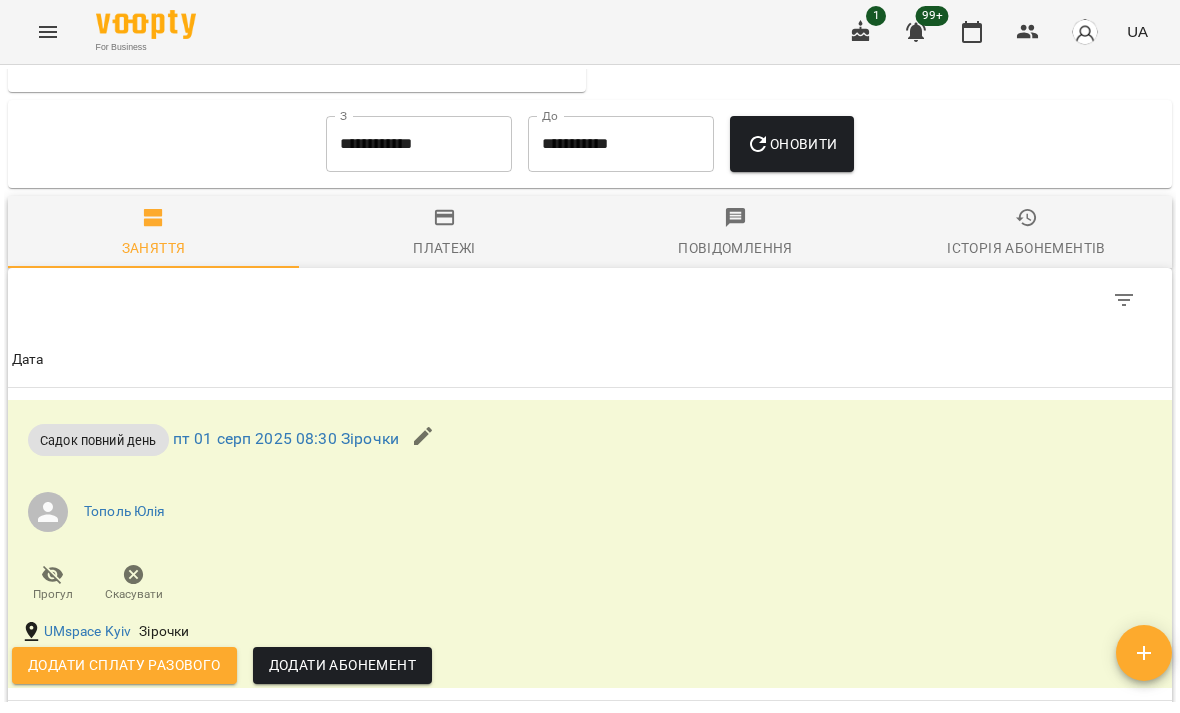 scroll, scrollTop: 2947, scrollLeft: 0, axis: vertical 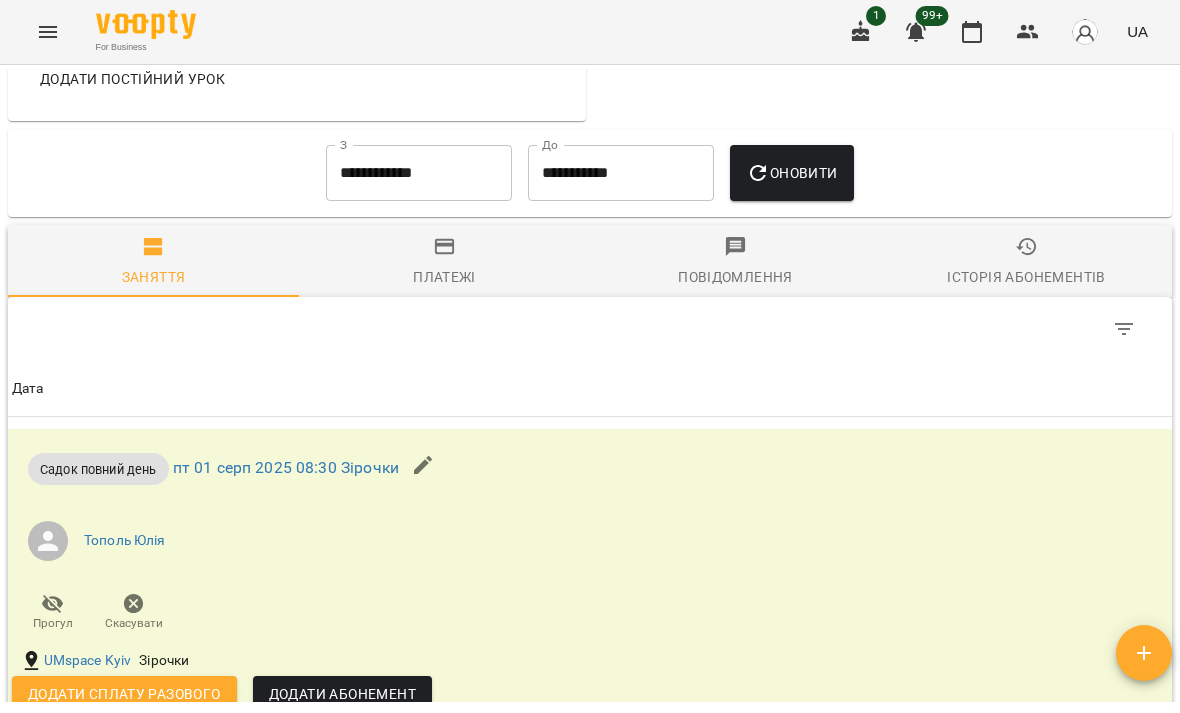 click on "Оновити" at bounding box center [791, 173] 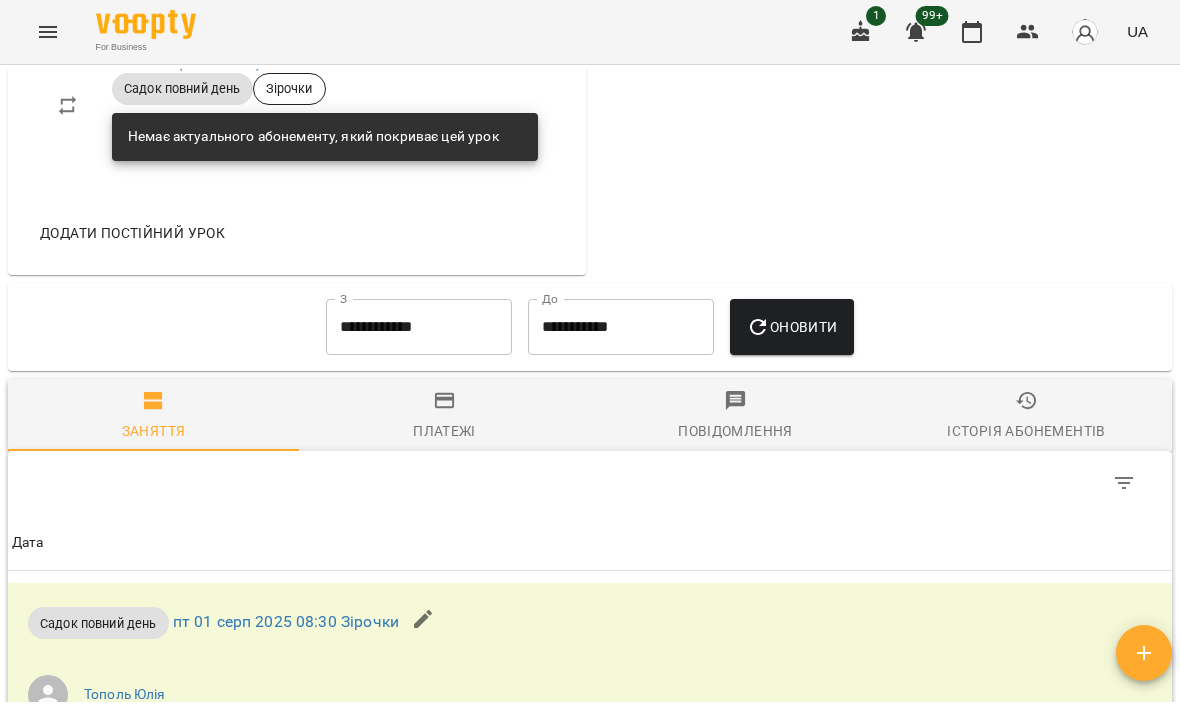 scroll, scrollTop: 2803, scrollLeft: 0, axis: vertical 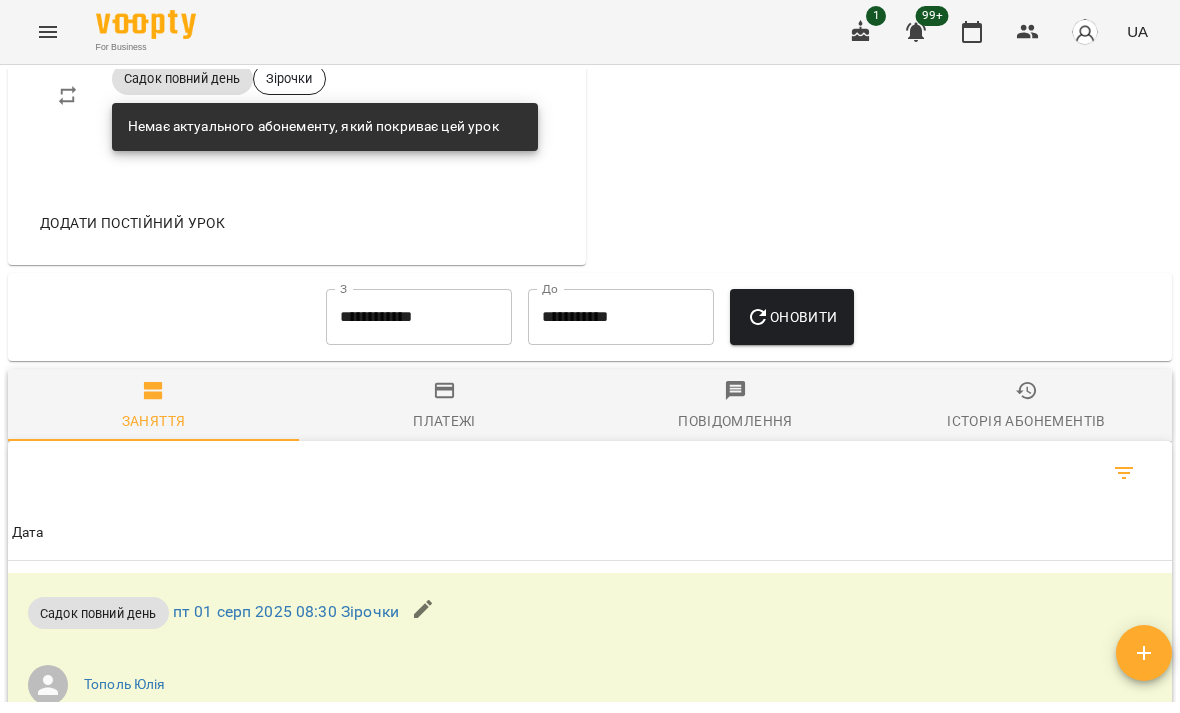 click 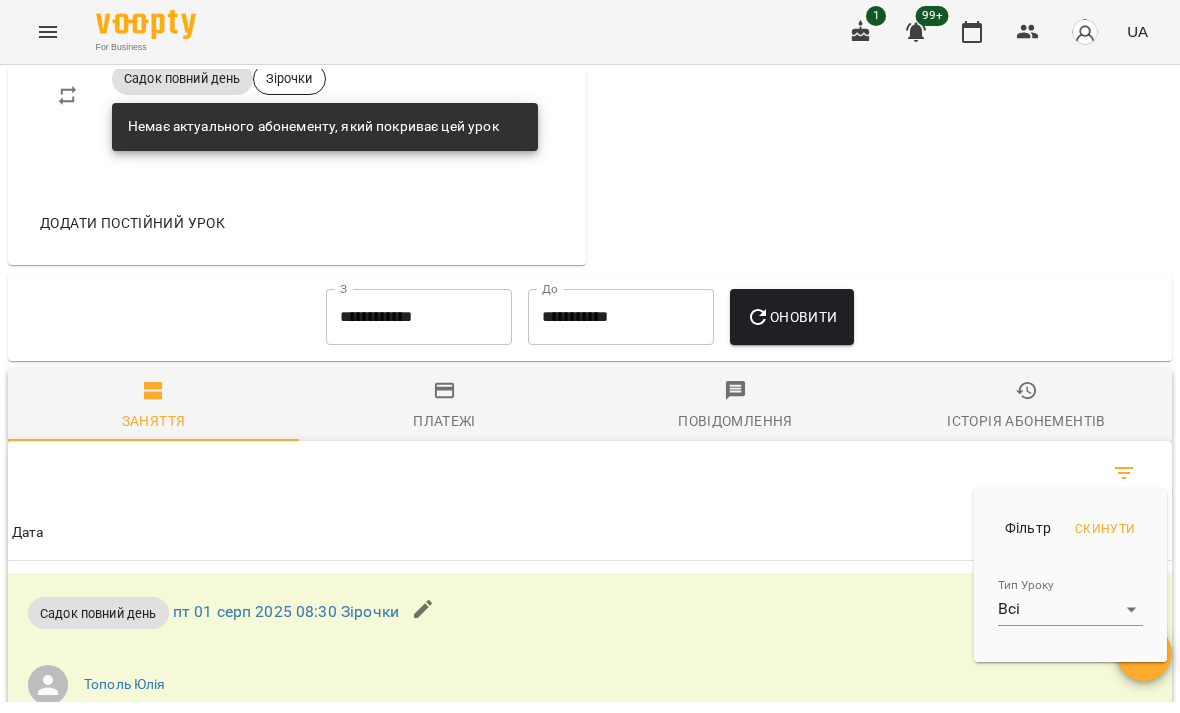 click on "For Business 1 99+ UA Мої клієнти / [LAST] [LAST] [LAST] клієнт дозвіл на фото договір жовтень Зірочки 0 ₴ Баланс Поповнити рахунок Актуальні абонементи ( 2 ) Логопед 02 лип  -   Ціна 4400 ₴ Абілітолог 30 хв логопед Заняття 8 0 Кількість відвідувань на поточному Абонементі вичерпана Продати наступний Логопед 31 лип  -   Ціна 2750 ₴ Абілітолог 30 хв логопед Заняття 3 2 Додати Абонемент Історія абонементів Налаштування доступних абонементів Немає актуальних абонементів Зберегти Інформація про учня Особистий кабінет клієнта UMspace [CITY] !" at bounding box center [590, 389] 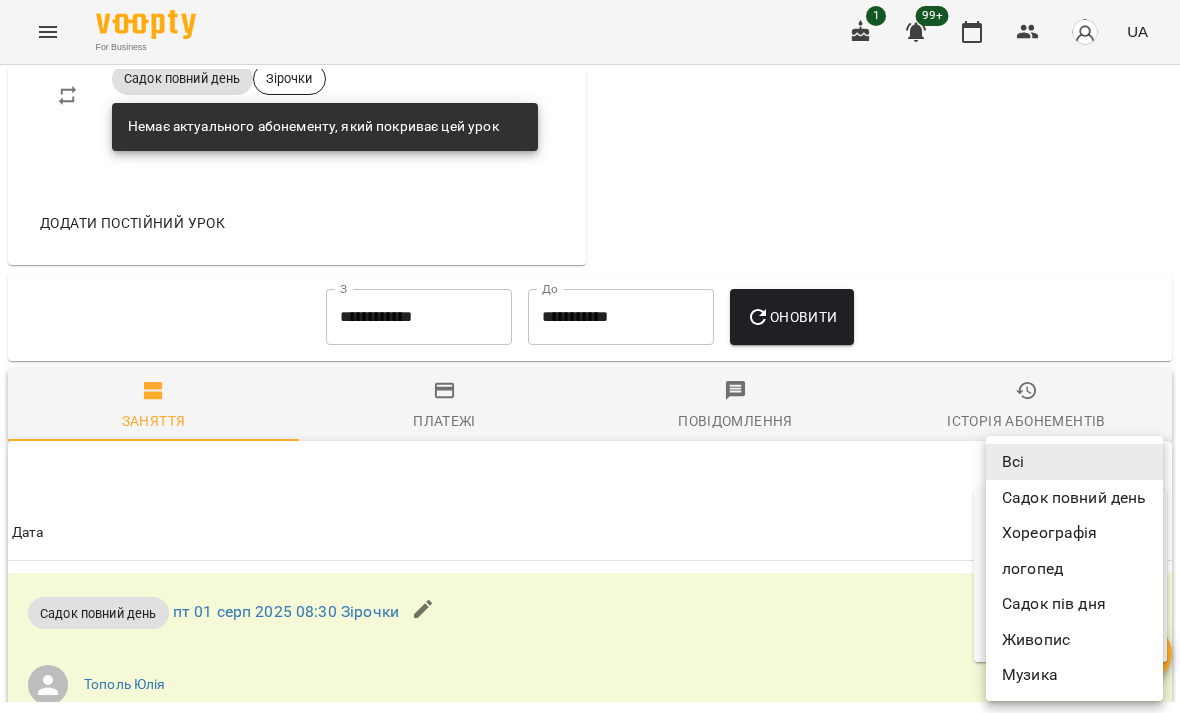 click on "логопед" at bounding box center (1074, 569) 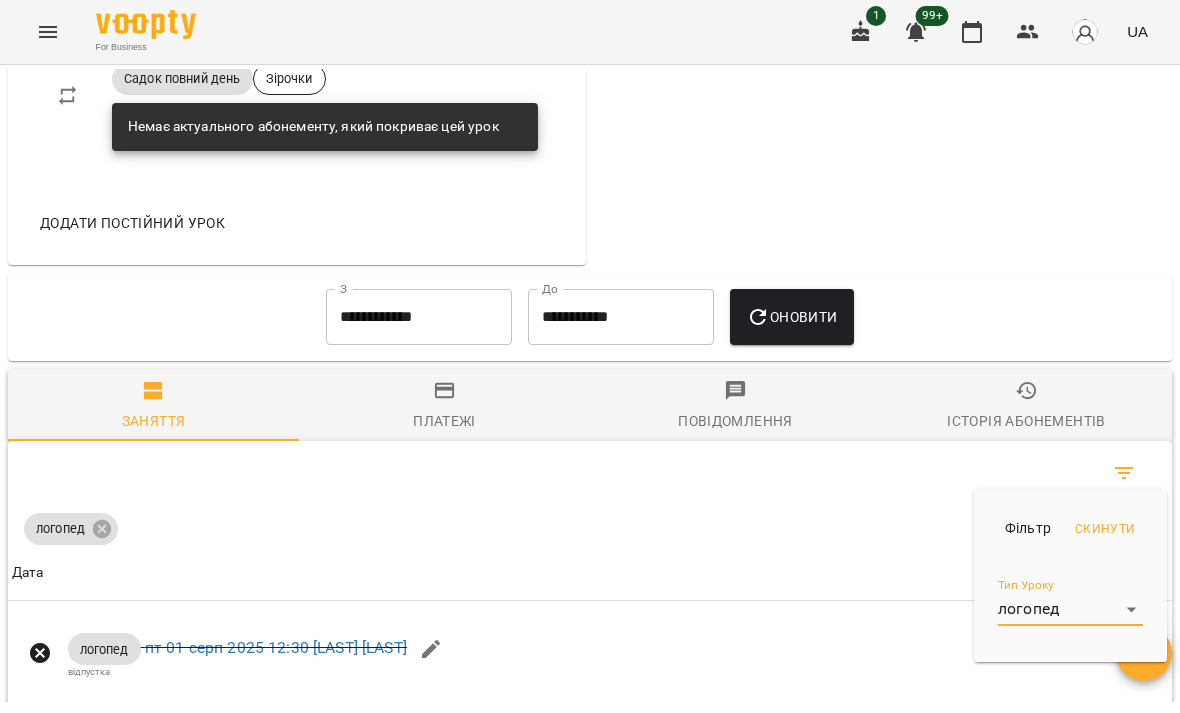 click at bounding box center (590, 356) 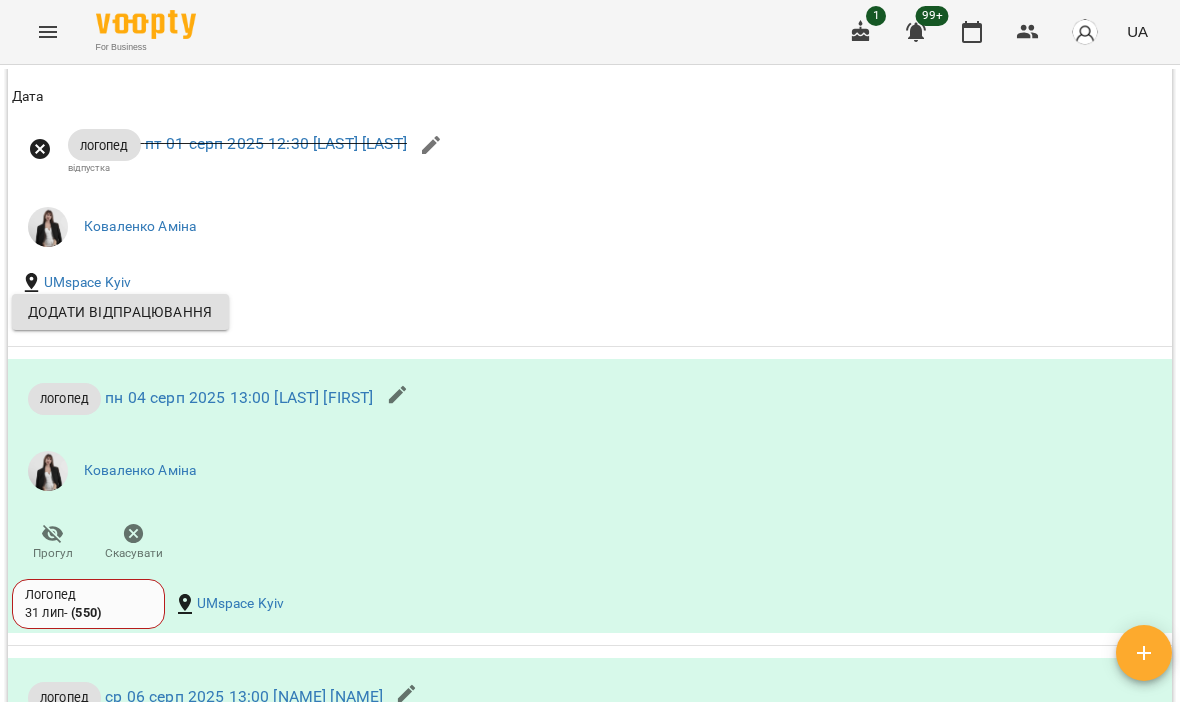 scroll, scrollTop: 3304, scrollLeft: 0, axis: vertical 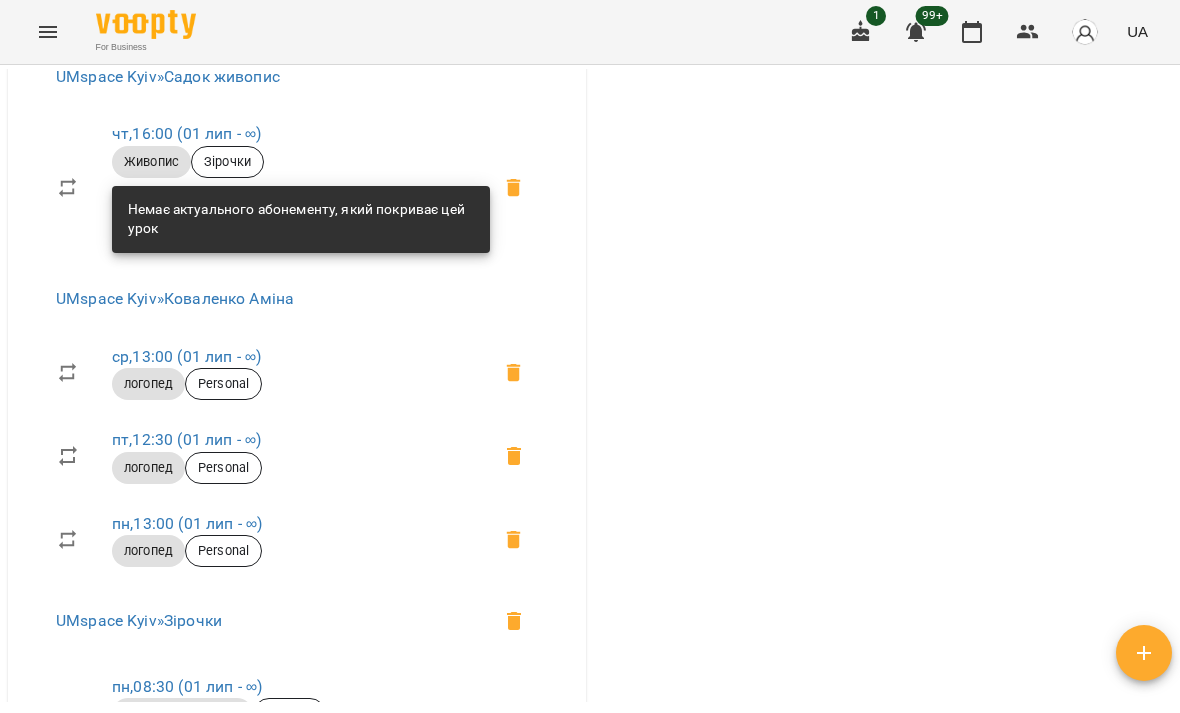 click 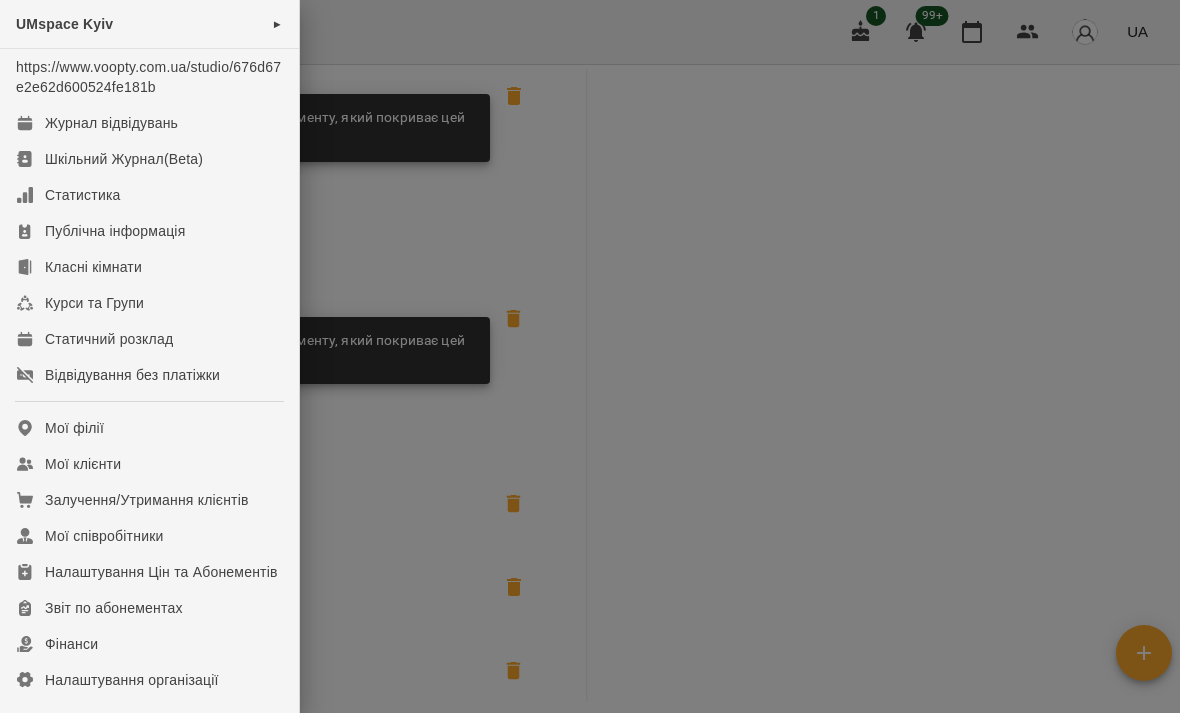 scroll, scrollTop: 1476, scrollLeft: 0, axis: vertical 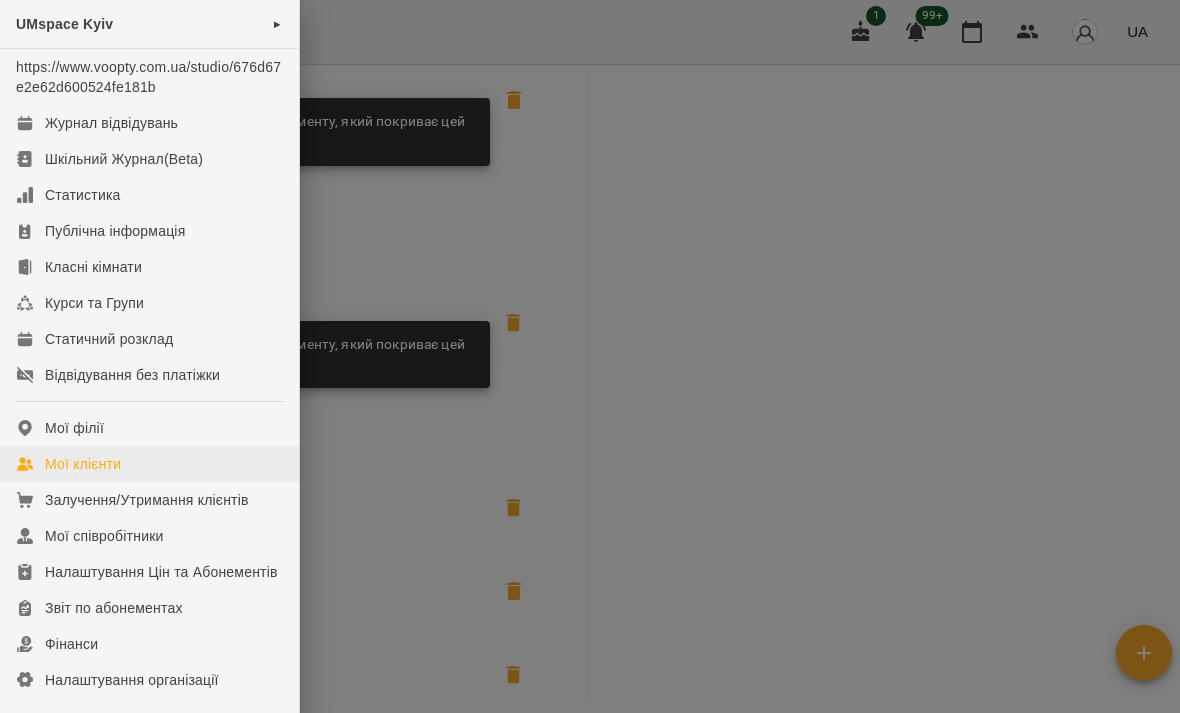 click on "Мої клієнти" at bounding box center (83, 464) 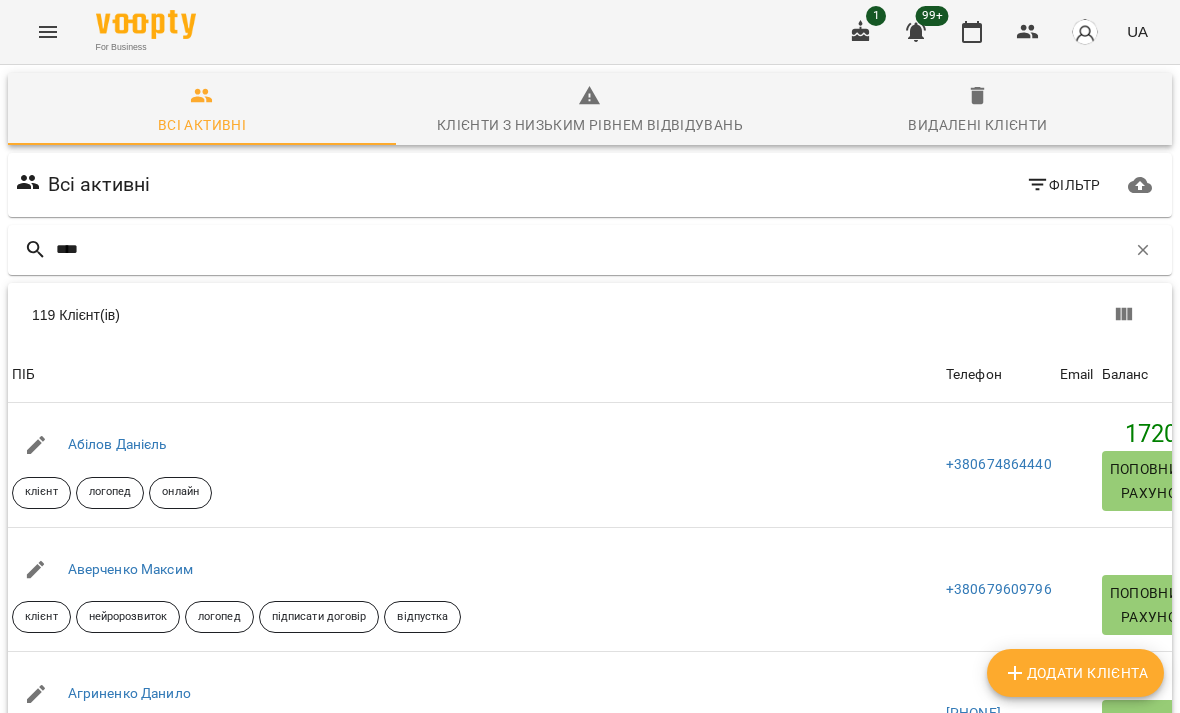 type on "*****" 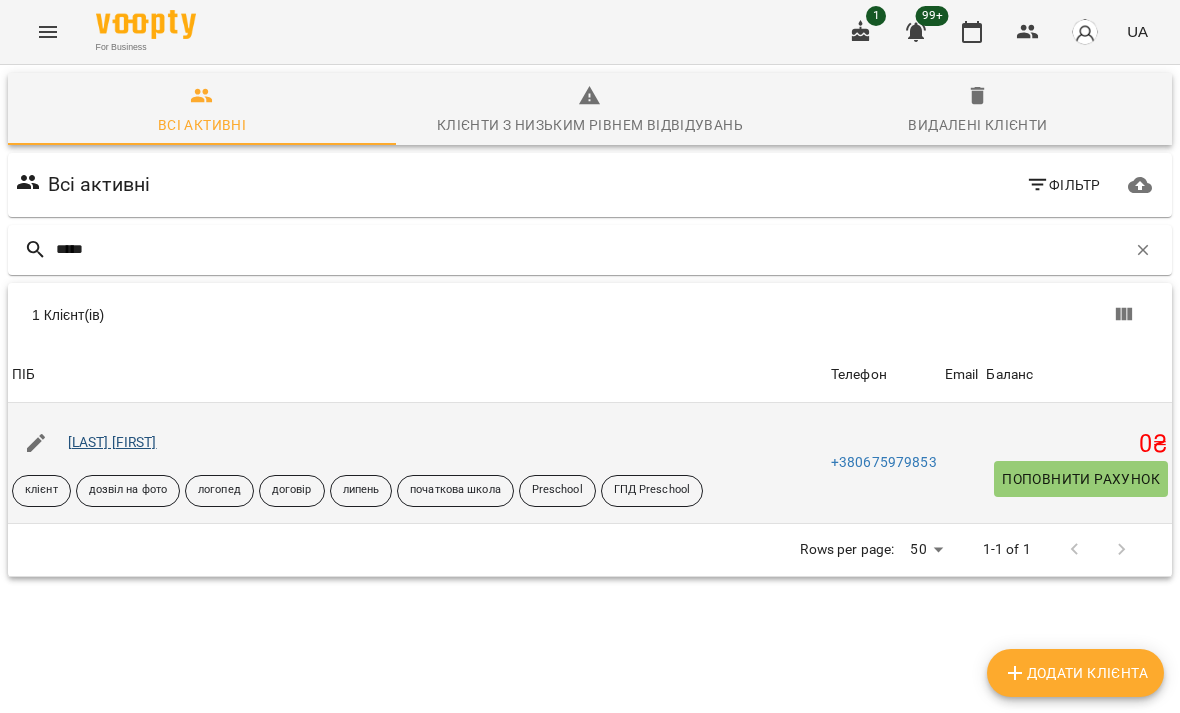 click on "[LAST] [FIRST]" at bounding box center (112, 442) 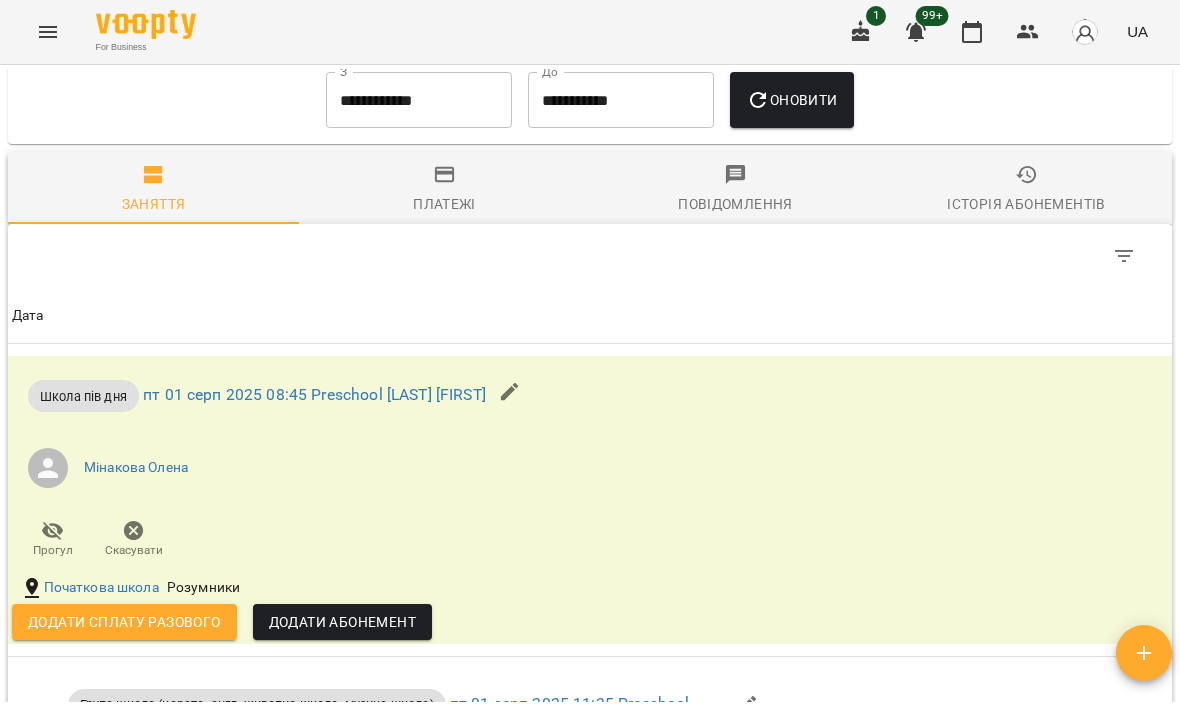 scroll, scrollTop: 4641, scrollLeft: 0, axis: vertical 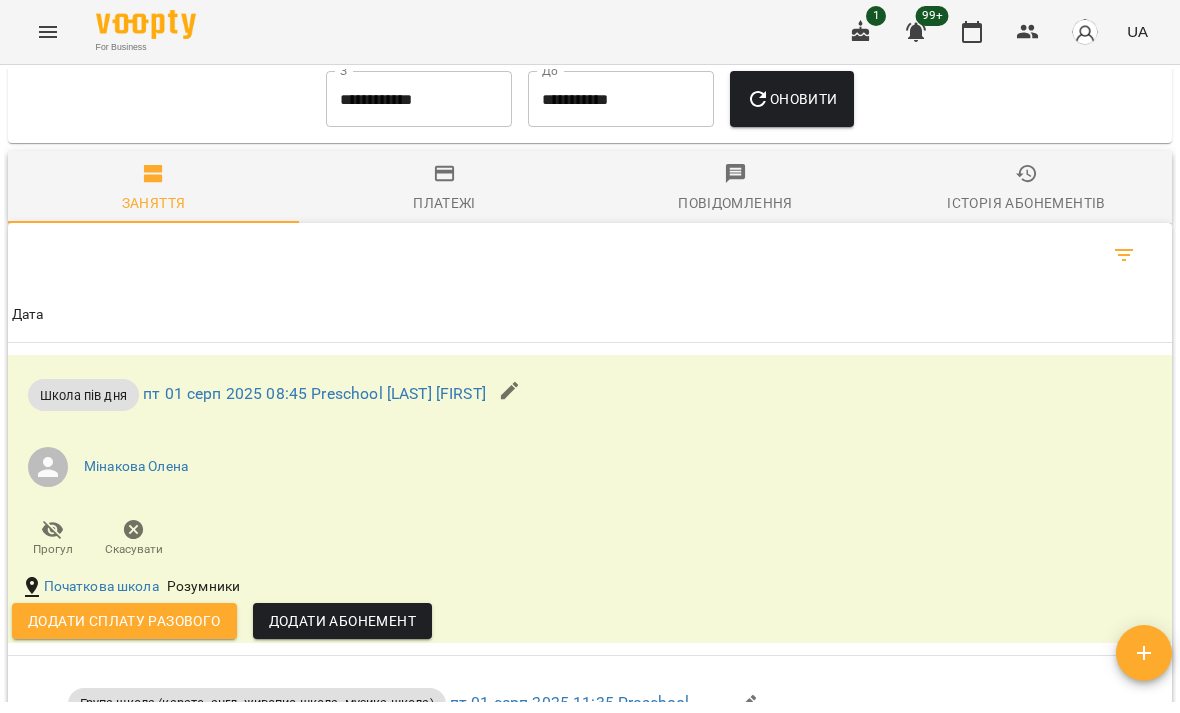 click 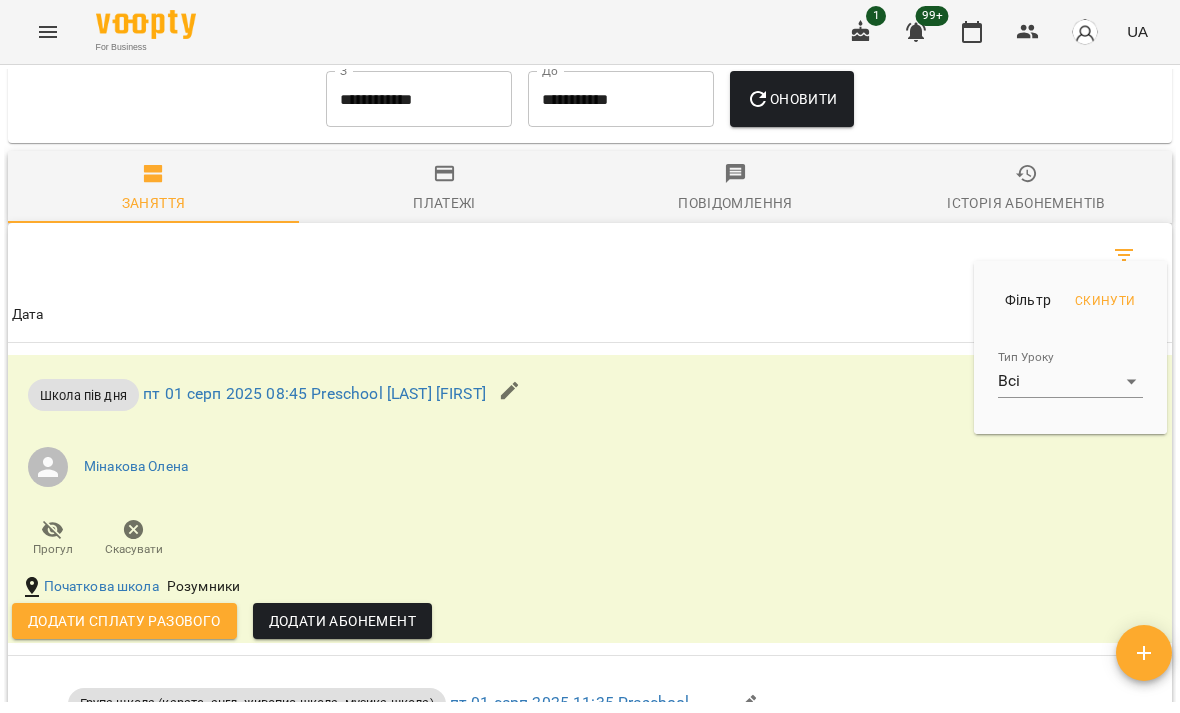 click on "For Business 1 99+ UA Мої клієнти / [LAST] [FIRST] [LAST] [FIRST] клієнт дозвіл на фото логопед договір липень початкова школа Preschool ГПД Preschool 0 ₴ Баланс Поповнити рахунок Актуальні абонементи ( 1 ) Логопед 01 лип  -   Ціна 1650 ₴ Абілітолог 30 хв логопед Заняття 3 0 Кількість відвідувань на поточному Абонементі вичерпана Продати наступний Додати Абонемент Історія абонементів Налаштування доступних абонементів Немає актуальних абонементів Зберегти Інформація про учня https://www.voopty.com.ua/client/676d67e2e62d600524fe1819/677d34c4d50133b961581e14 Особистий кабінет клієнта" at bounding box center [590, 389] 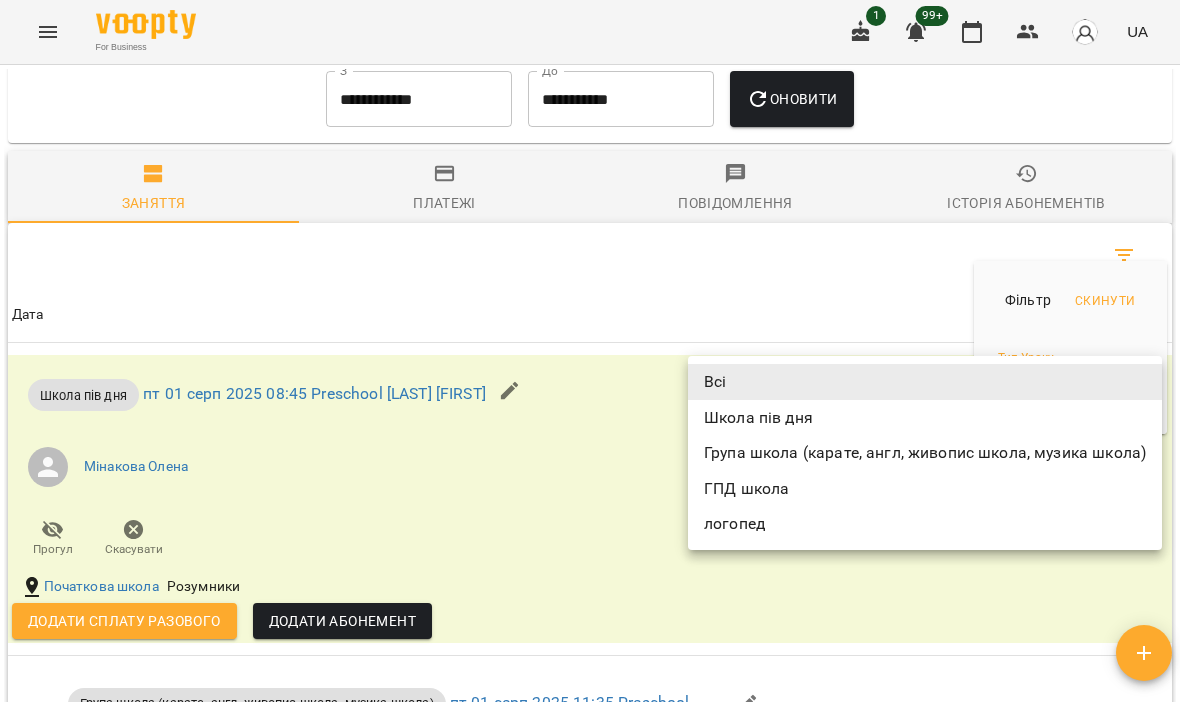 click on "логопед" at bounding box center [925, 524] 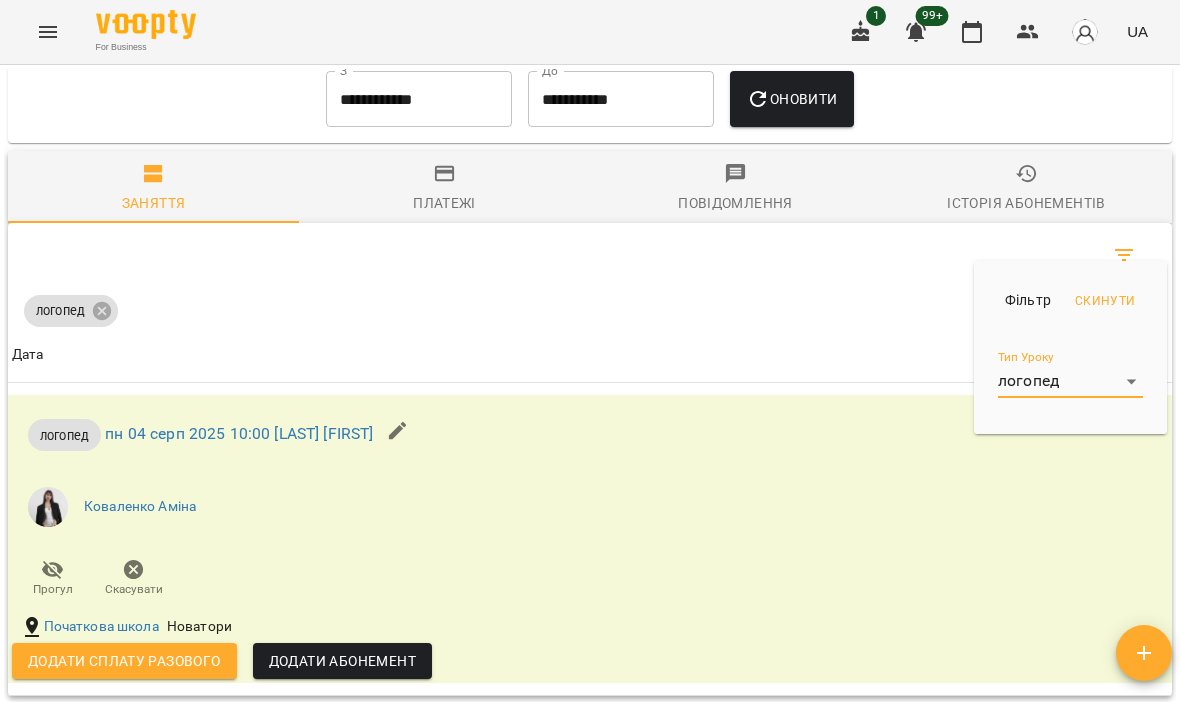 click at bounding box center [590, 356] 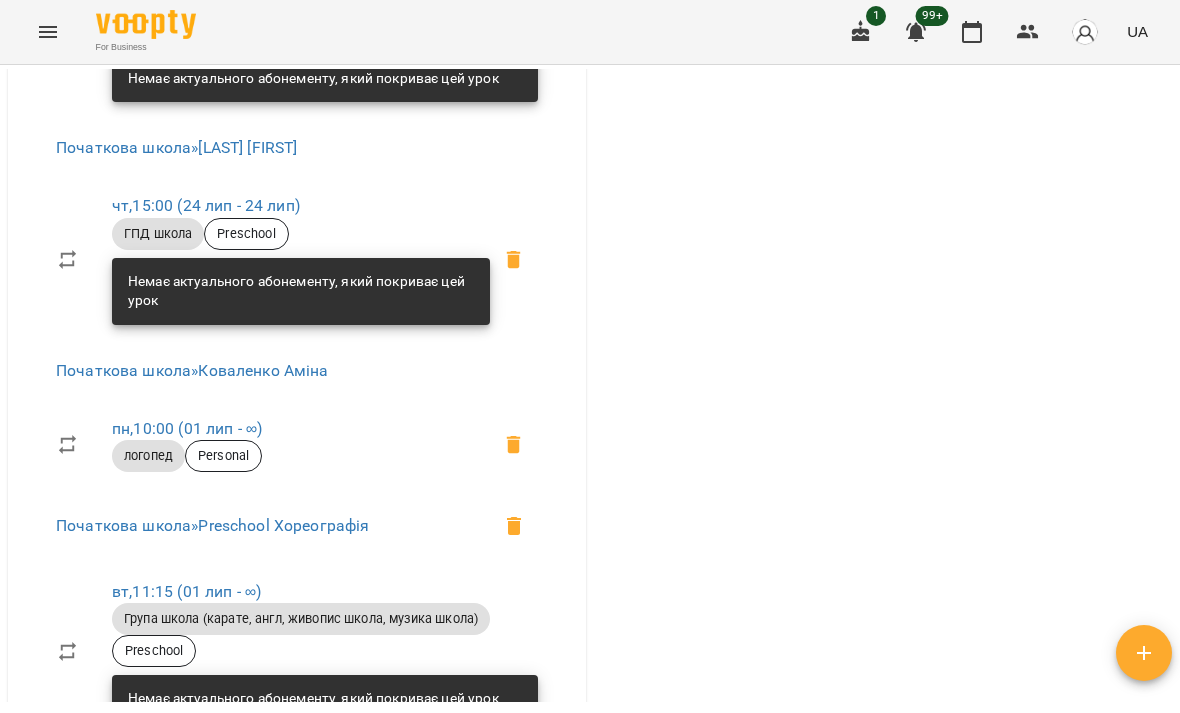 scroll, scrollTop: 3657, scrollLeft: 0, axis: vertical 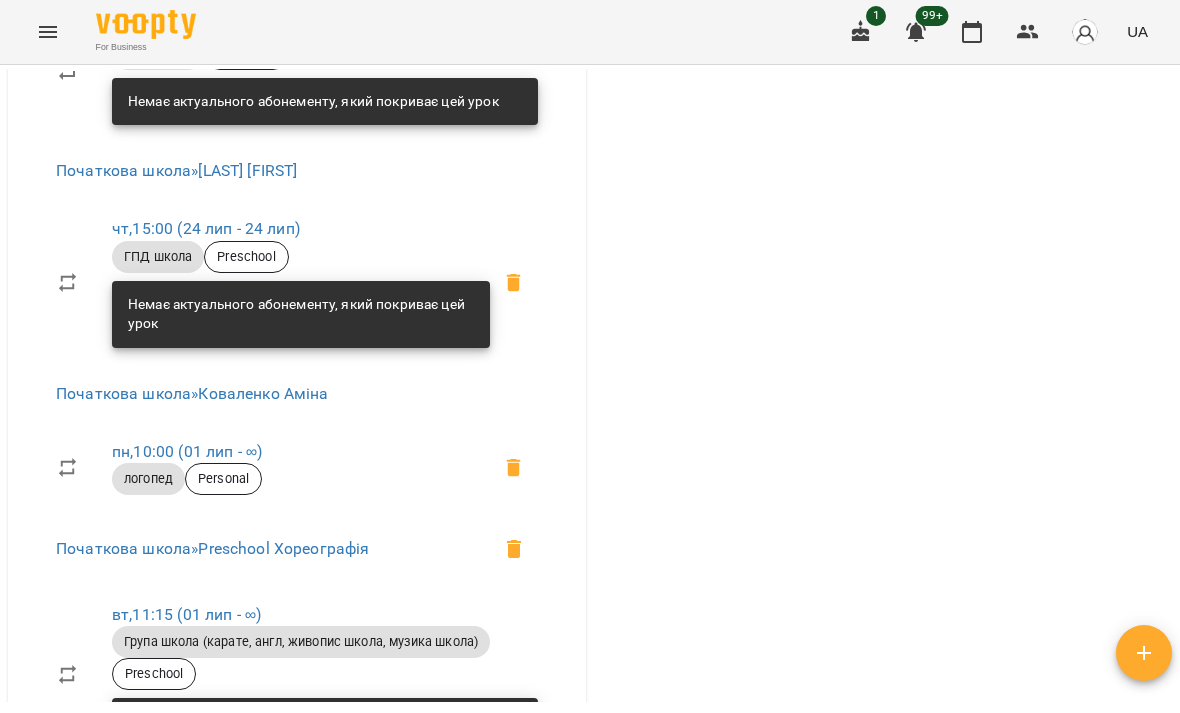click 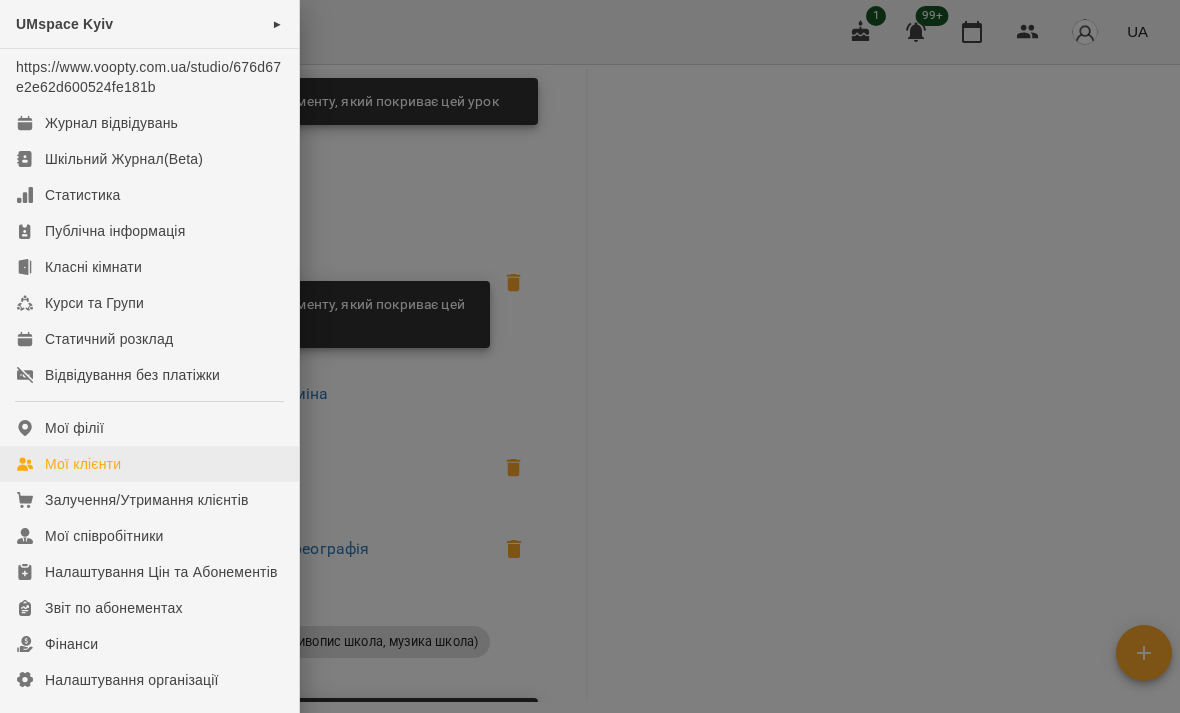 click on "Мої клієнти" at bounding box center (83, 464) 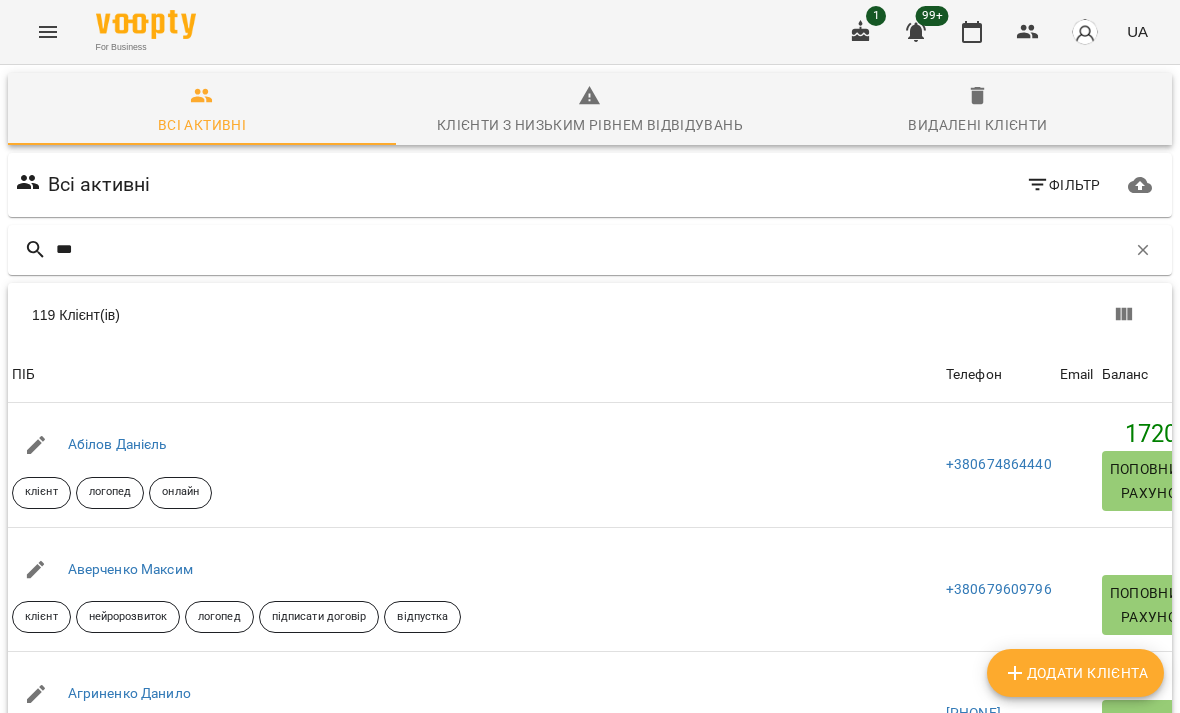 type on "****" 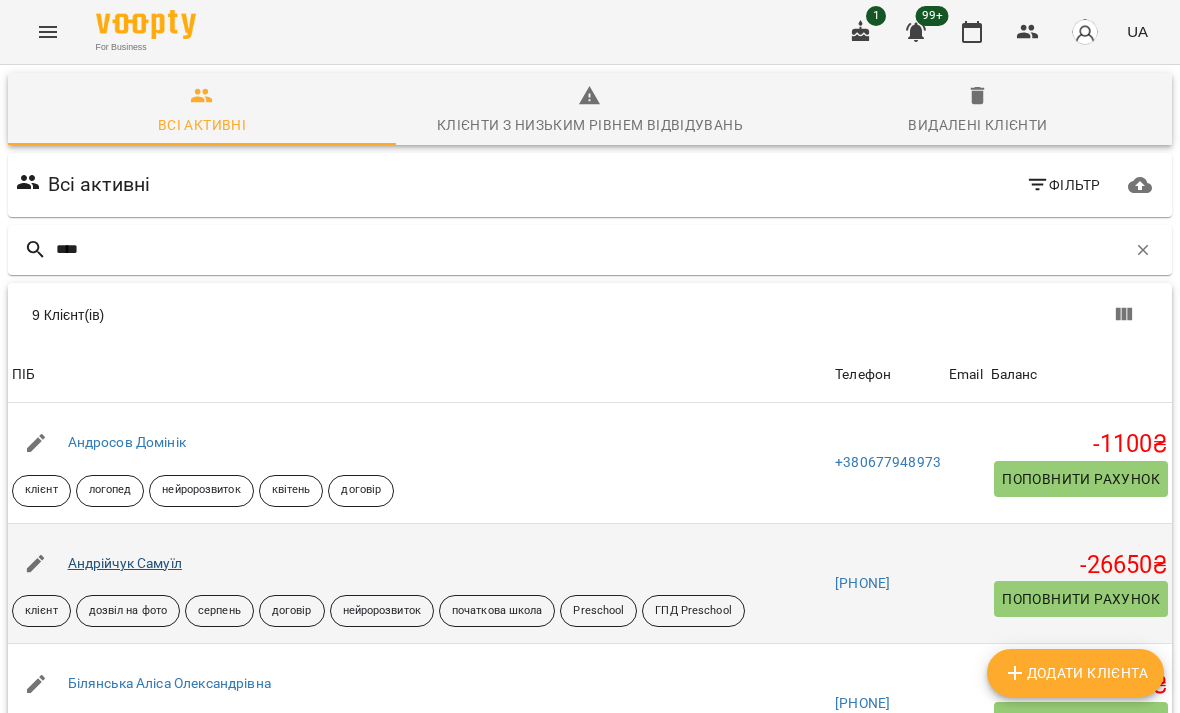 click on "Андрійчук Самуїл" at bounding box center (125, 563) 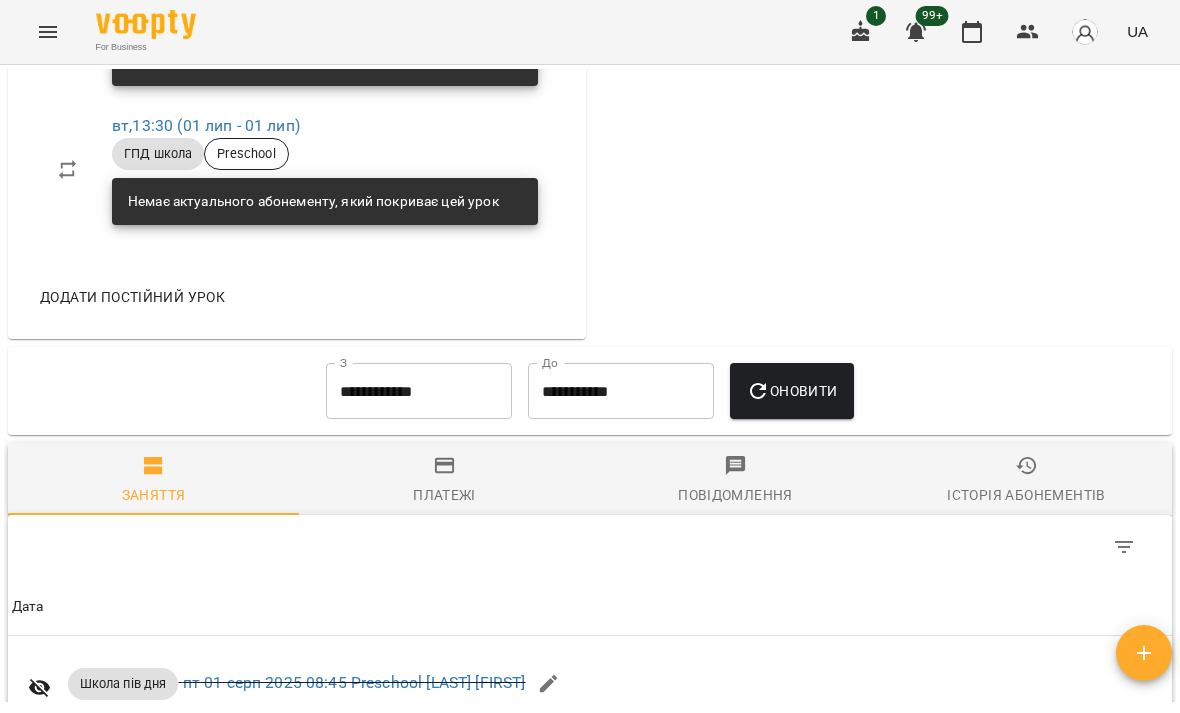 scroll, scrollTop: 4597, scrollLeft: 0, axis: vertical 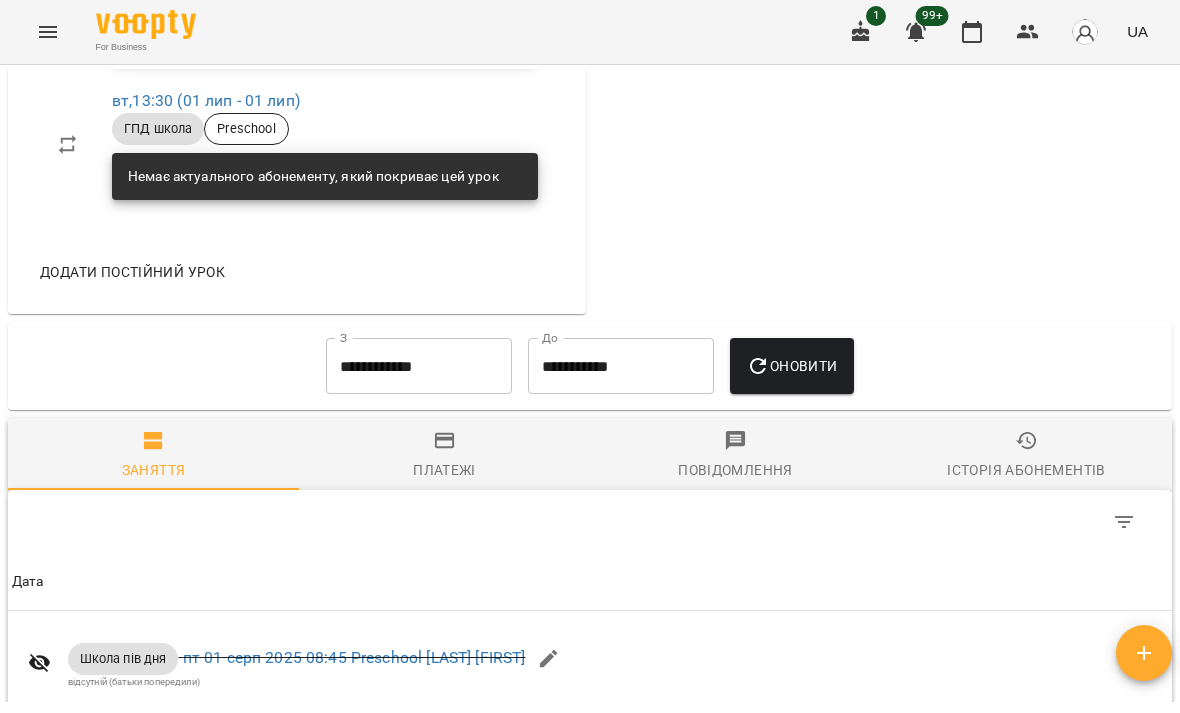click on "Оновити" at bounding box center [791, 366] 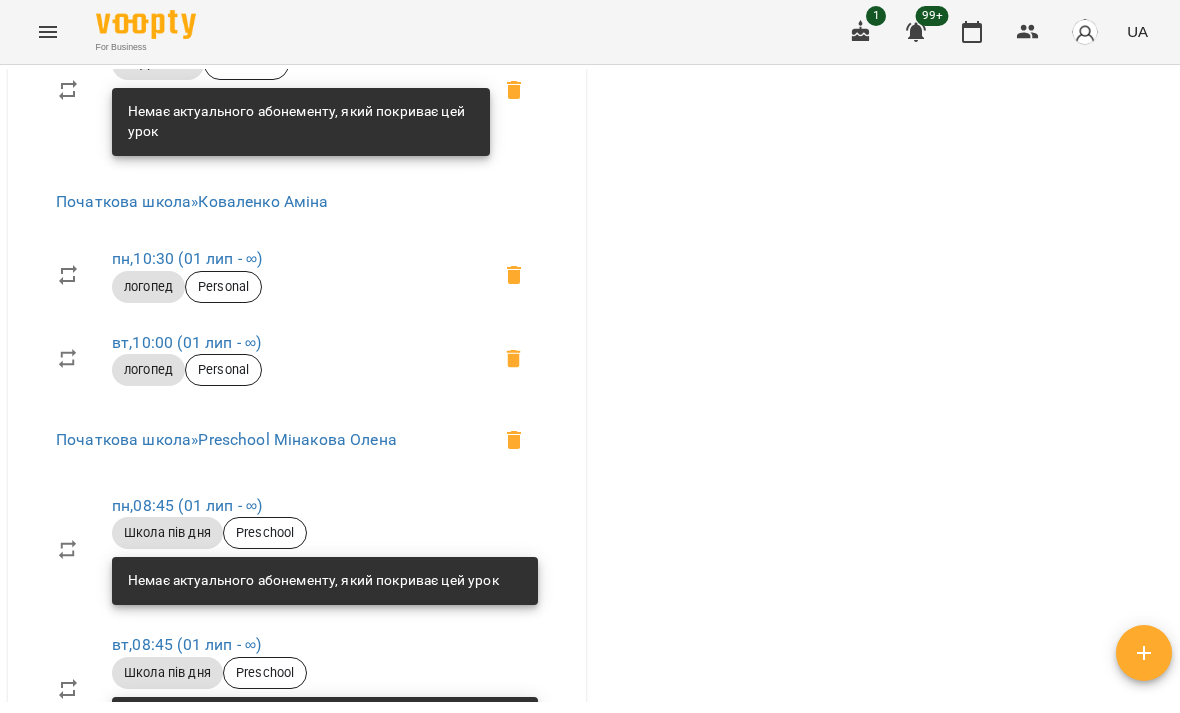 scroll, scrollTop: 3489, scrollLeft: 0, axis: vertical 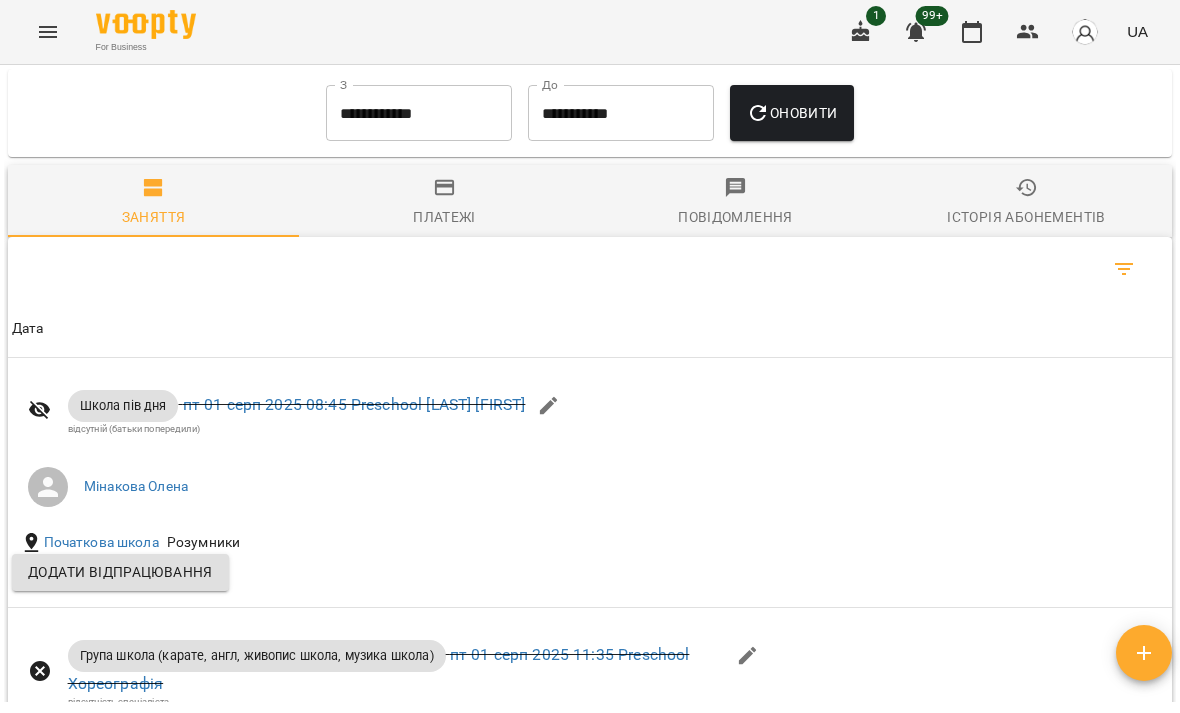 click 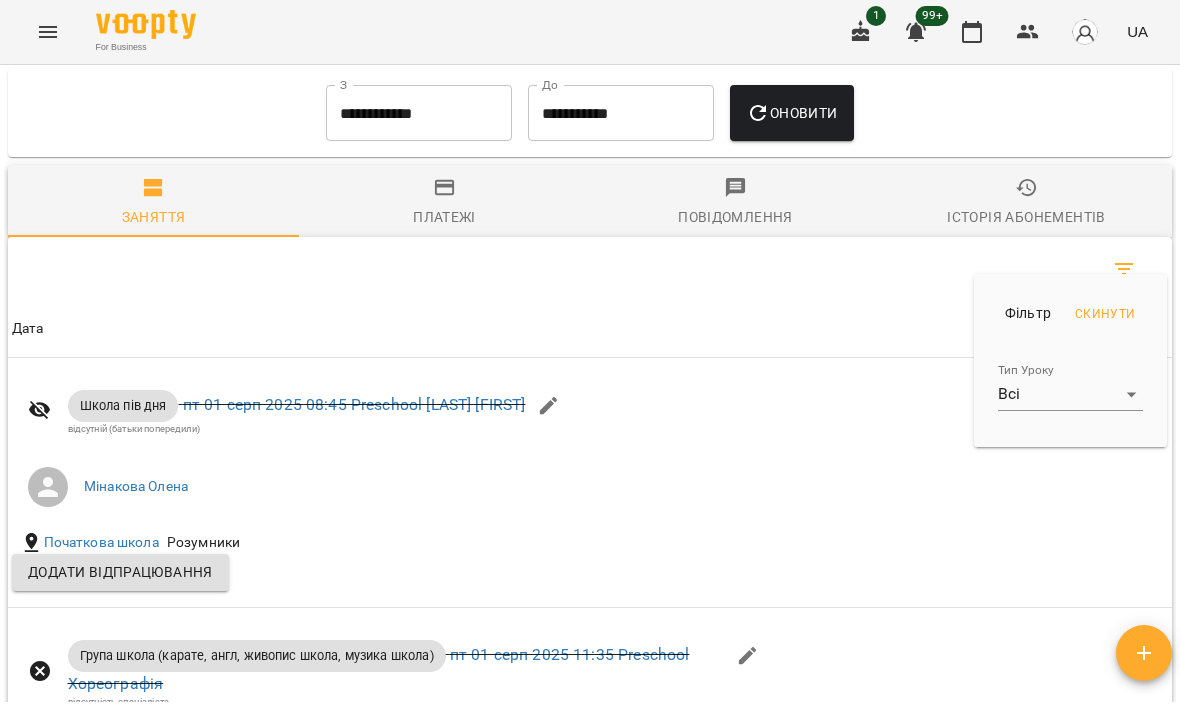 click on "For Business 1 99+ UA Мої клієнти / [LAST] [LAST] [LAST] клієнт дозвіл на фото серпень договір нейророзвиток початкова школа Preschool ГПД Preschool -26650 ₴ Баланс Поповнити рахунок Докладніше -26250   ₴ Абонементи -5500 ₴   Логопед -18000 ₴   Школа повного дня -2750 ₴   Нейророзвиток -400   ₴ Разові Відвідування 0 ₴   Нейророзвиток 0 ₴   Група школа (карате, англ, живопис школа, музика школа) -400 ₴   майстер клас 0 ₴   Школа пів дня 0 ₴   логопед 0 ₴   ГПД школа Актуальні абонементи ( 2 ) Логопед 02 лип  -   Ціна 5500 ₴ Абілітолог 30 хв логопед Заняття 9 1  -" at bounding box center [590, 389] 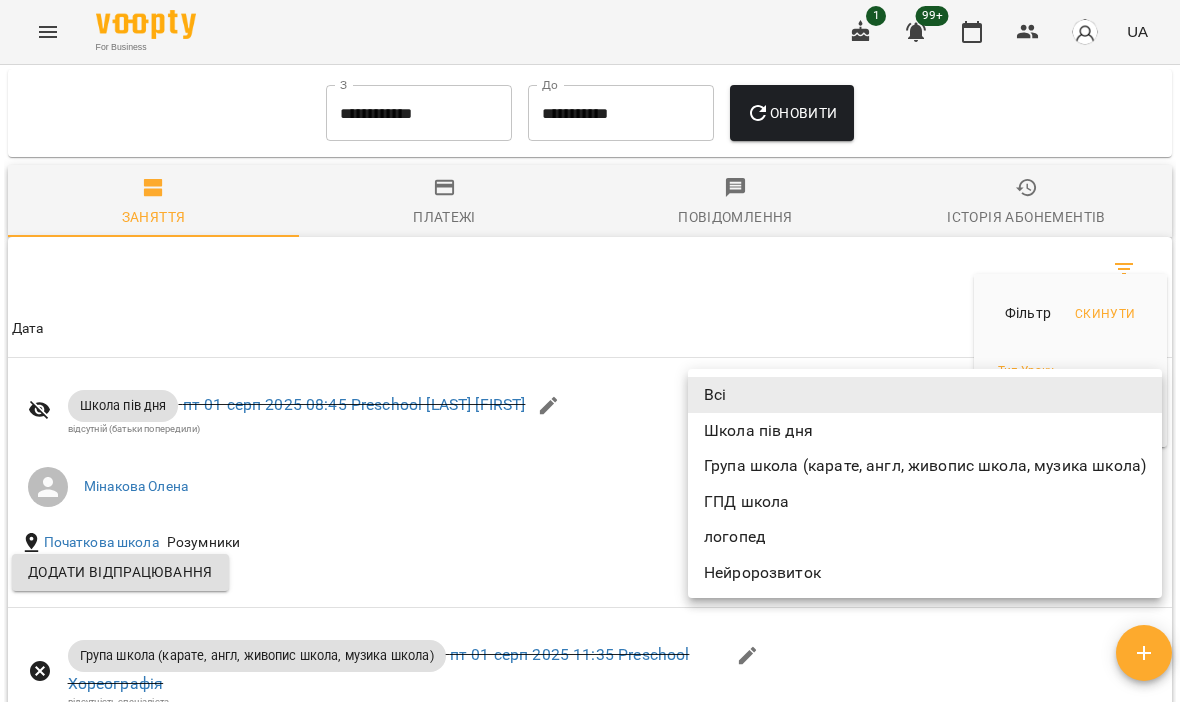 click on "логопед" at bounding box center (925, 537) 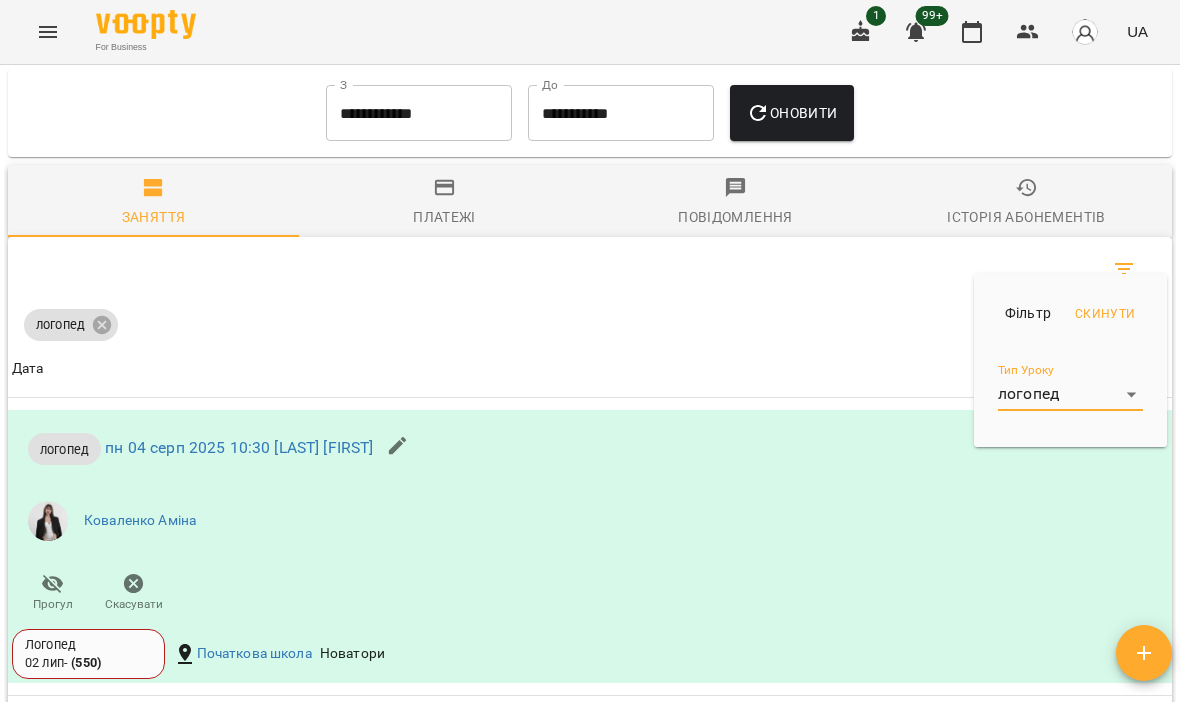 click at bounding box center [590, 356] 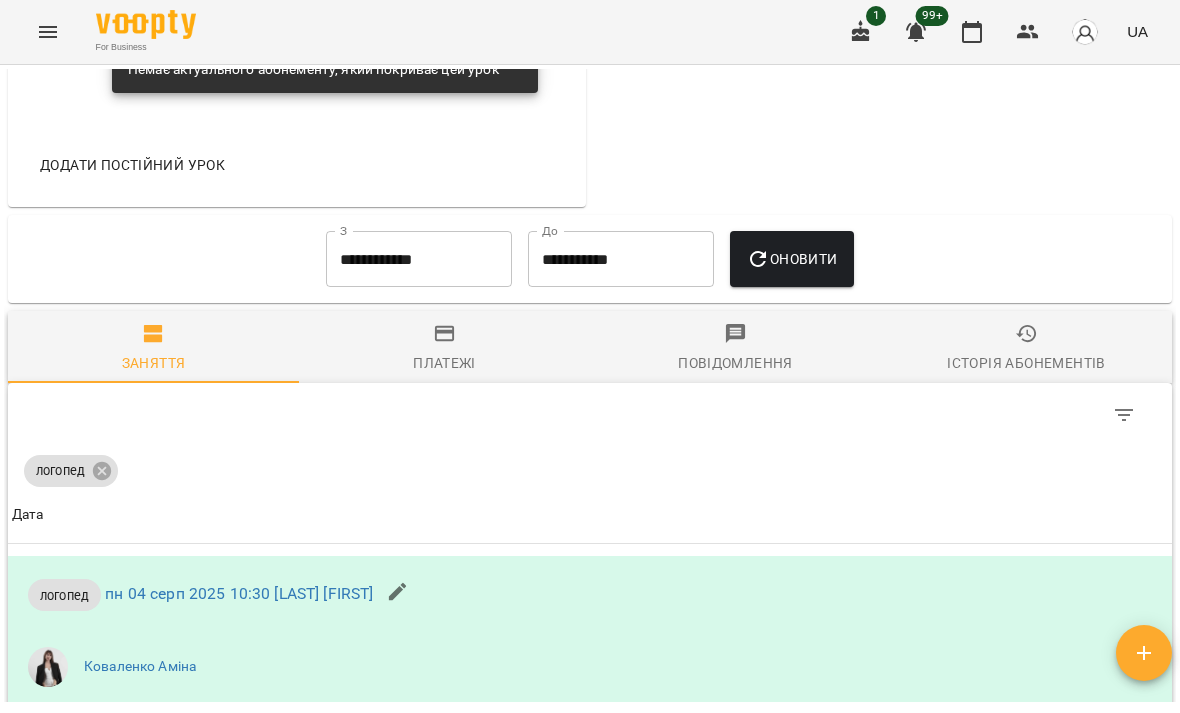 scroll, scrollTop: 4704, scrollLeft: 0, axis: vertical 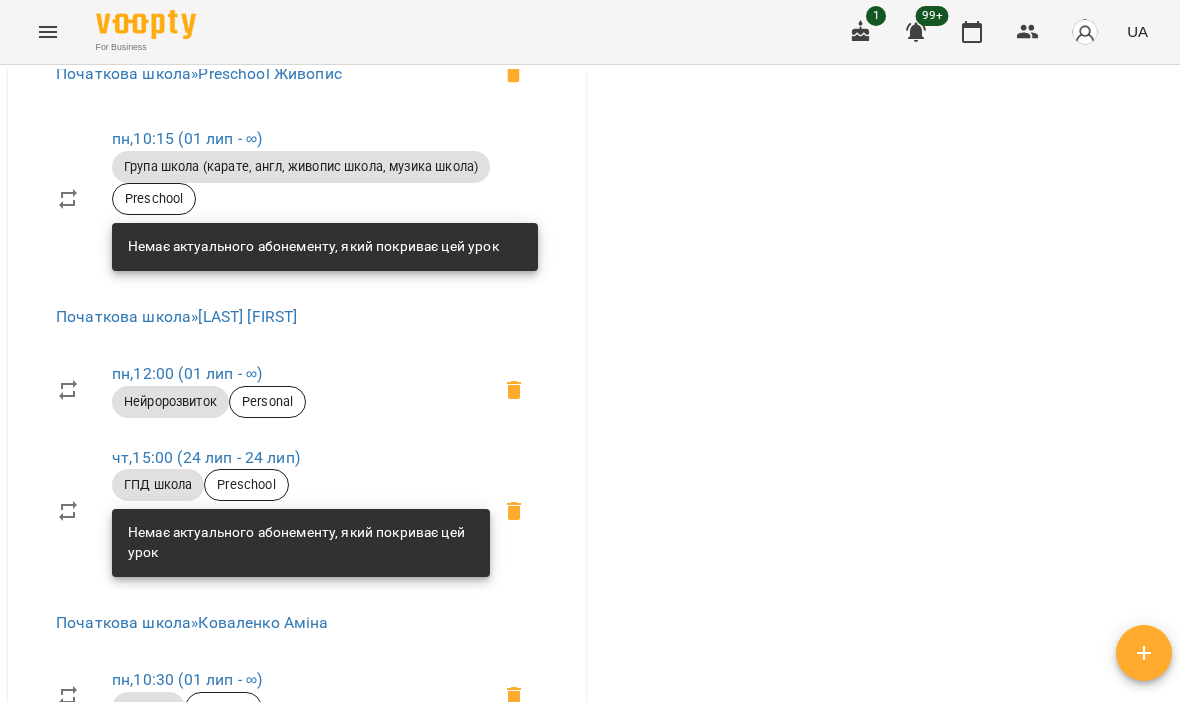 click 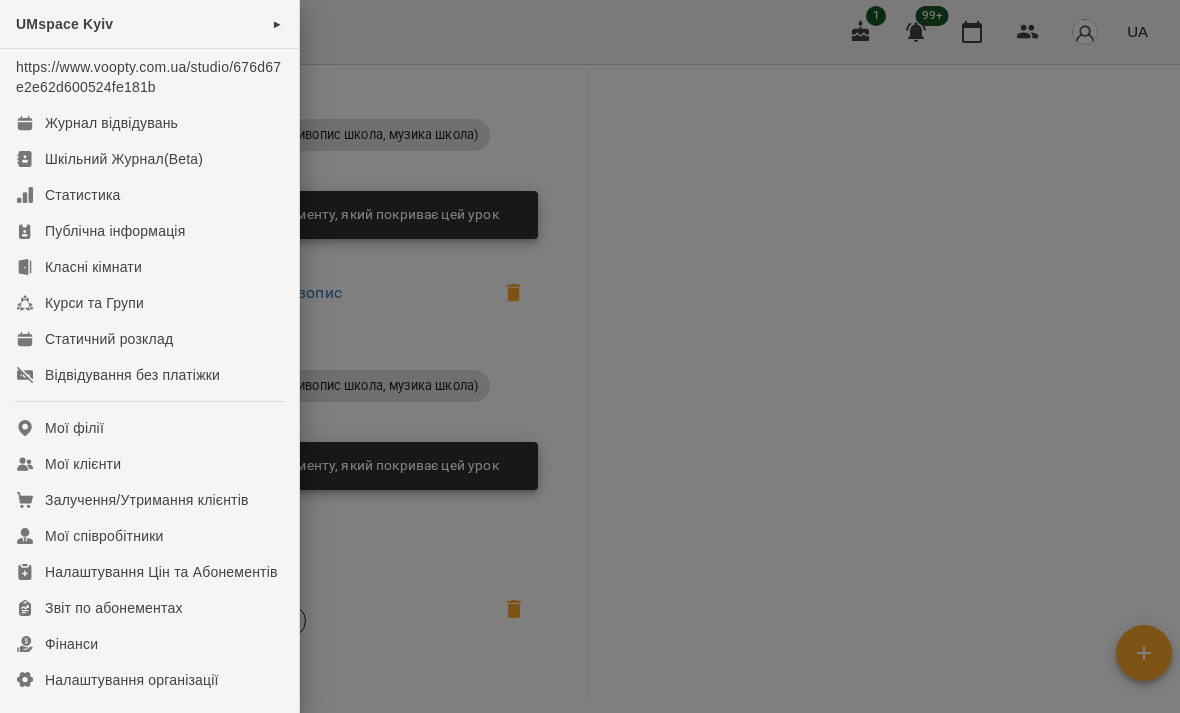 scroll, scrollTop: 2853, scrollLeft: 0, axis: vertical 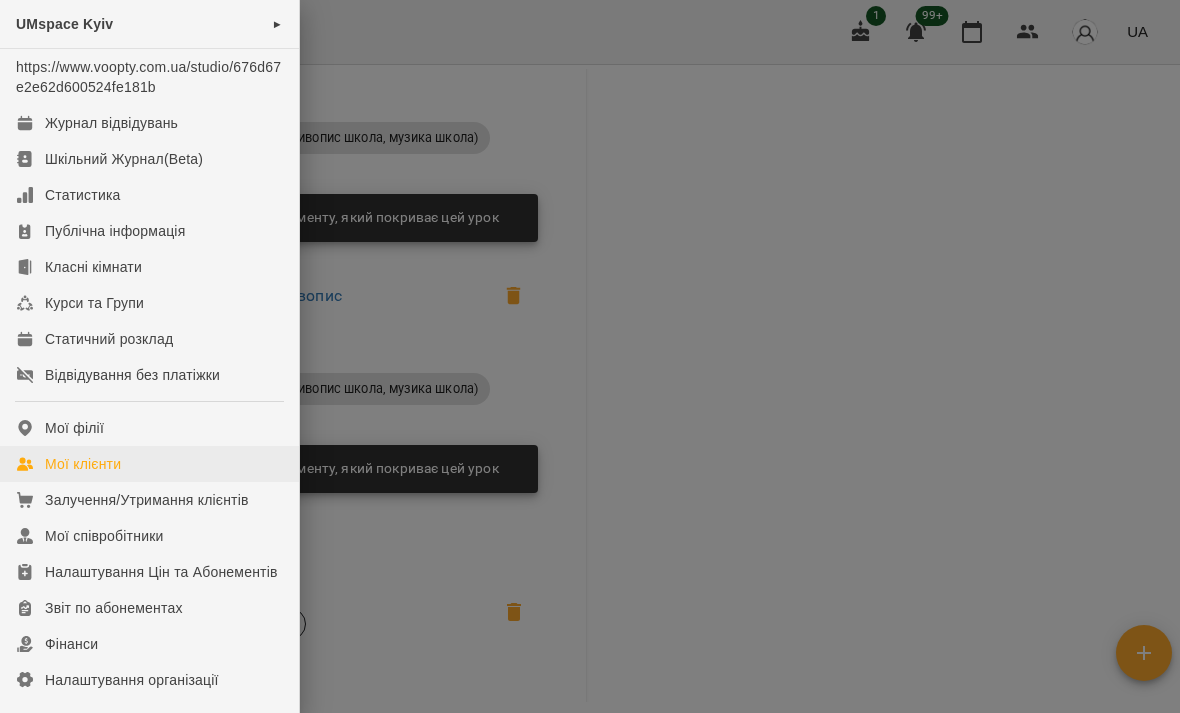 click on "Мої клієнти" at bounding box center (149, 464) 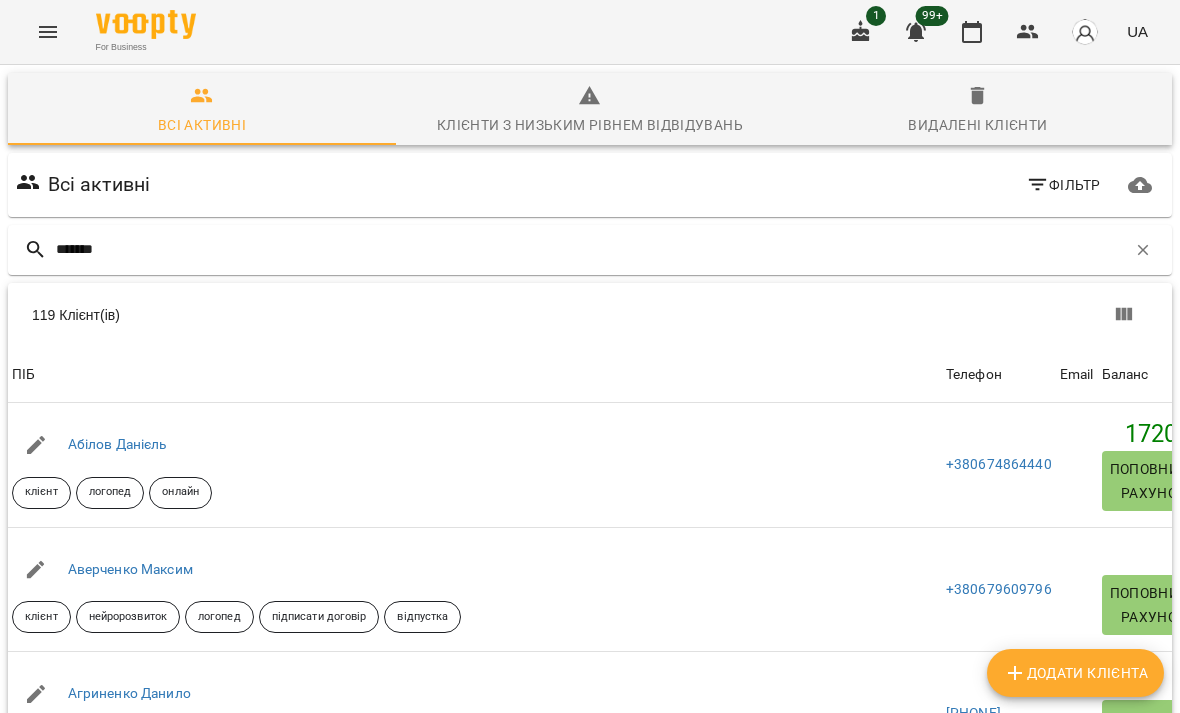 type on "********" 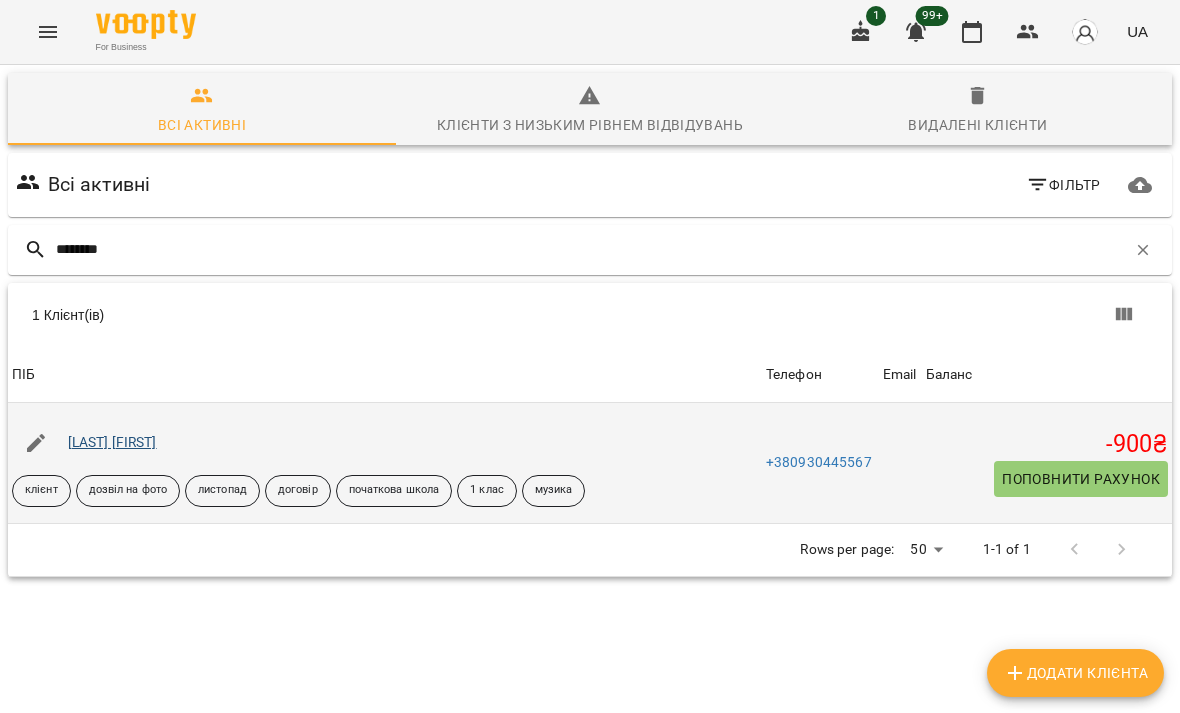 click on "[LAST] [FIRST]" at bounding box center (112, 442) 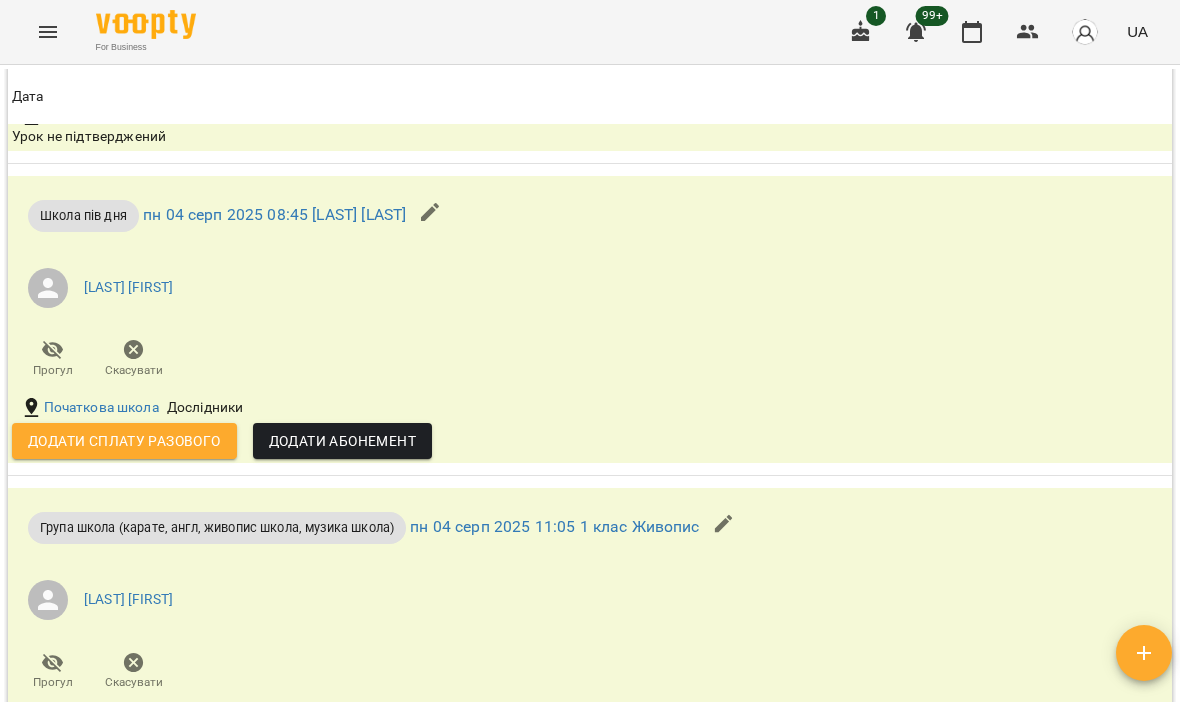 scroll, scrollTop: 4057, scrollLeft: 0, axis: vertical 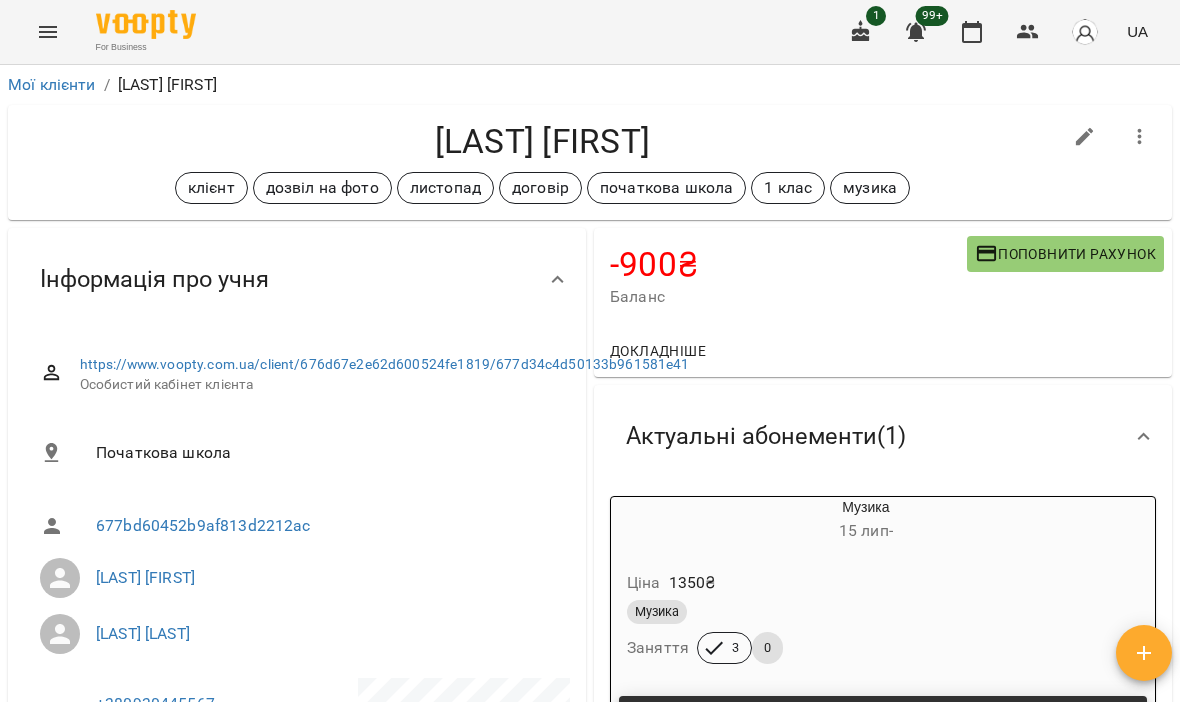 click 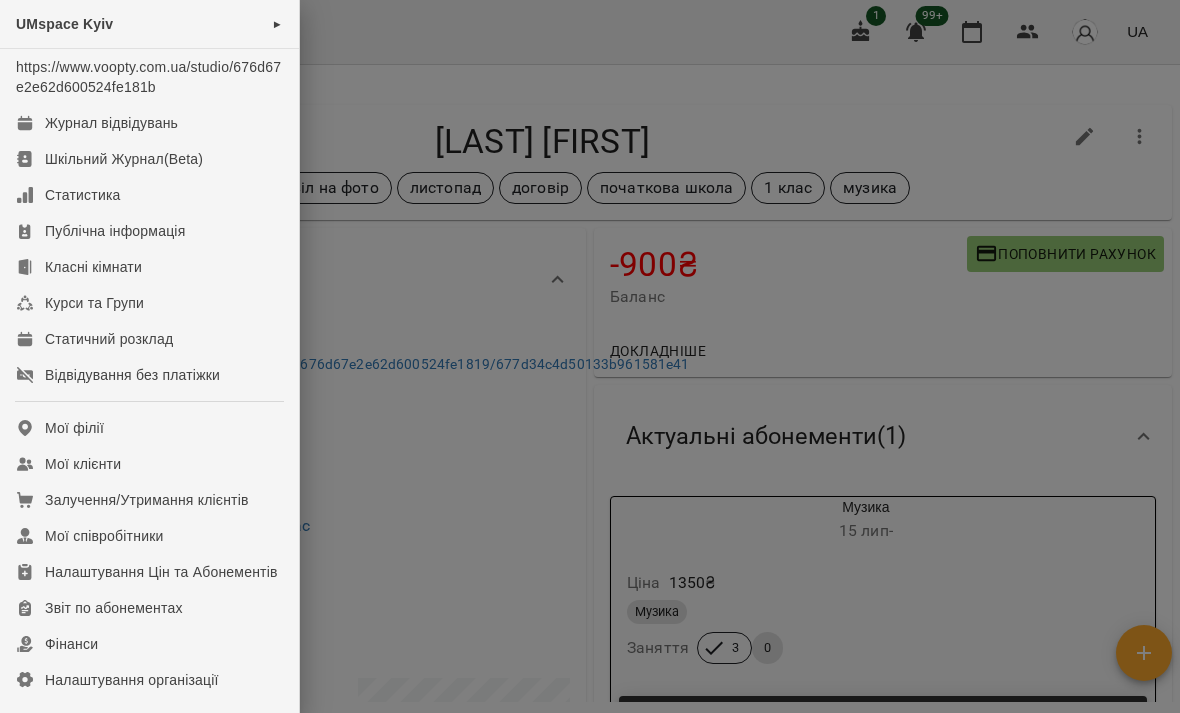 scroll, scrollTop: 0, scrollLeft: 0, axis: both 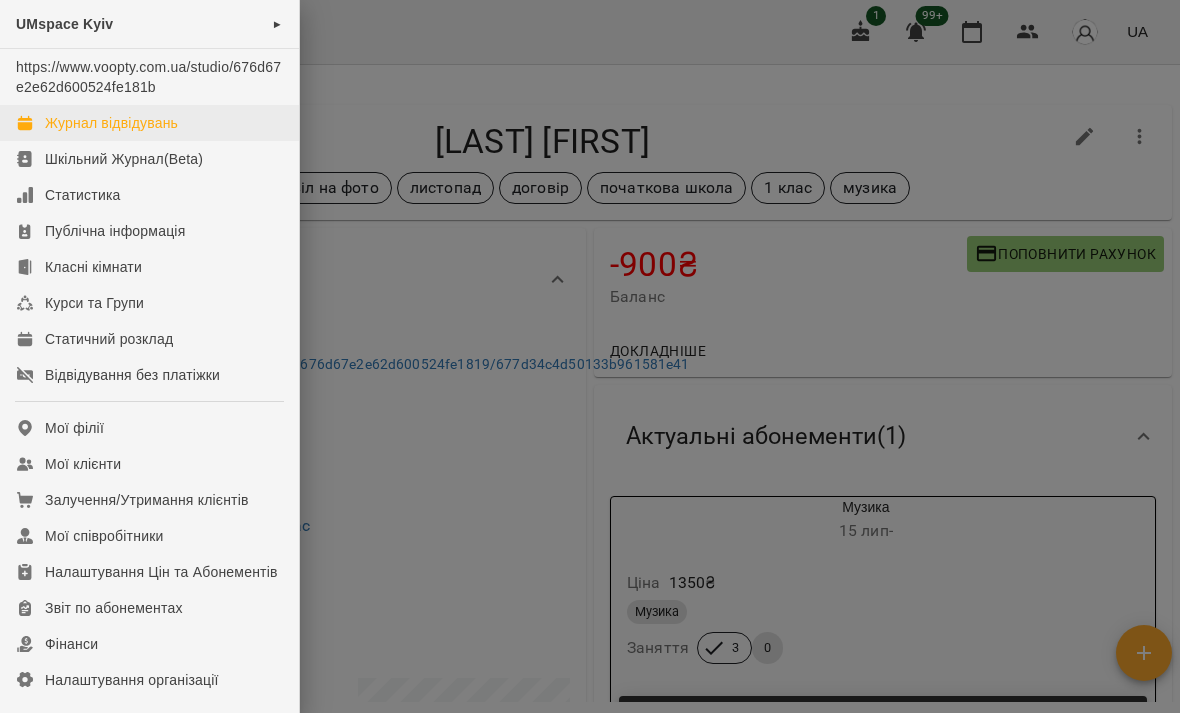 click on "Журнал відвідувань" at bounding box center [111, 123] 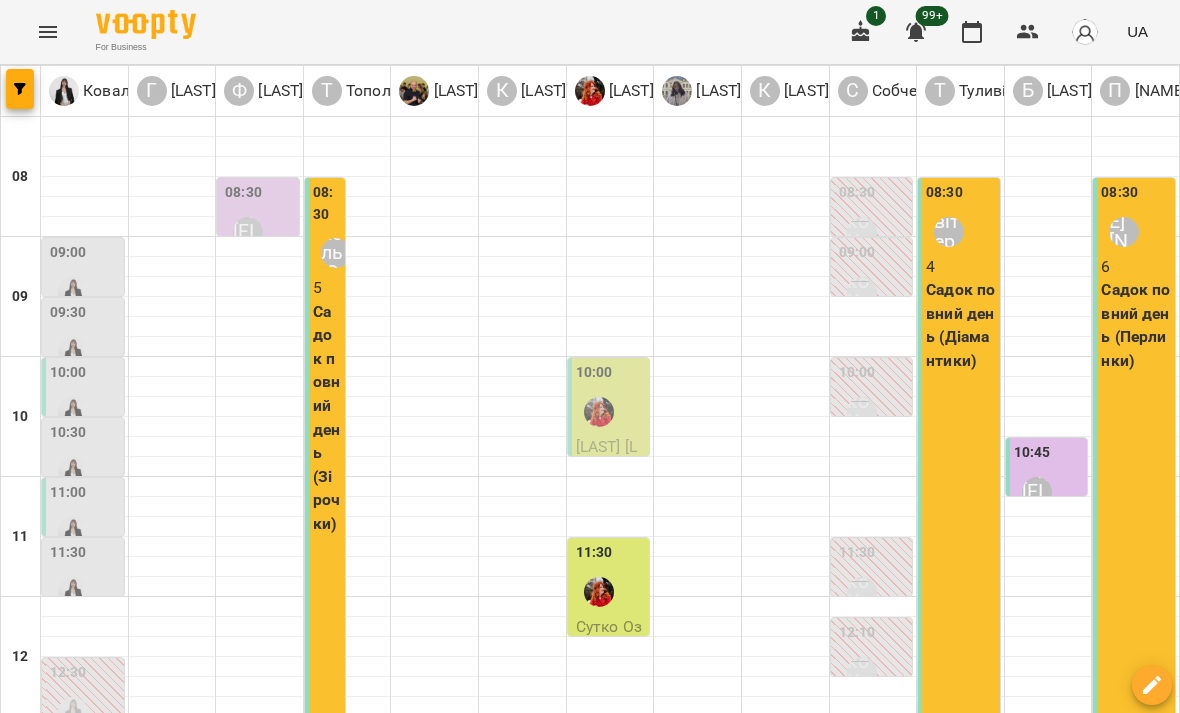 scroll, scrollTop: 0, scrollLeft: 0, axis: both 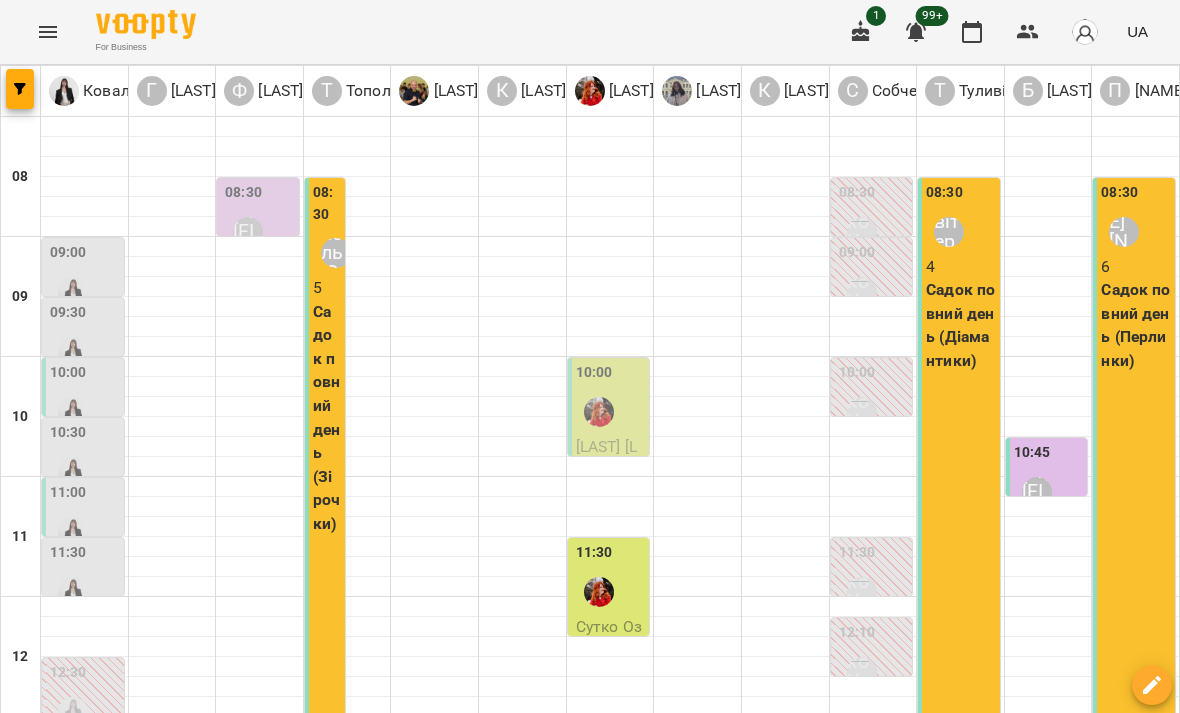 click 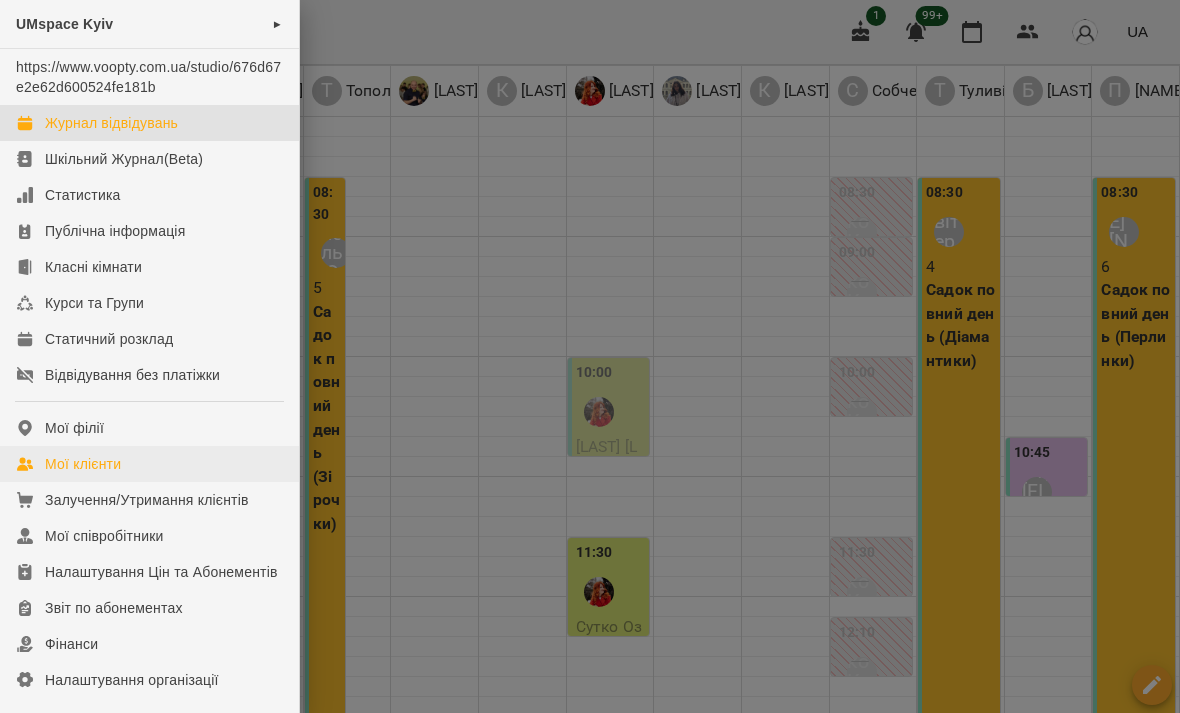 click on "Мої клієнти" at bounding box center (83, 464) 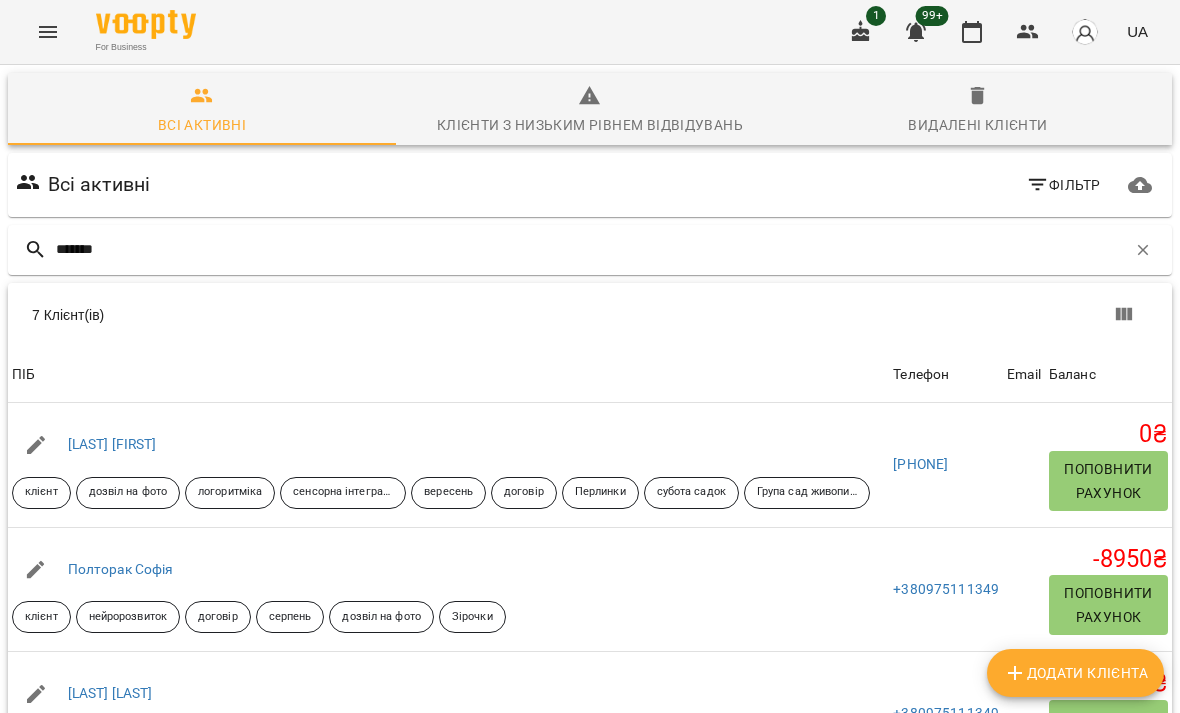 type on "********" 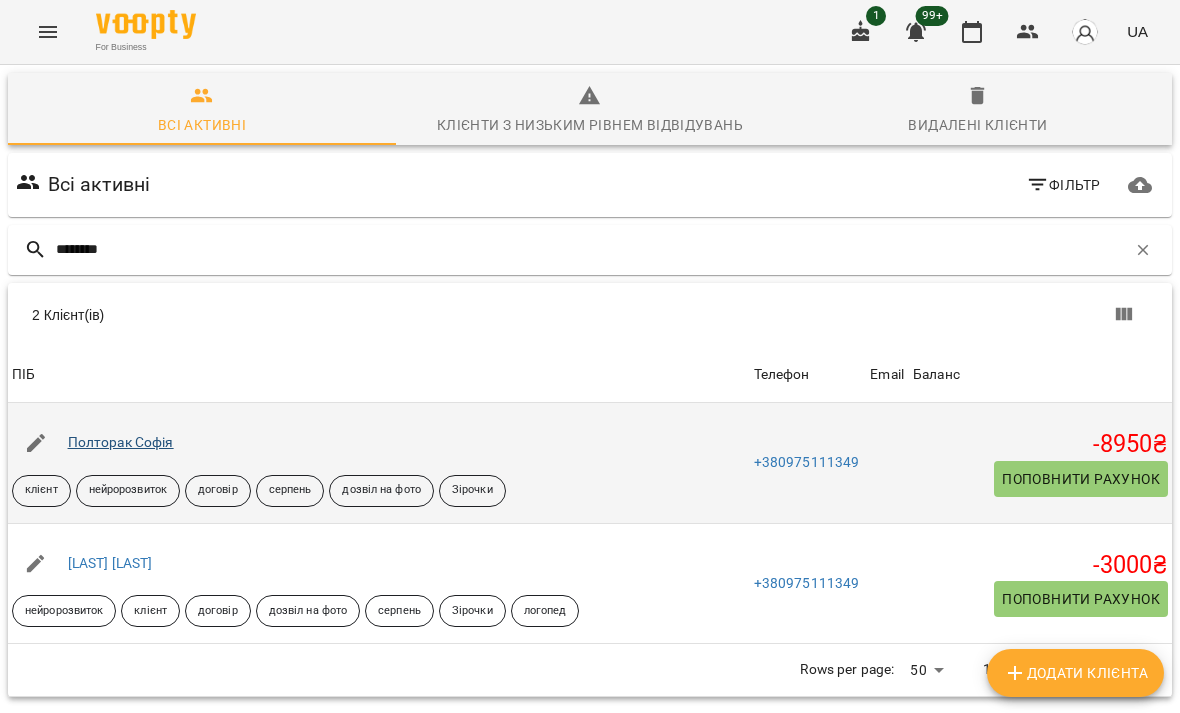 click on "Полторак Софія" at bounding box center [121, 442] 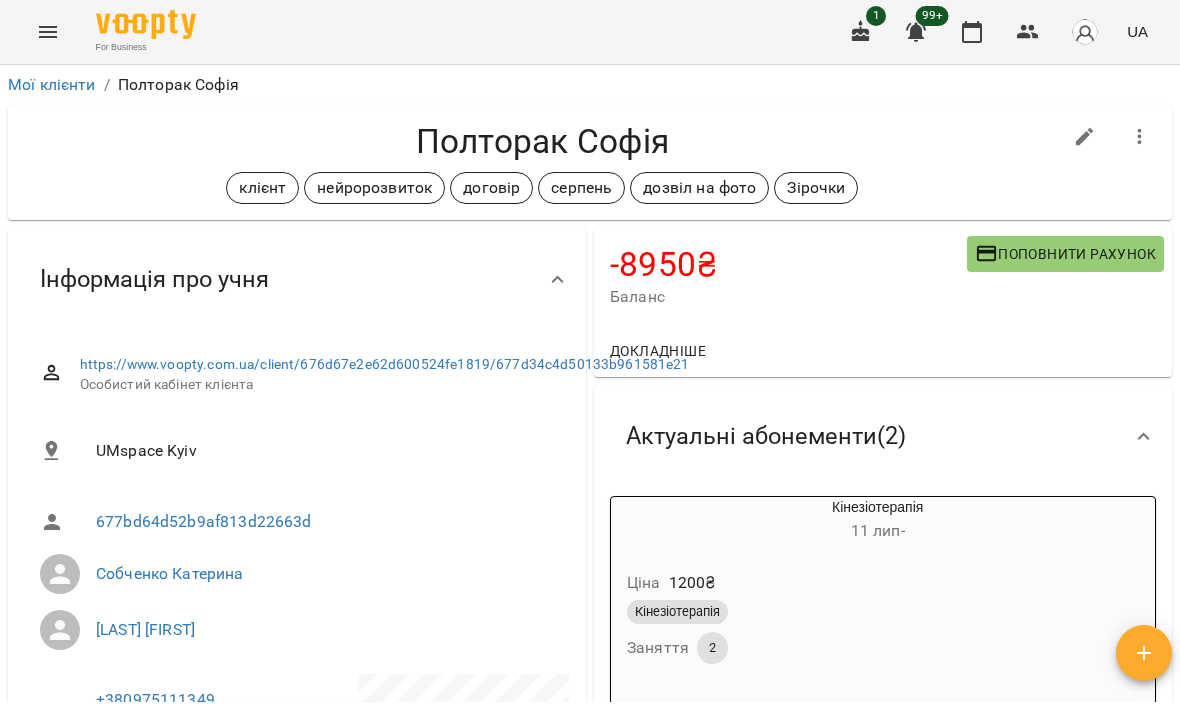 scroll, scrollTop: 0, scrollLeft: 0, axis: both 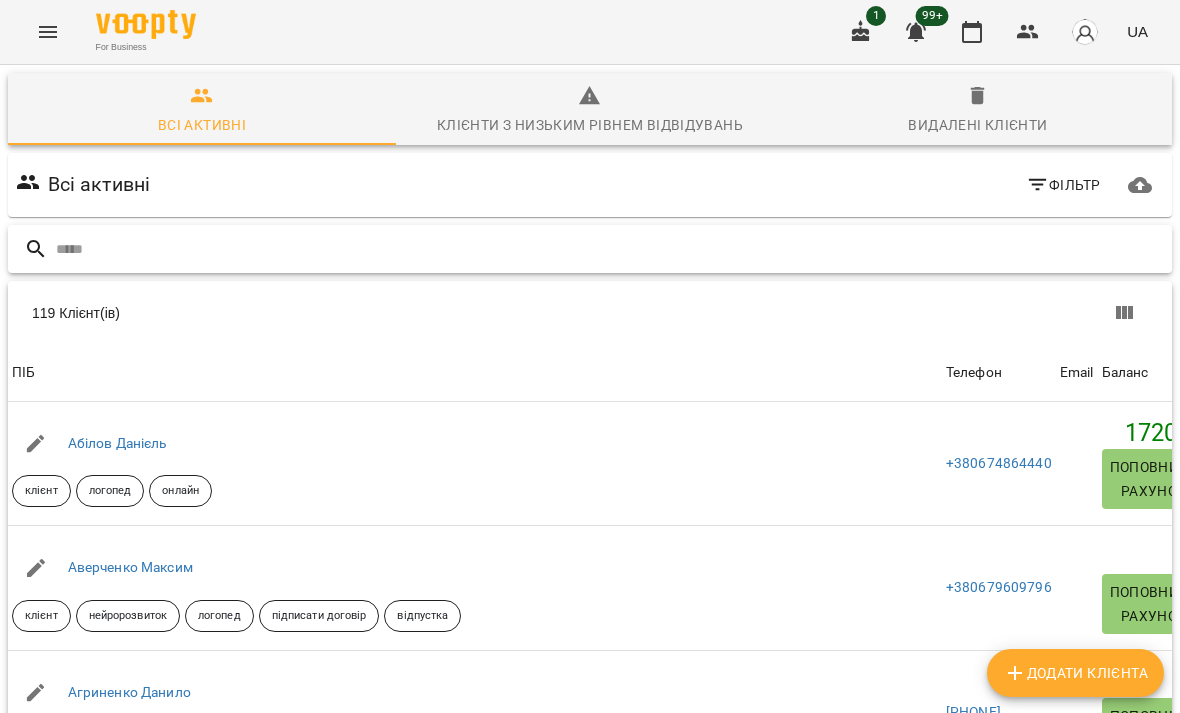 click at bounding box center [610, 249] 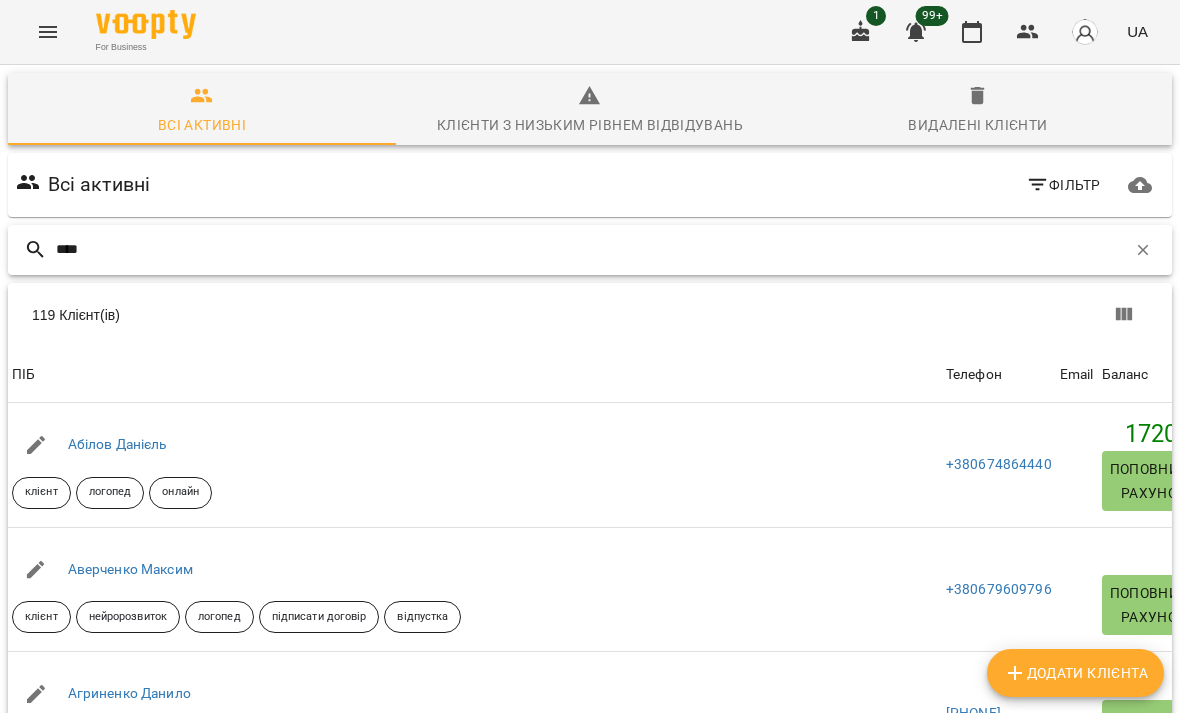 type on "*****" 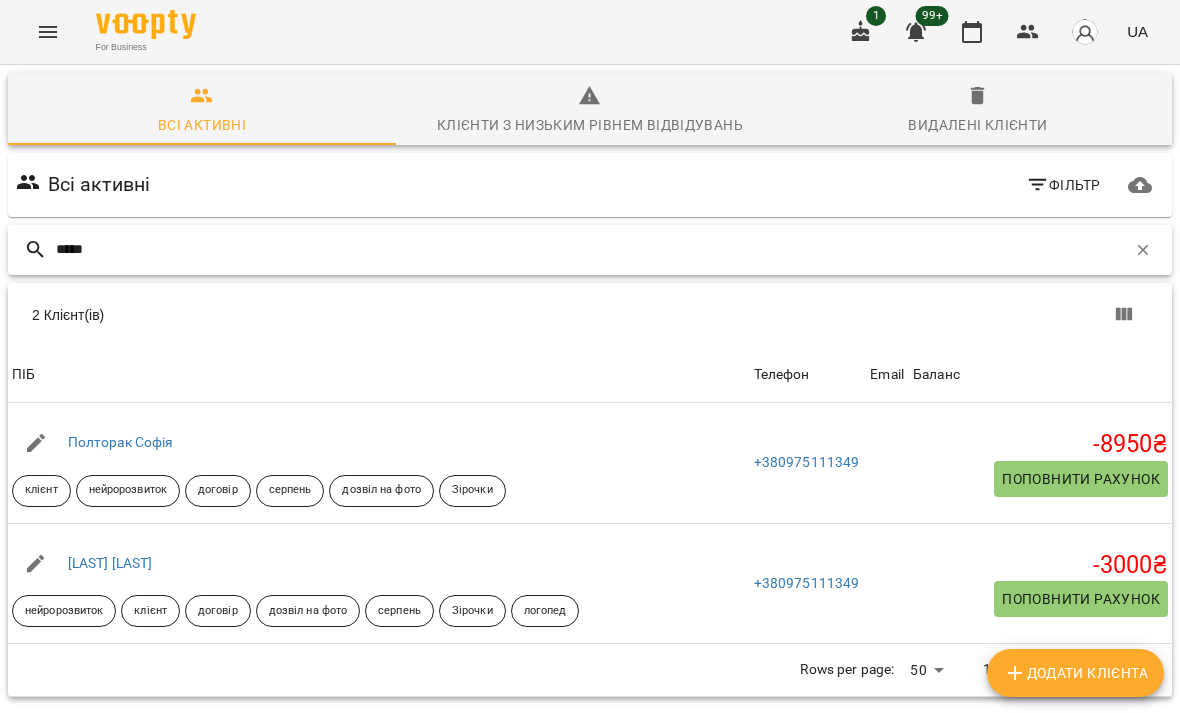 scroll, scrollTop: 88, scrollLeft: 0, axis: vertical 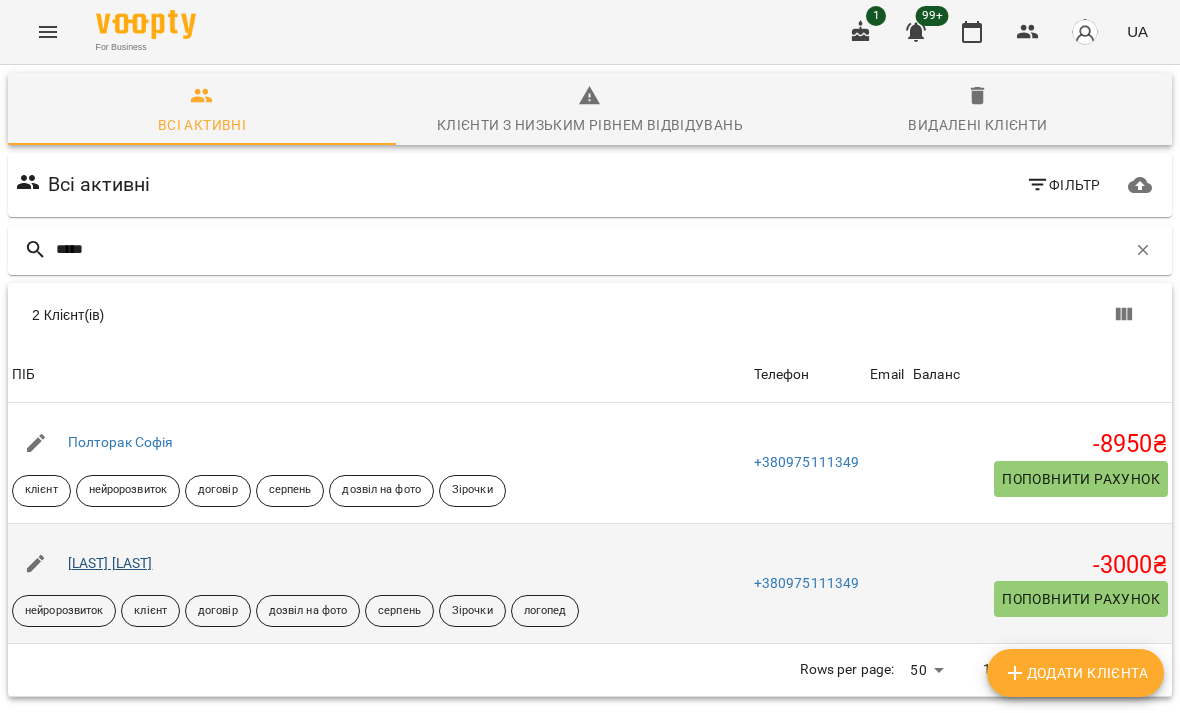 click on "[LAST] [LAST]" at bounding box center [110, 563] 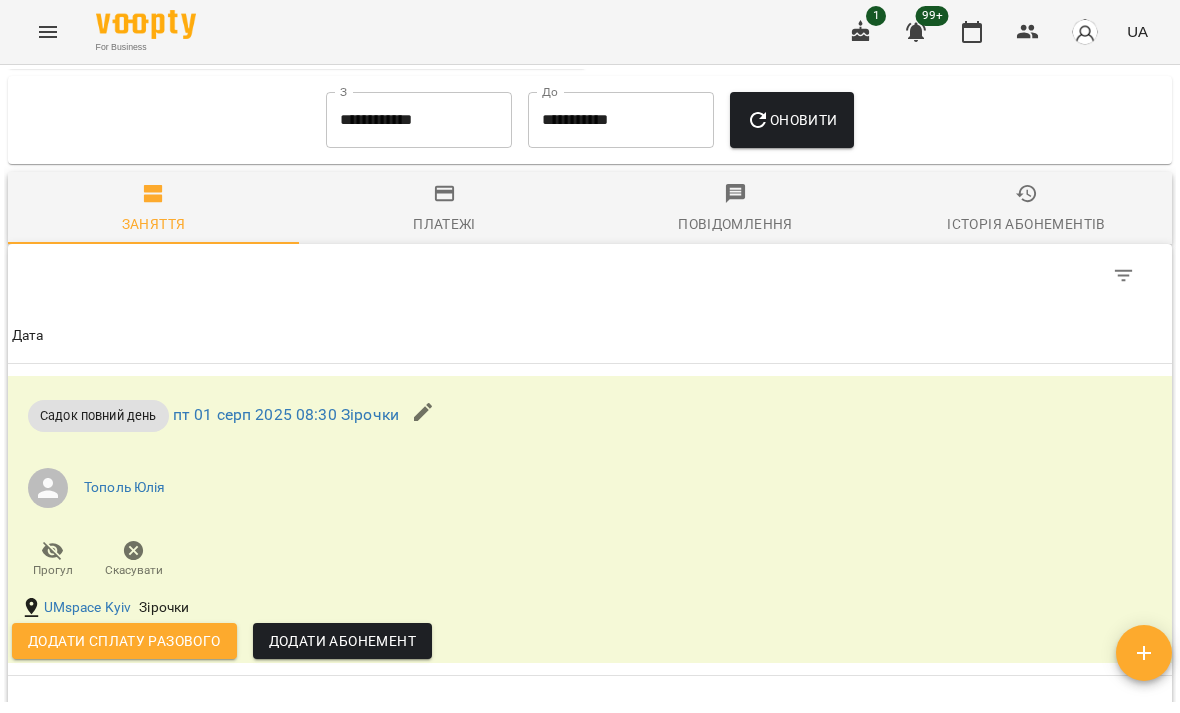 scroll, scrollTop: 3011, scrollLeft: 0, axis: vertical 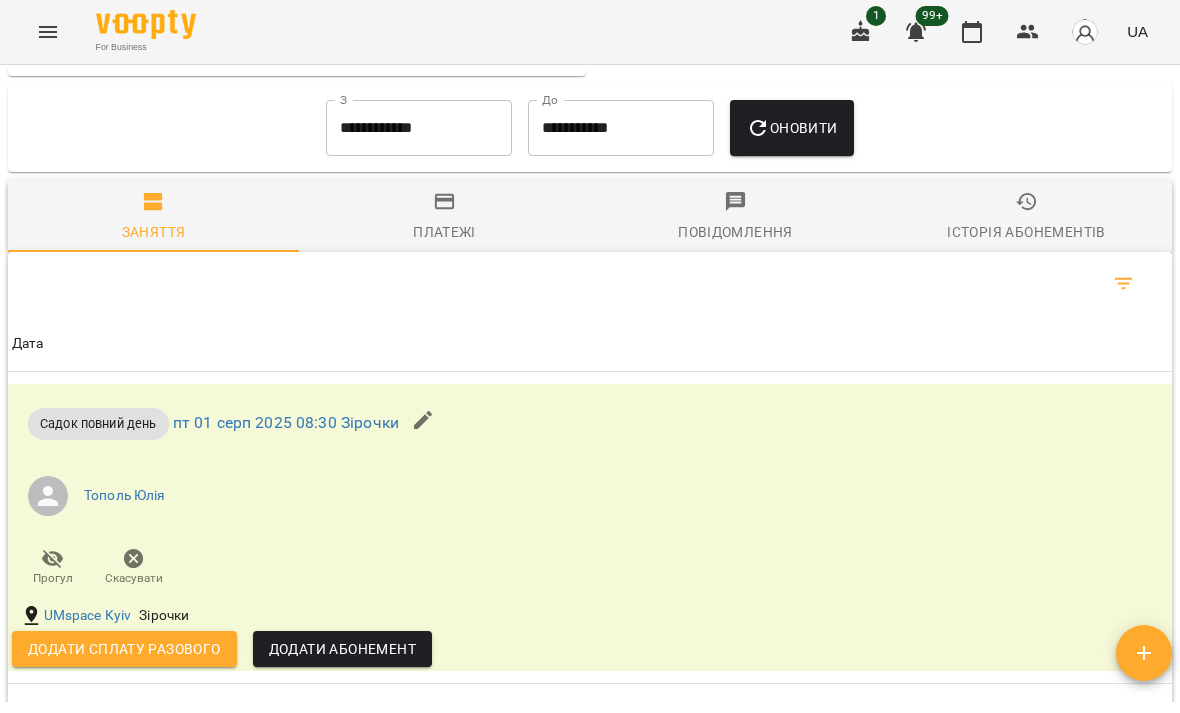 click 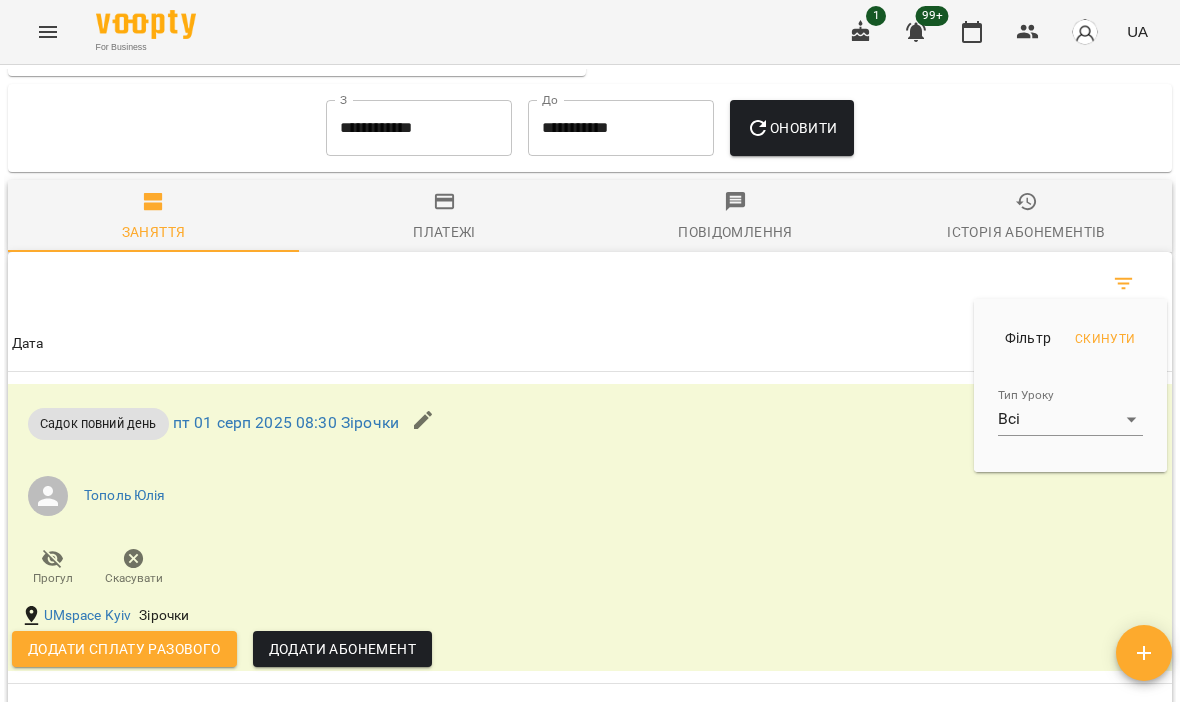 click at bounding box center [590, 356] 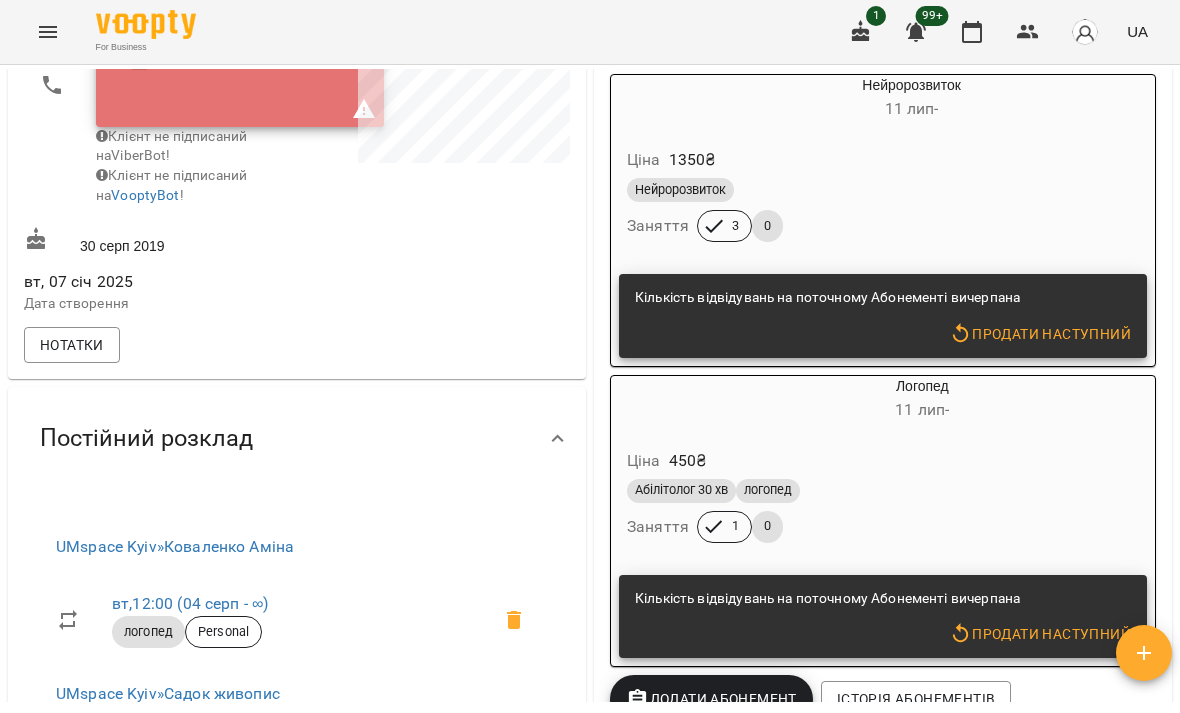 scroll, scrollTop: 721, scrollLeft: 0, axis: vertical 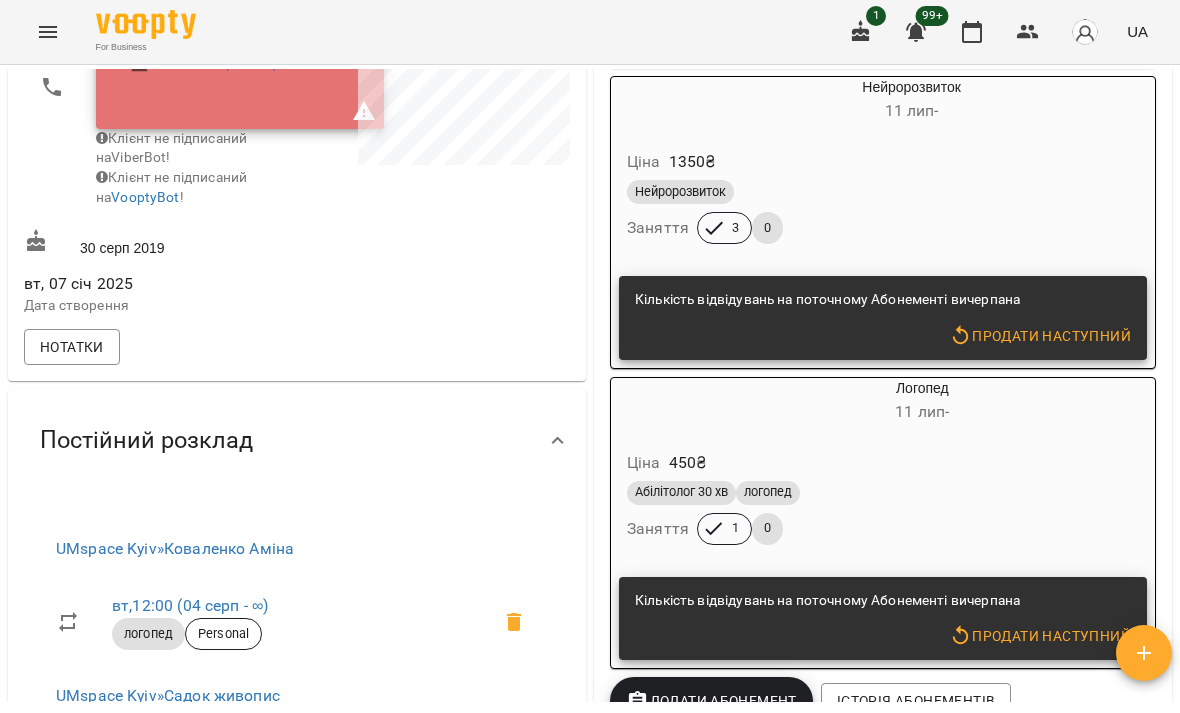 click on "Нейророзвиток" at bounding box center (863, 192) 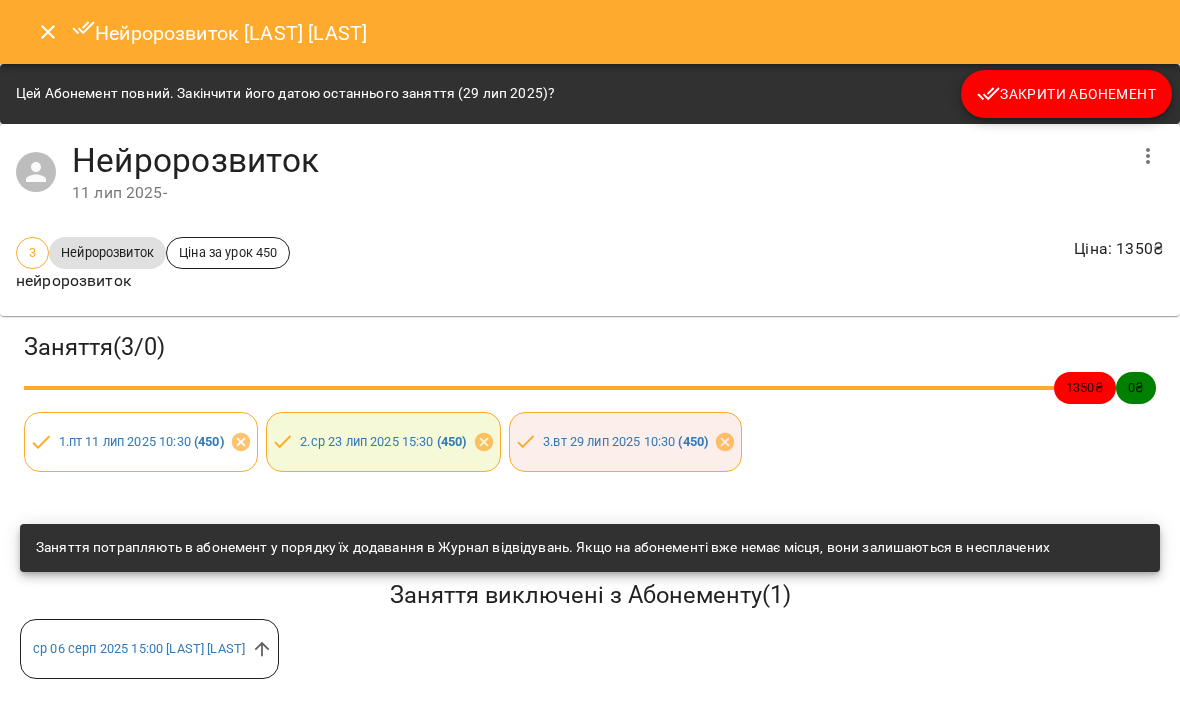 click on "Заняття ( 3 / 0 )" at bounding box center [590, 347] 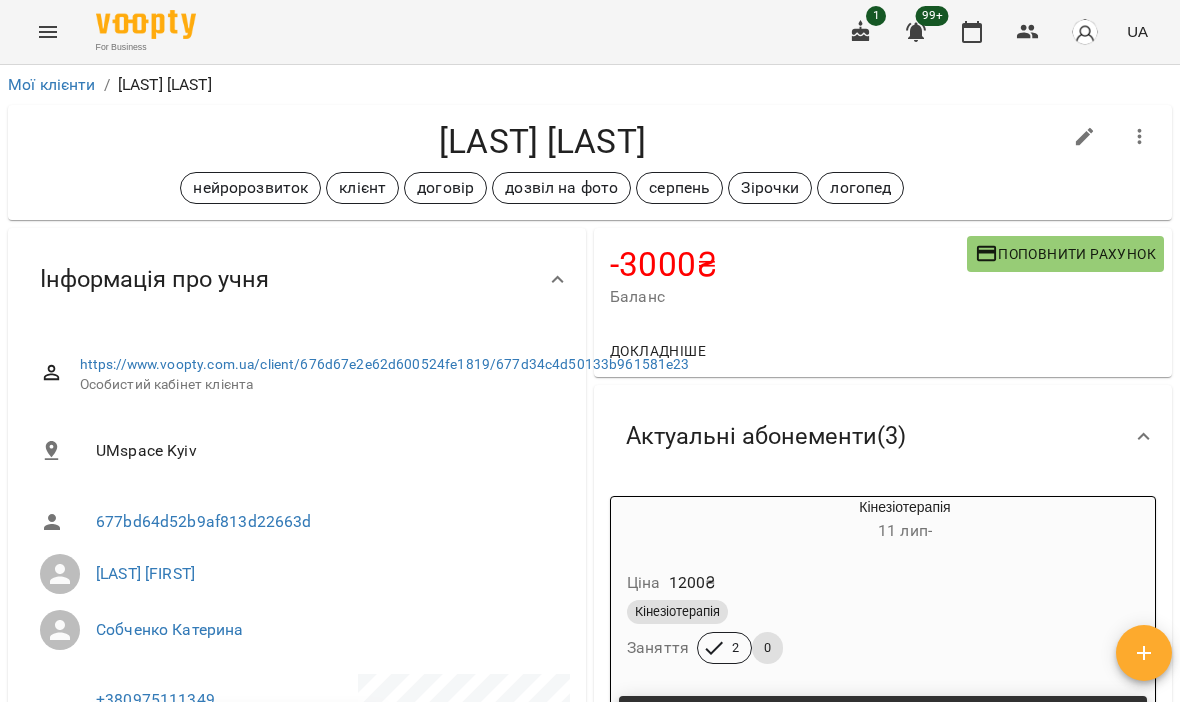 click 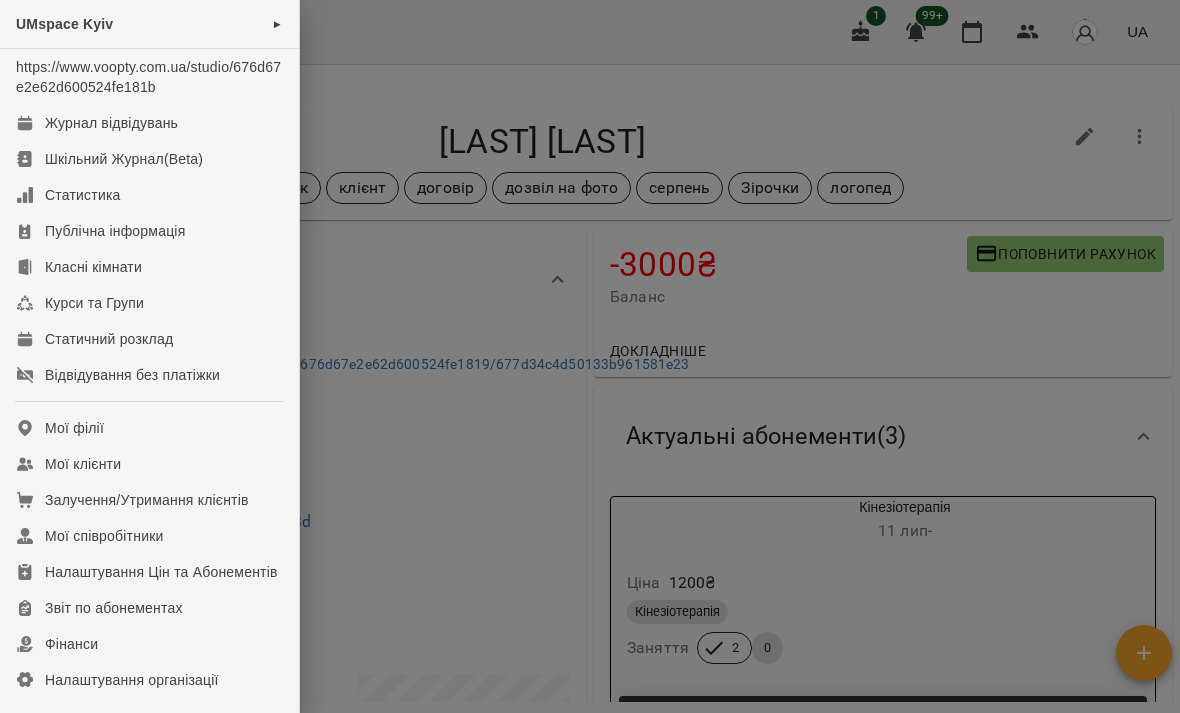 scroll, scrollTop: 0, scrollLeft: 0, axis: both 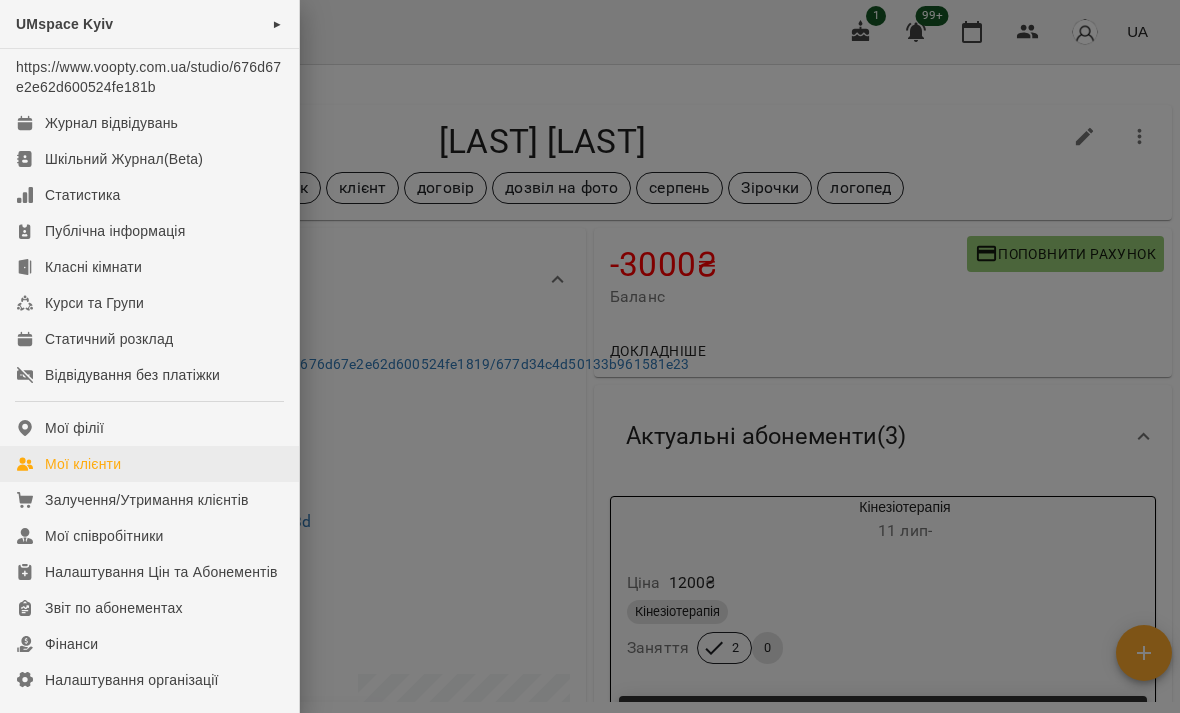 click on "Мої клієнти" at bounding box center (83, 464) 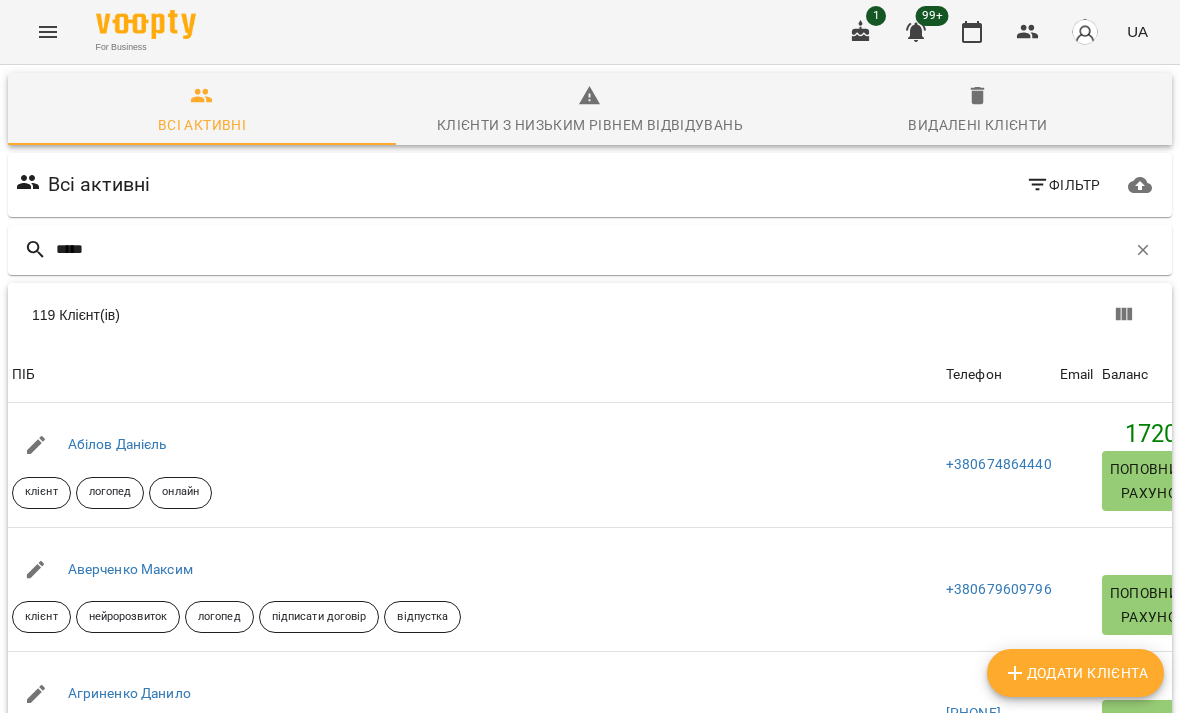 type on "******" 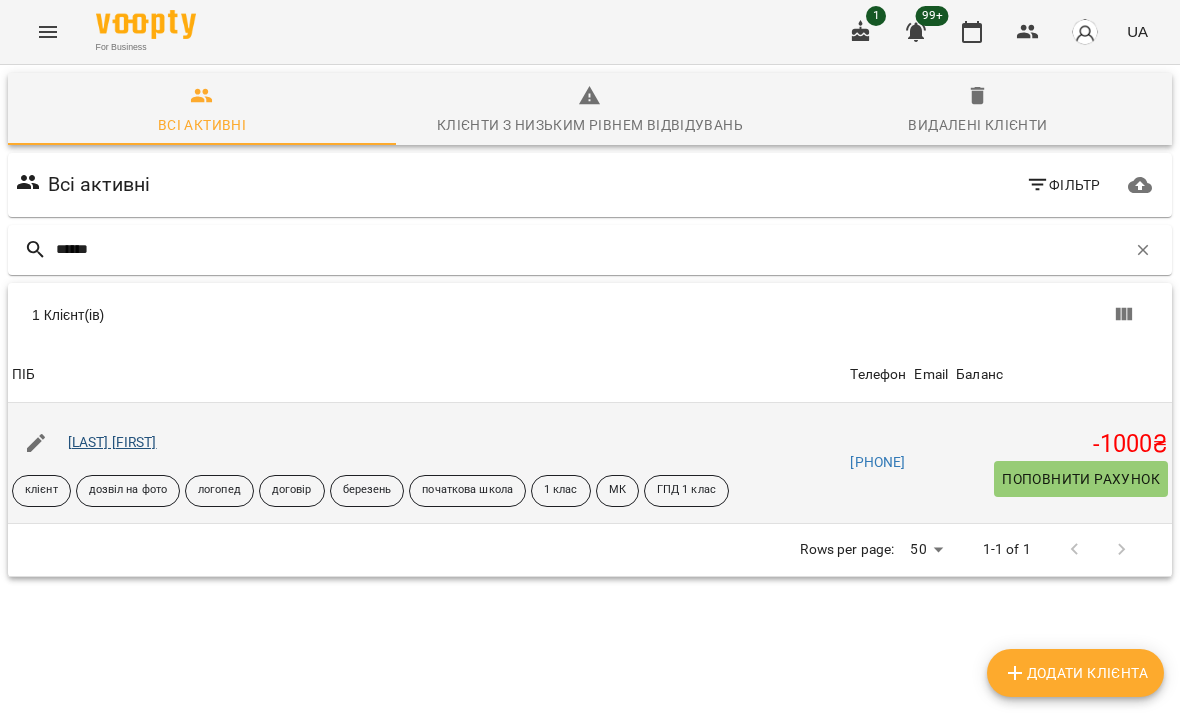 click on "[LAST] [FIRST]" at bounding box center [112, 442] 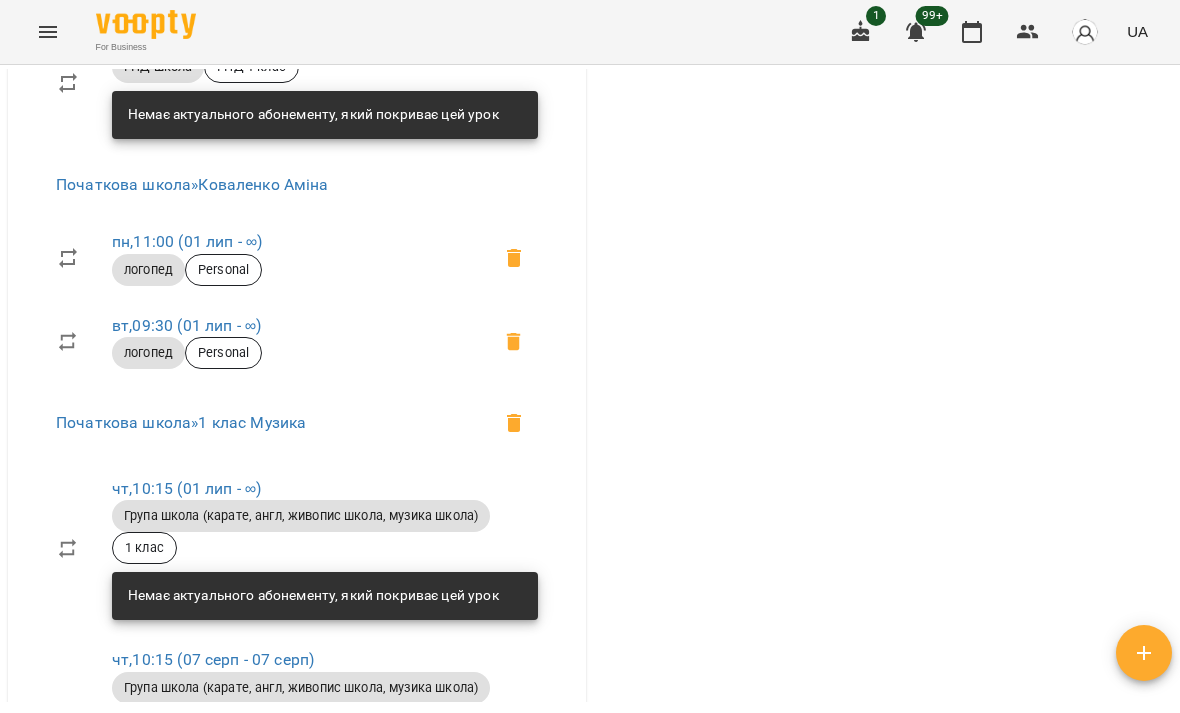 scroll, scrollTop: 2764, scrollLeft: 0, axis: vertical 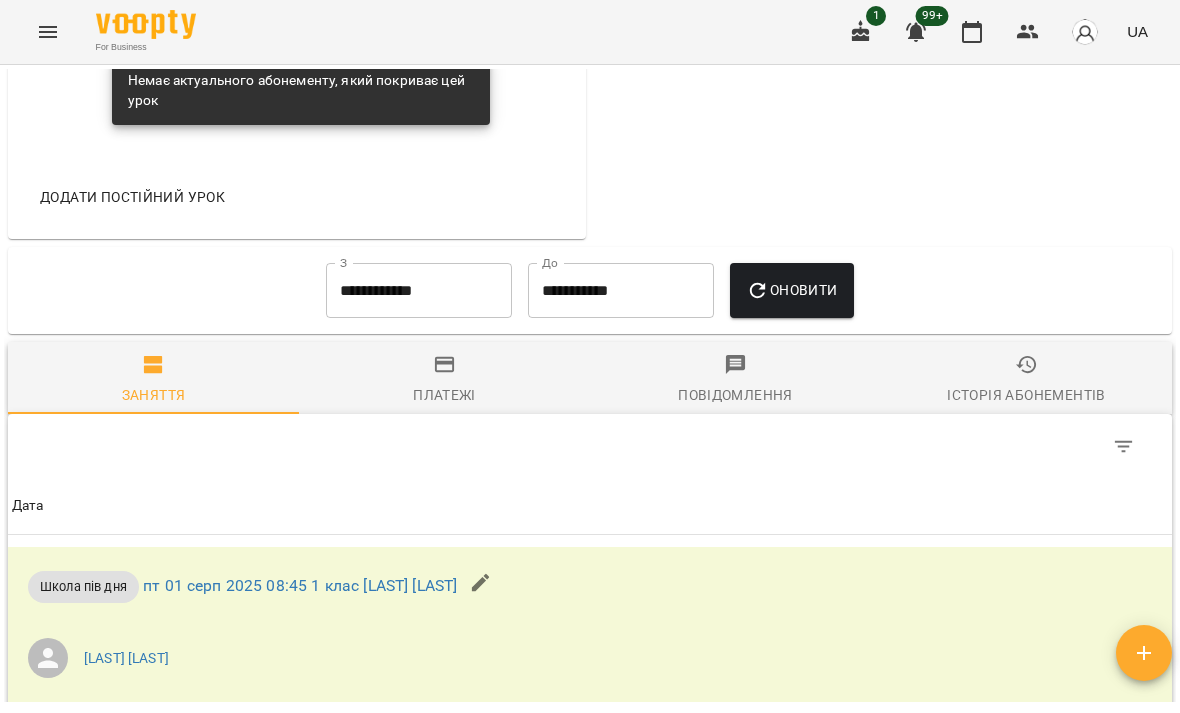 click on "Оновити" at bounding box center (791, 291) 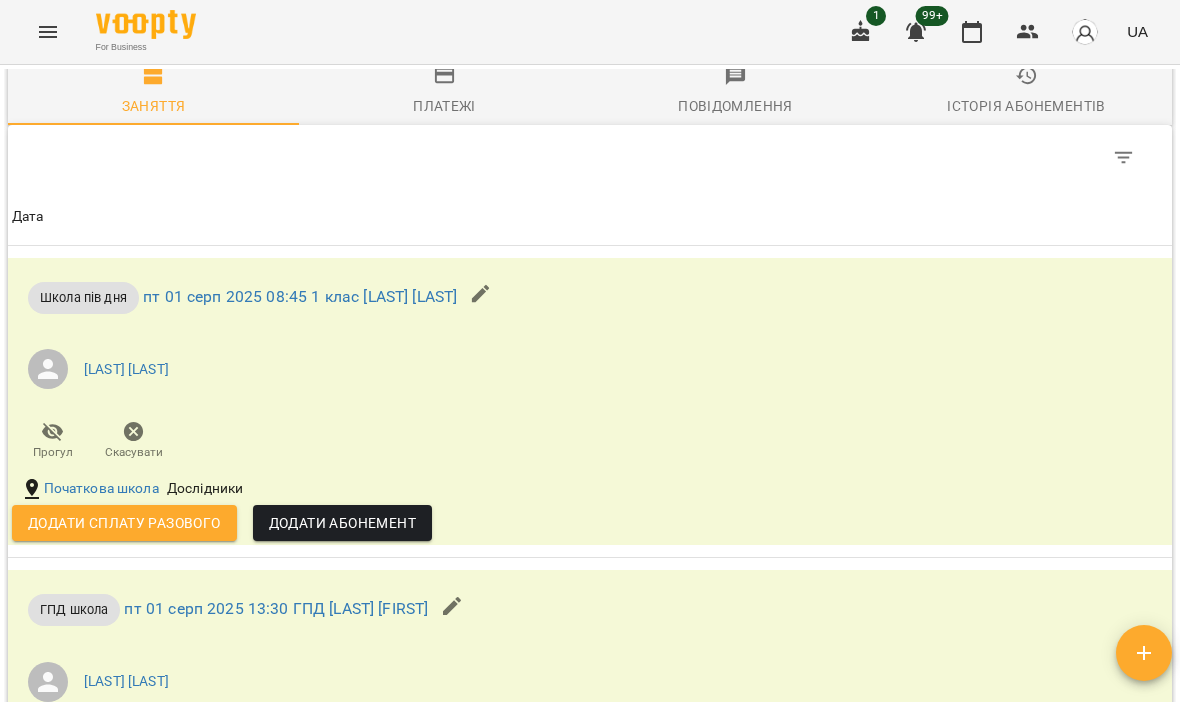 scroll, scrollTop: 4569, scrollLeft: 0, axis: vertical 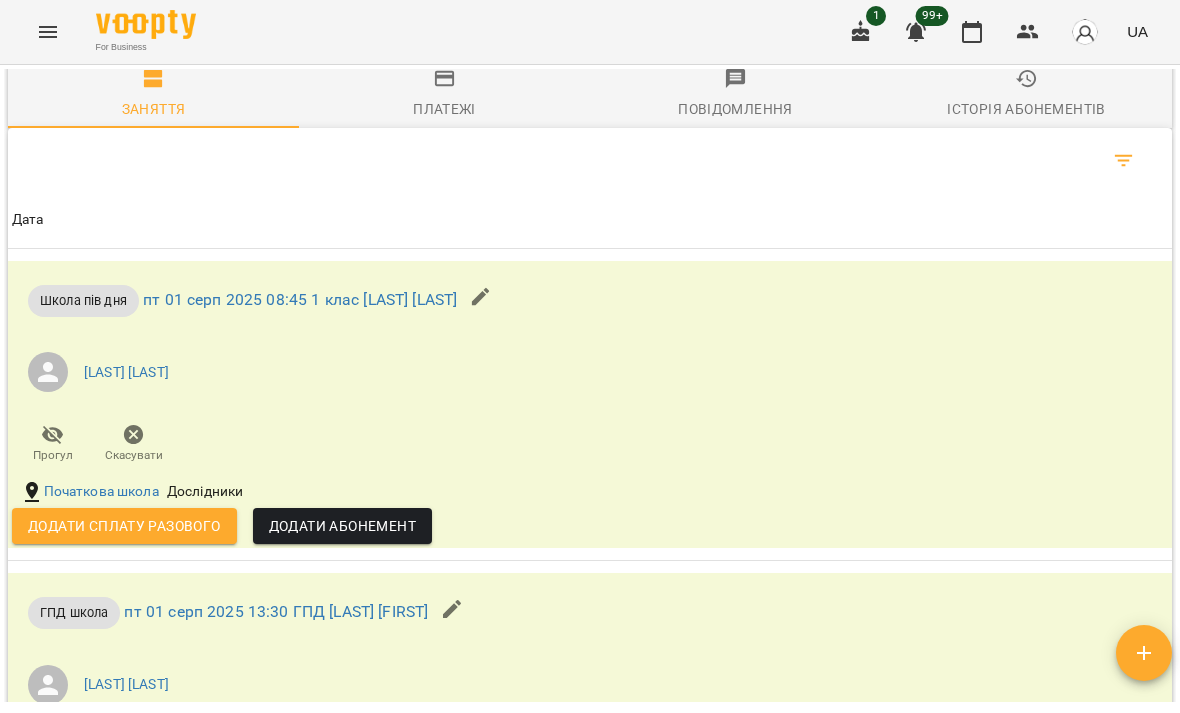 click at bounding box center [1124, 161] 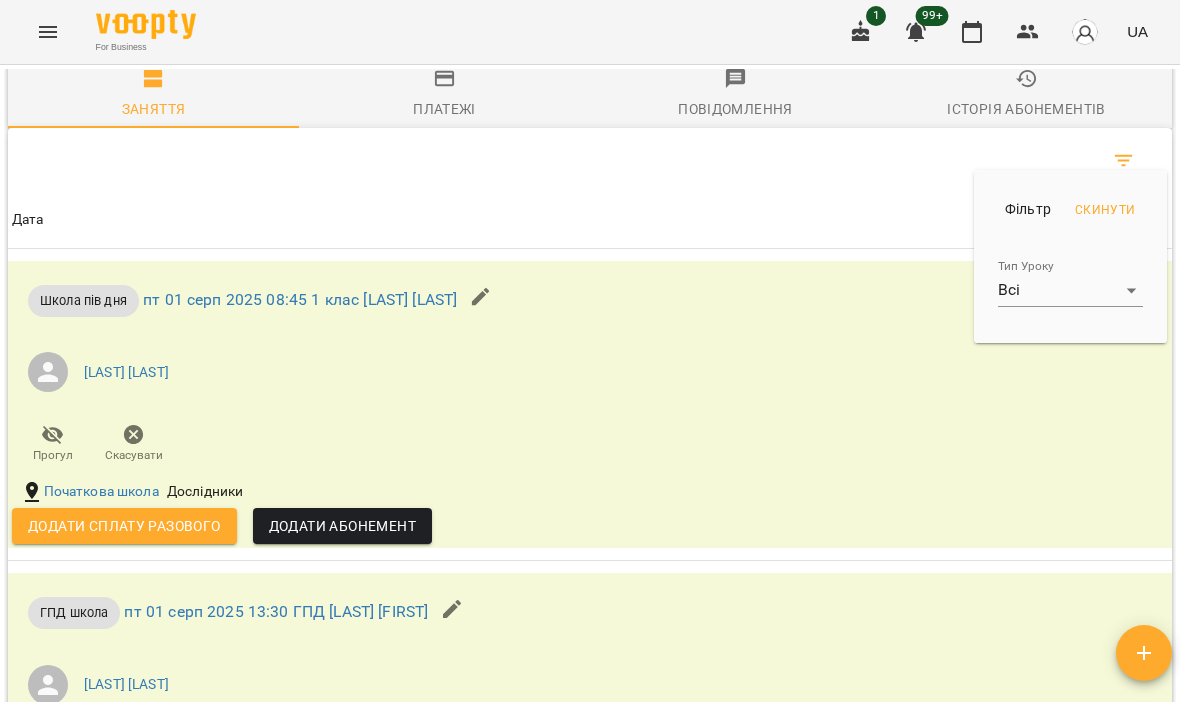 click on "For Business 1 99+ UA Мої клієнти / [LAST] [FIRST] [LAST] [FIRST] клієнт дозвіл на фото логопед договір березень початкова школа 1 клас МК ГПД 1 клас -1000 ₴ Баланс Поповнити рахунок Докладніше -600   ₴ Абонементи 19900 ₴   Без призначення -17000 ₴   Школа 17000 -3500 ₴   Логопед -400   ₴ Разові Відвідування 0 ₴   логопед -400 ₴   майстер клас 0 ₴   Група школа (карате, англ, живопис школа, музика школа) 0 ₴   Школа пів дня 0 ₴   ГПД школа Актуальні абонементи ( 1 ) Логопед 01 лип  -   Ціна 3500 ₴ Абілітолог 30 хв логопед Заняття 7 0 Продати наступний Додати Абонемент !" at bounding box center (590, 389) 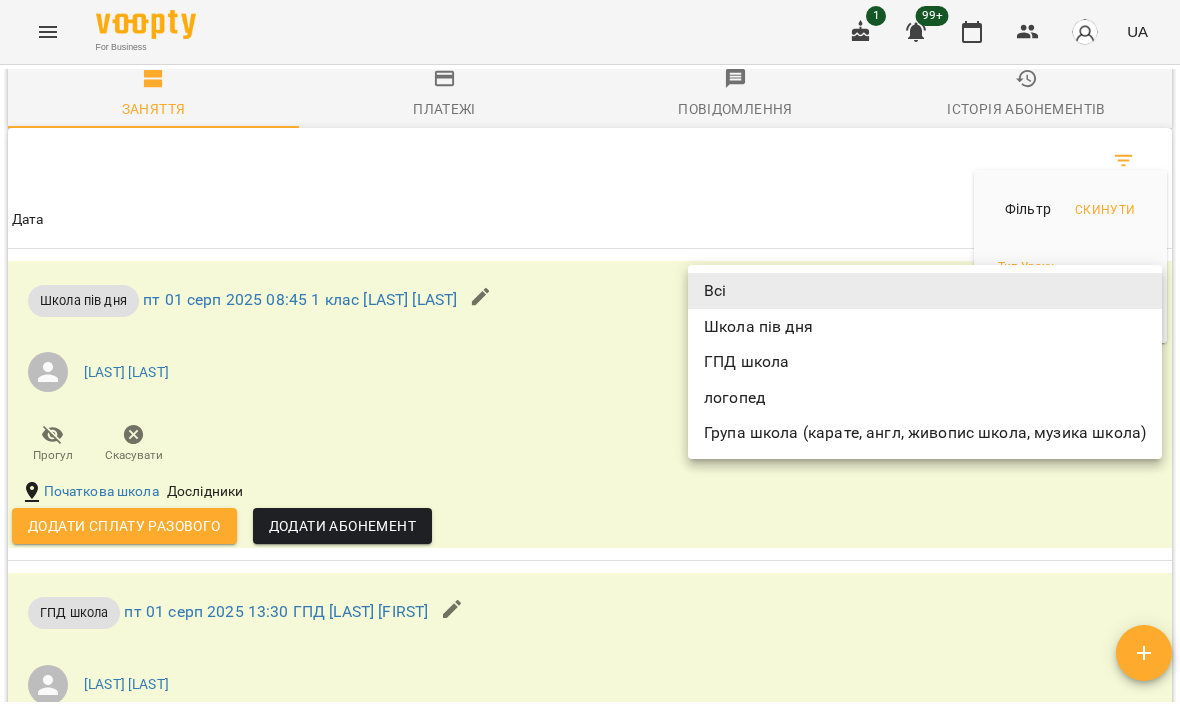 click on "логопед" at bounding box center (925, 398) 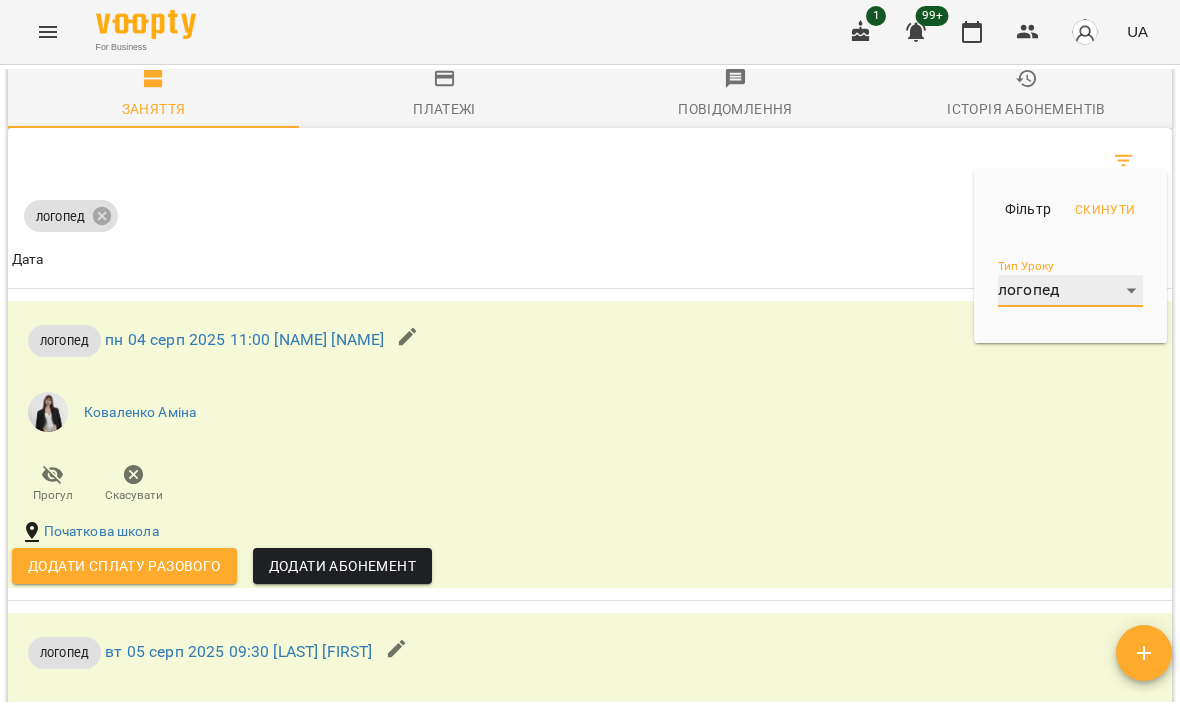 type on "*******" 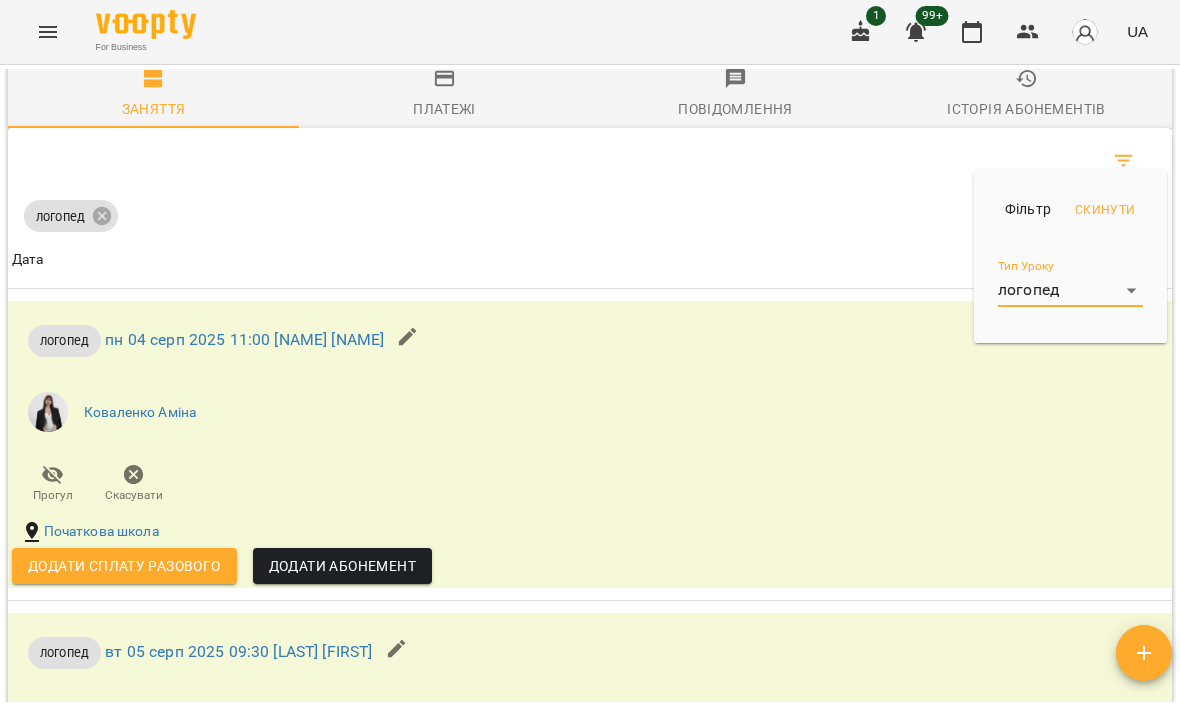 click at bounding box center (590, 356) 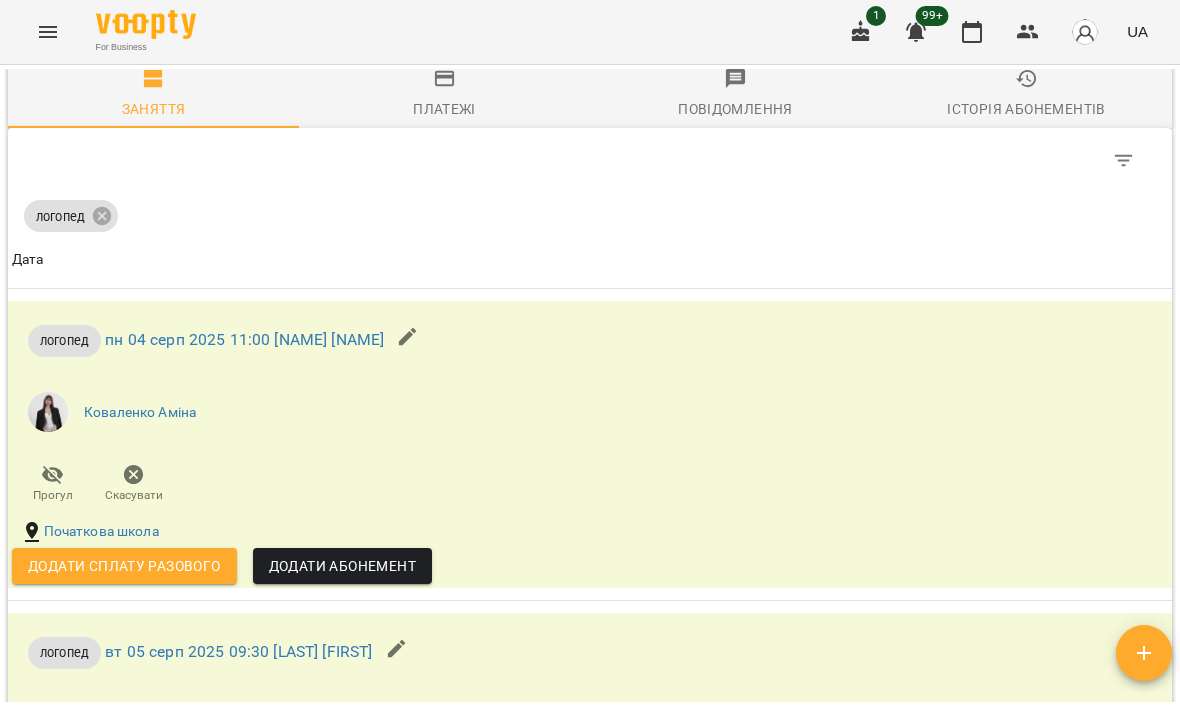 click 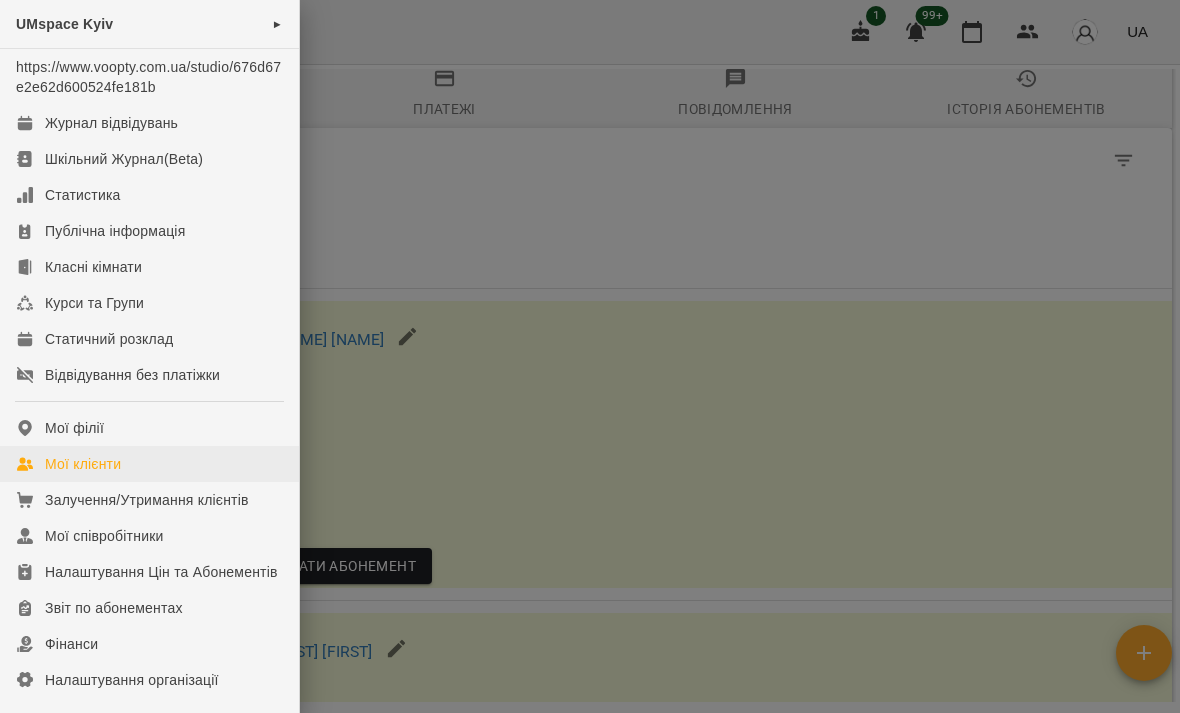click on "Мої клієнти" at bounding box center [83, 464] 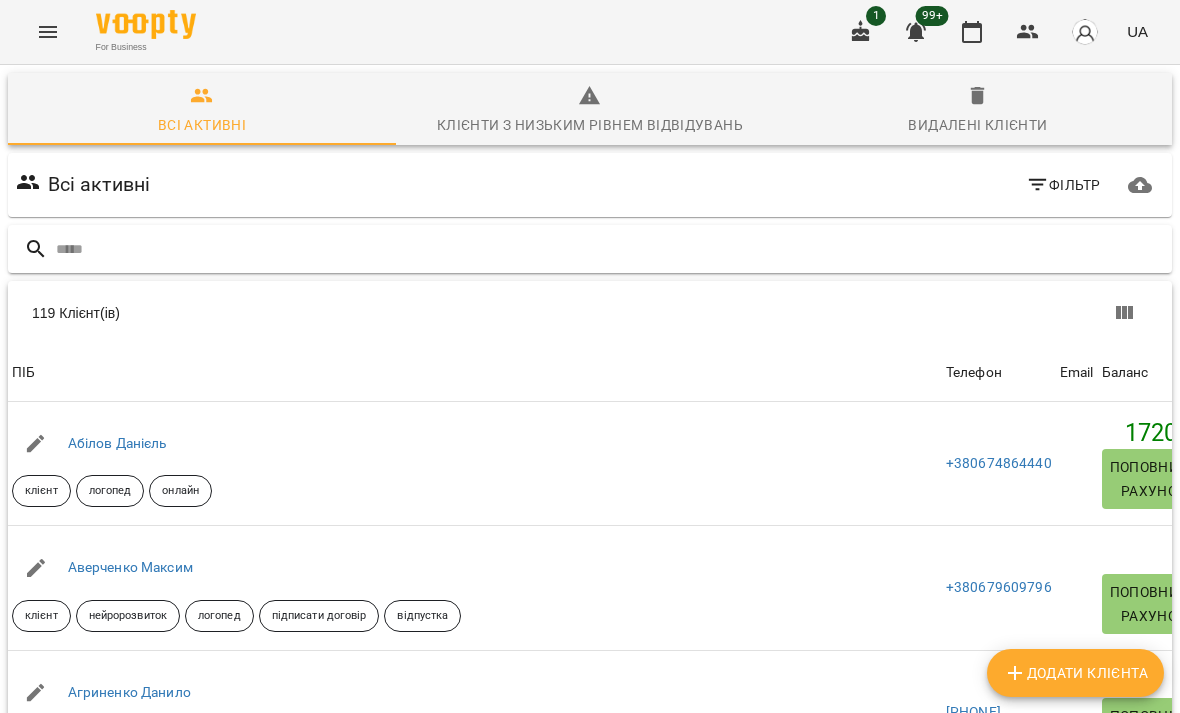 click at bounding box center (610, 249) 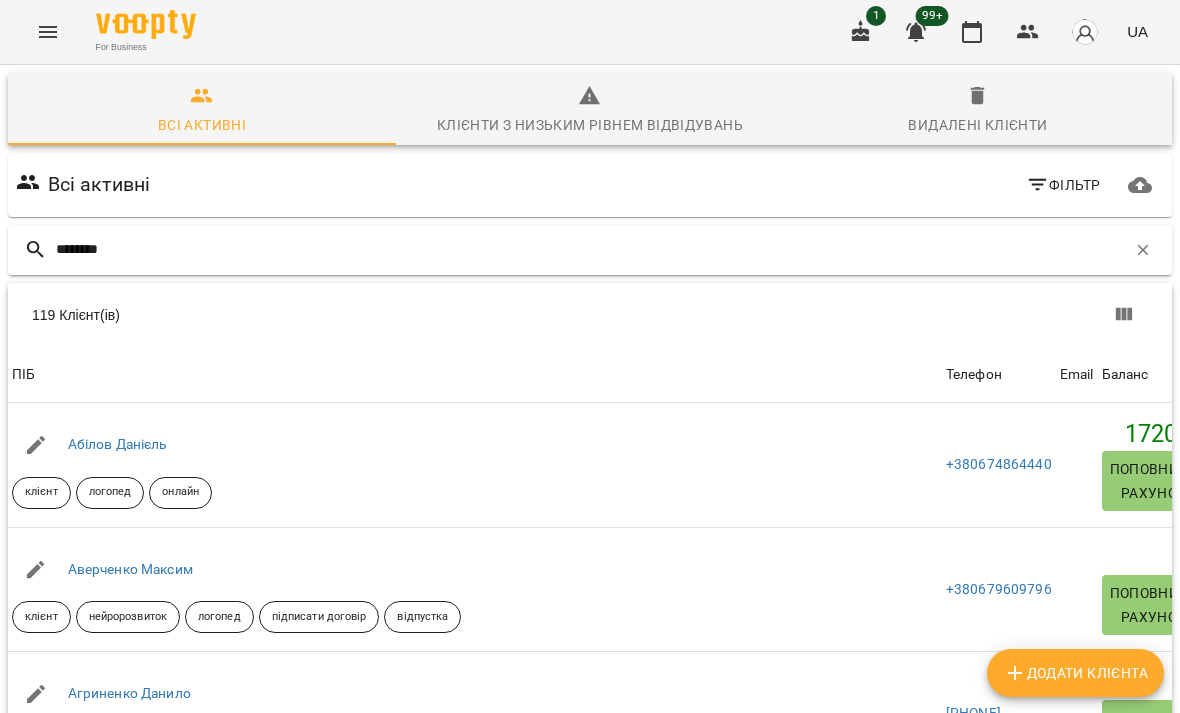 type on "********" 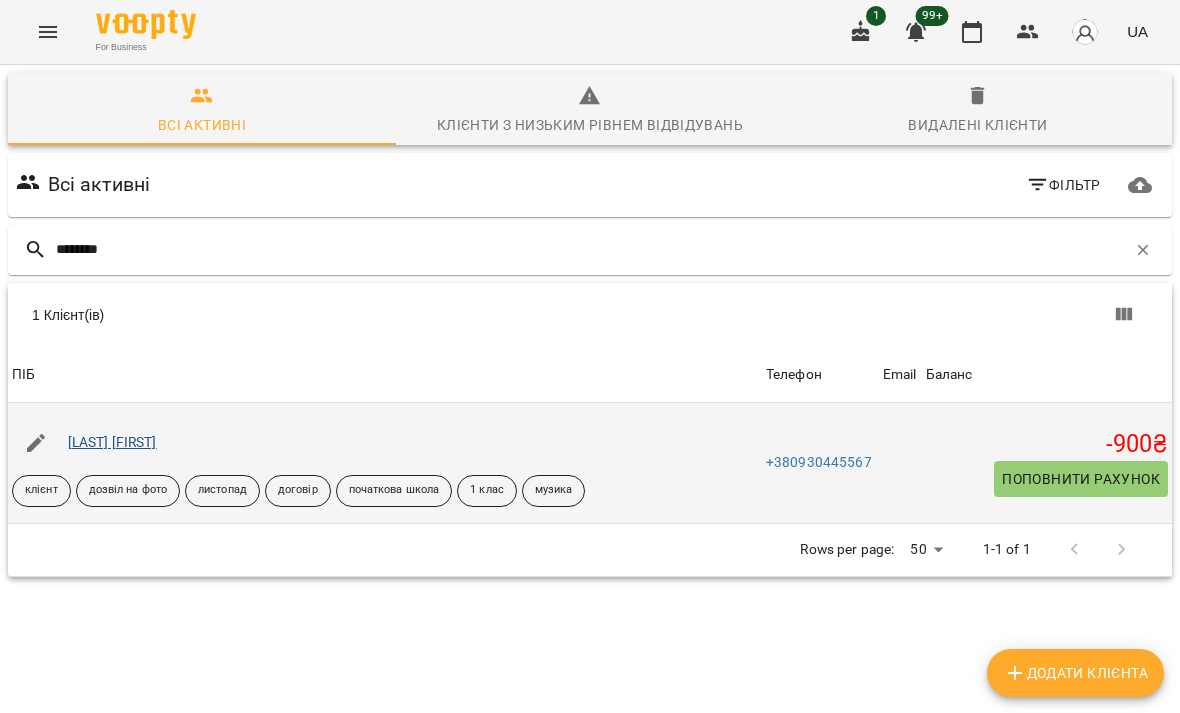 click on "[LAST] [FIRST]" at bounding box center (112, 442) 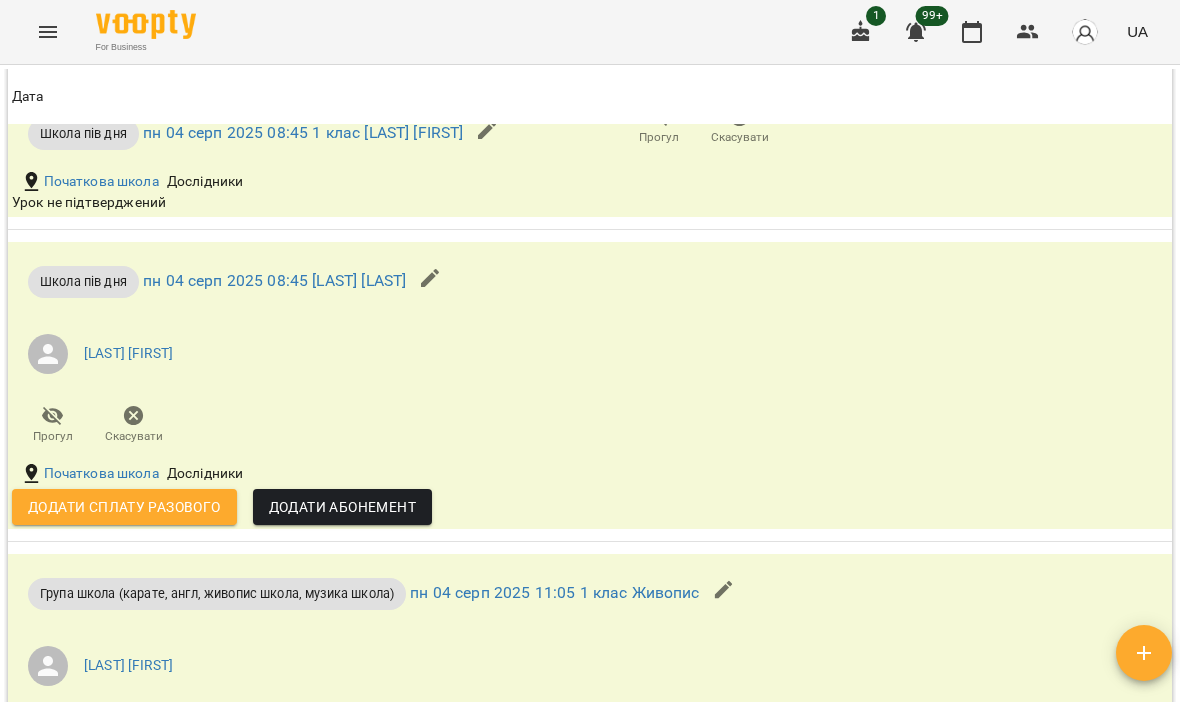 scroll, scrollTop: 3965, scrollLeft: 0, axis: vertical 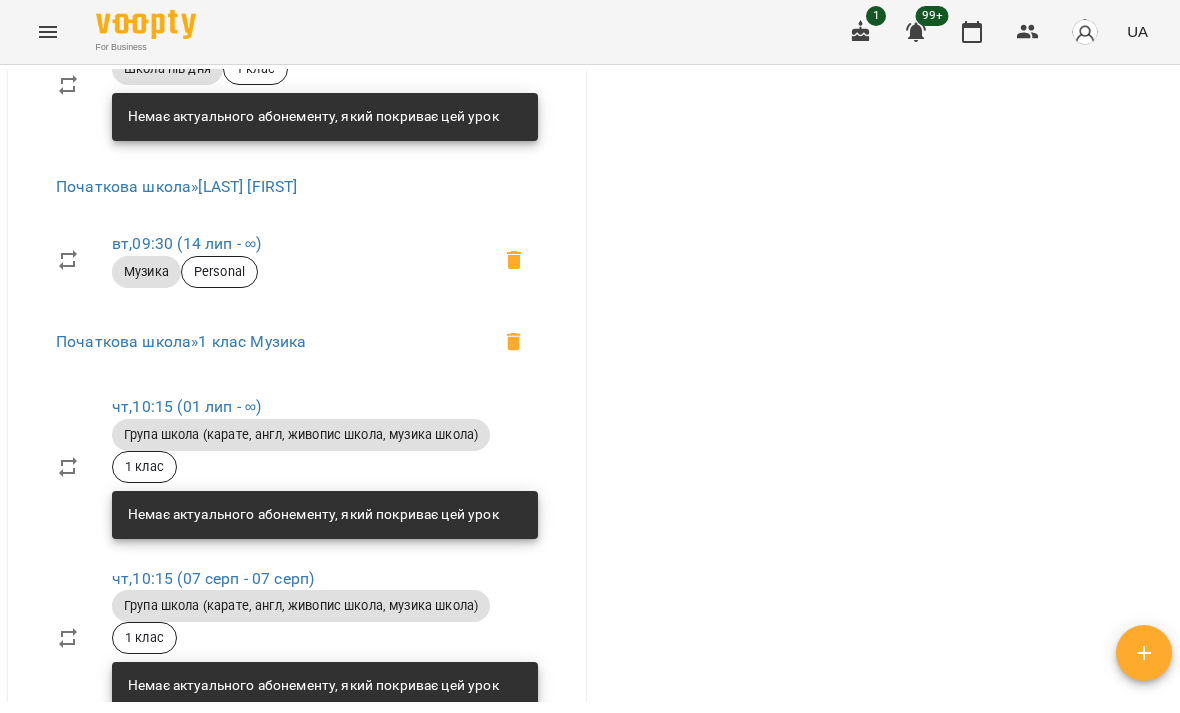click 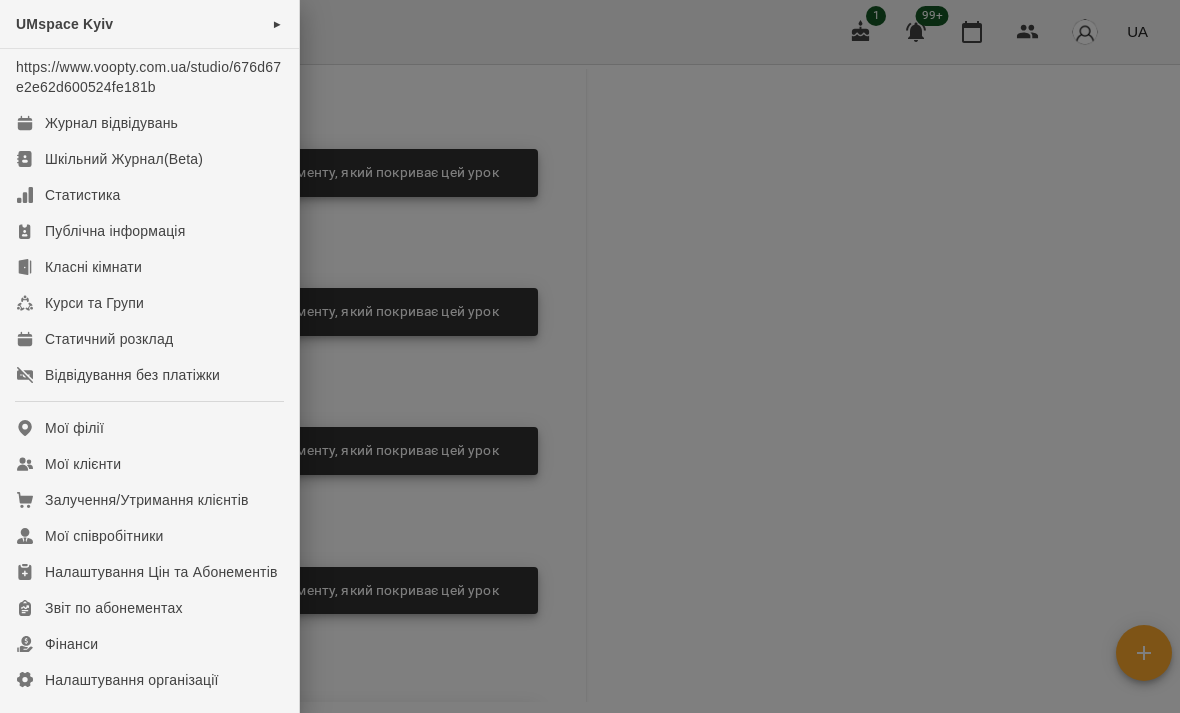 scroll, scrollTop: 1976, scrollLeft: 0, axis: vertical 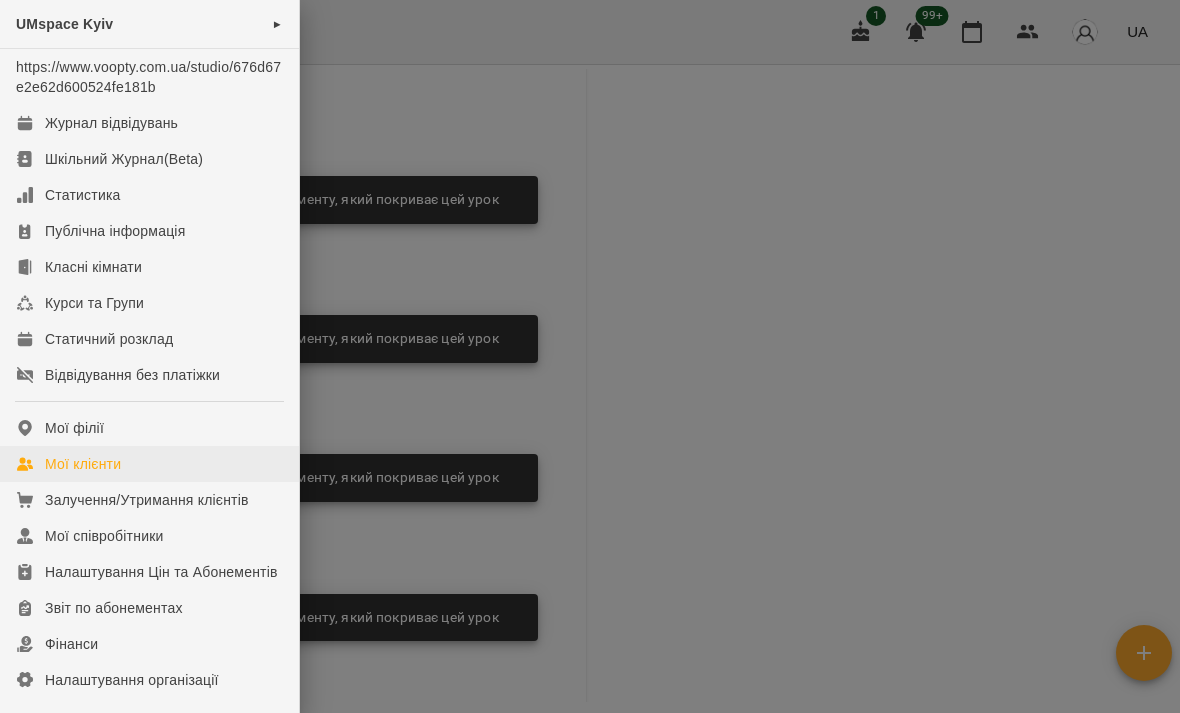 click on "Мої клієнти" at bounding box center (83, 464) 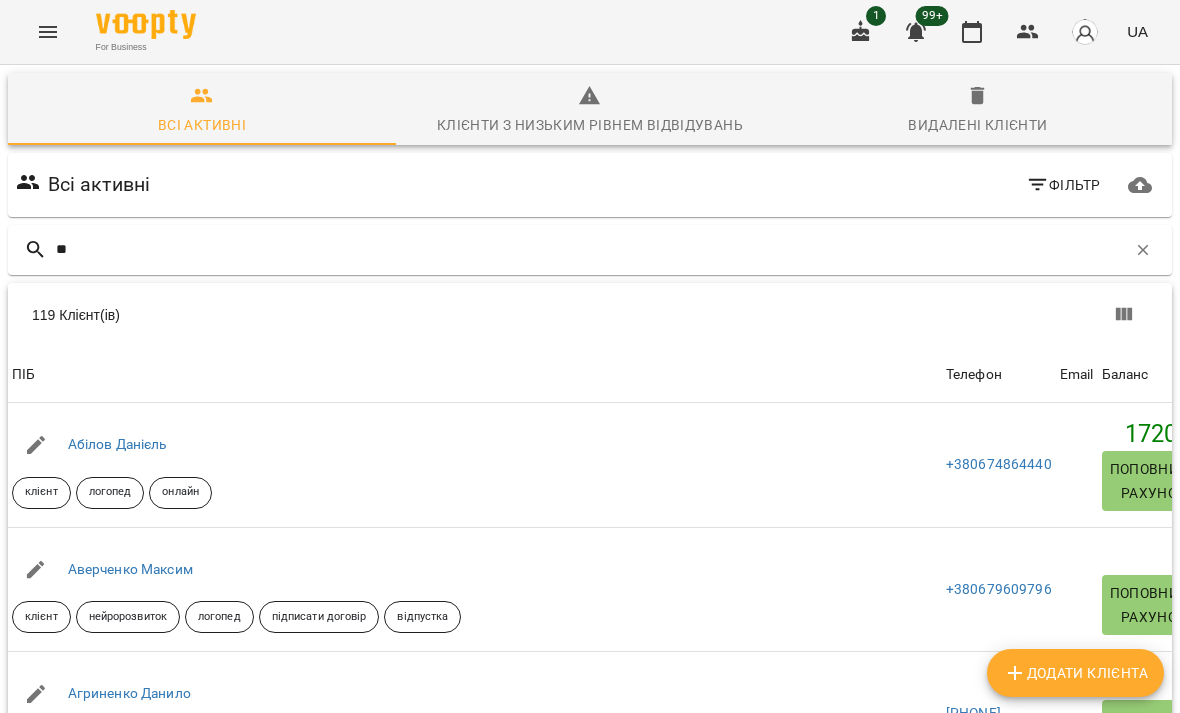 type on "***" 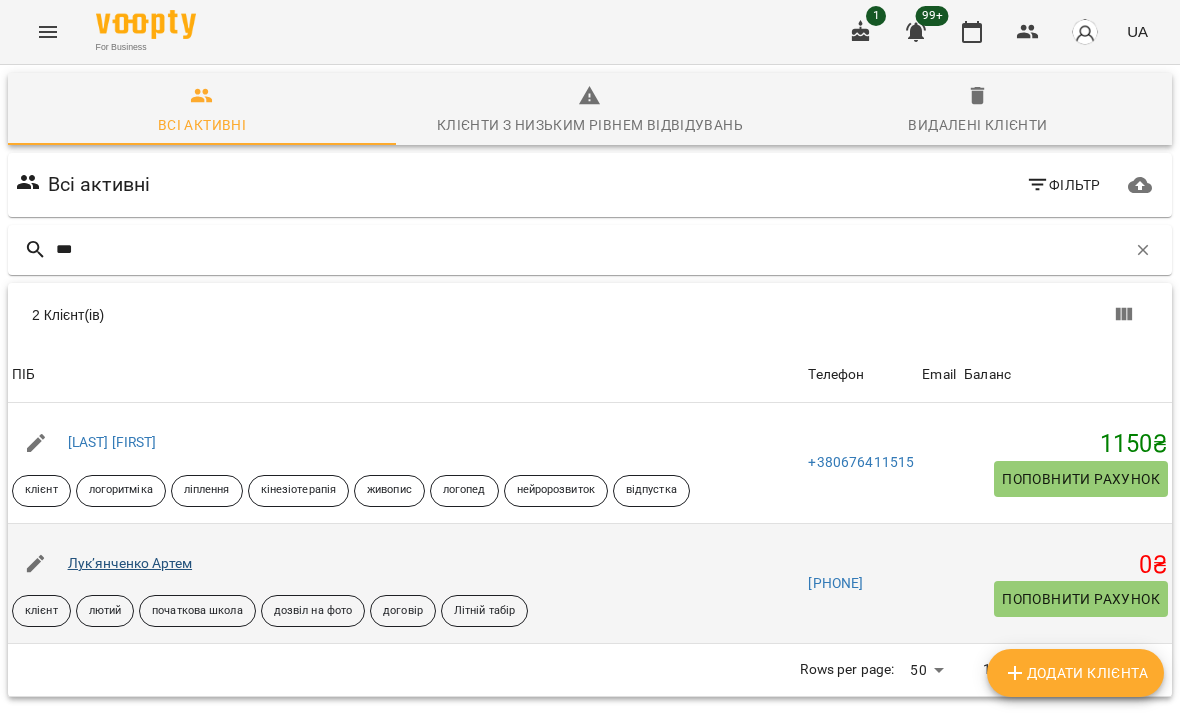 click on "Лук’янченко Артем" at bounding box center (130, 563) 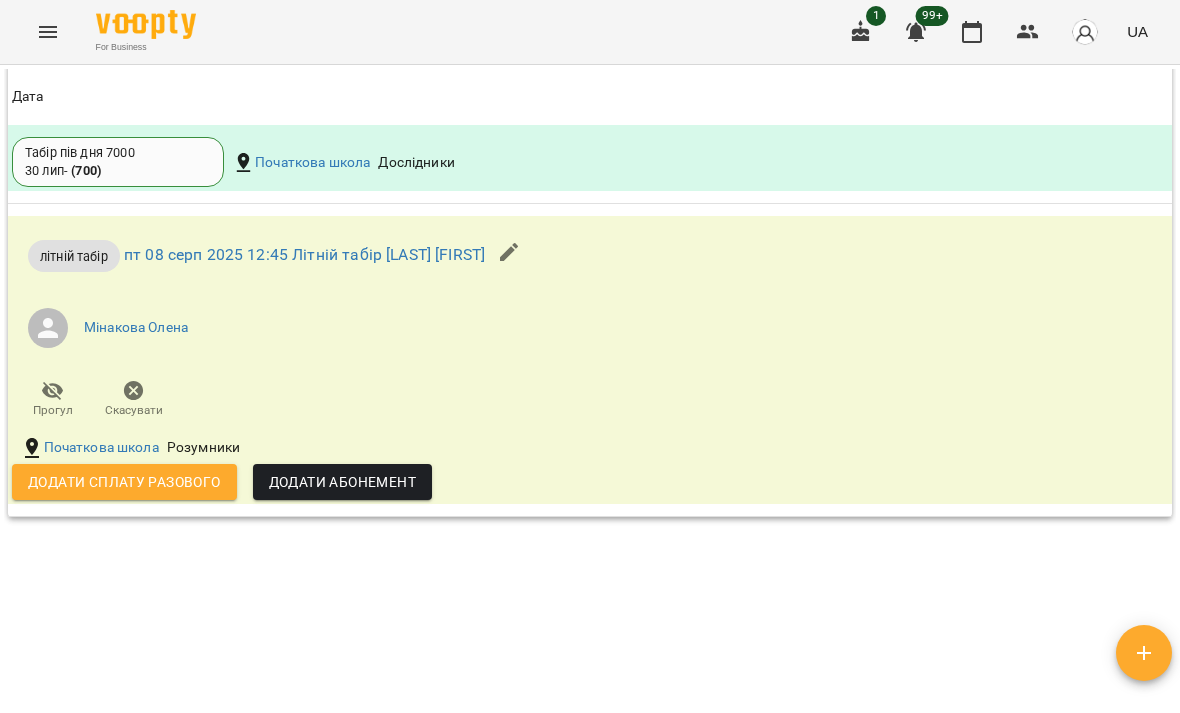 scroll, scrollTop: 5984, scrollLeft: 0, axis: vertical 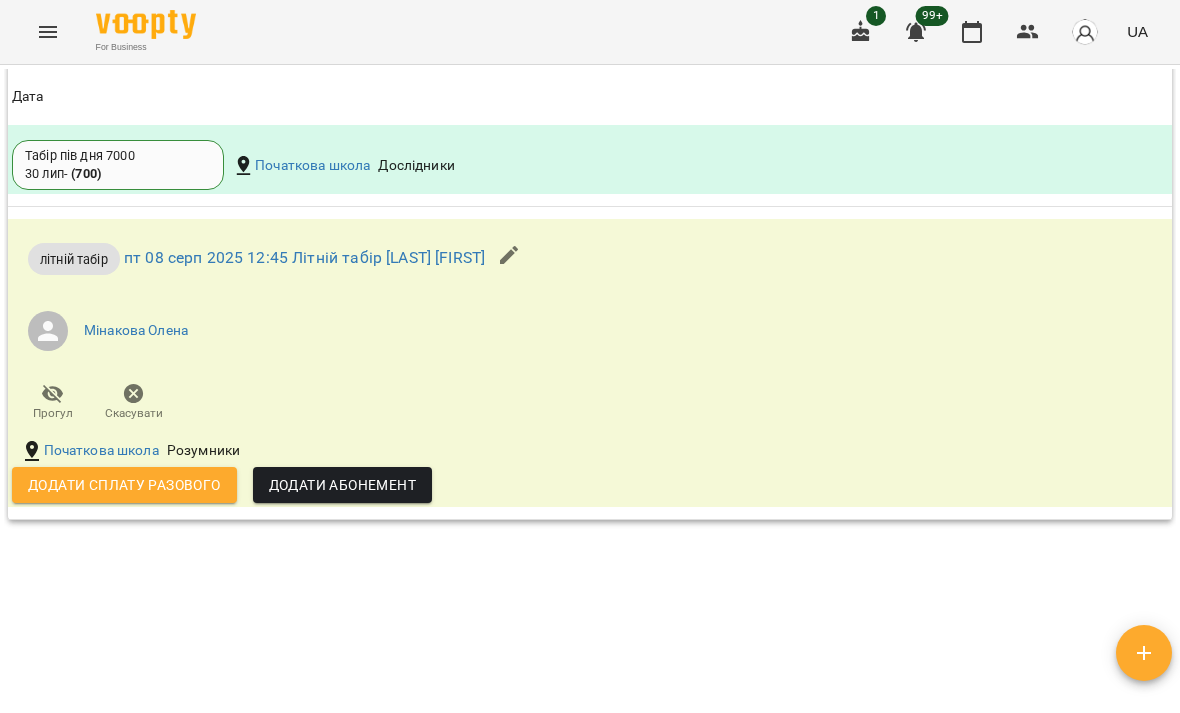 click 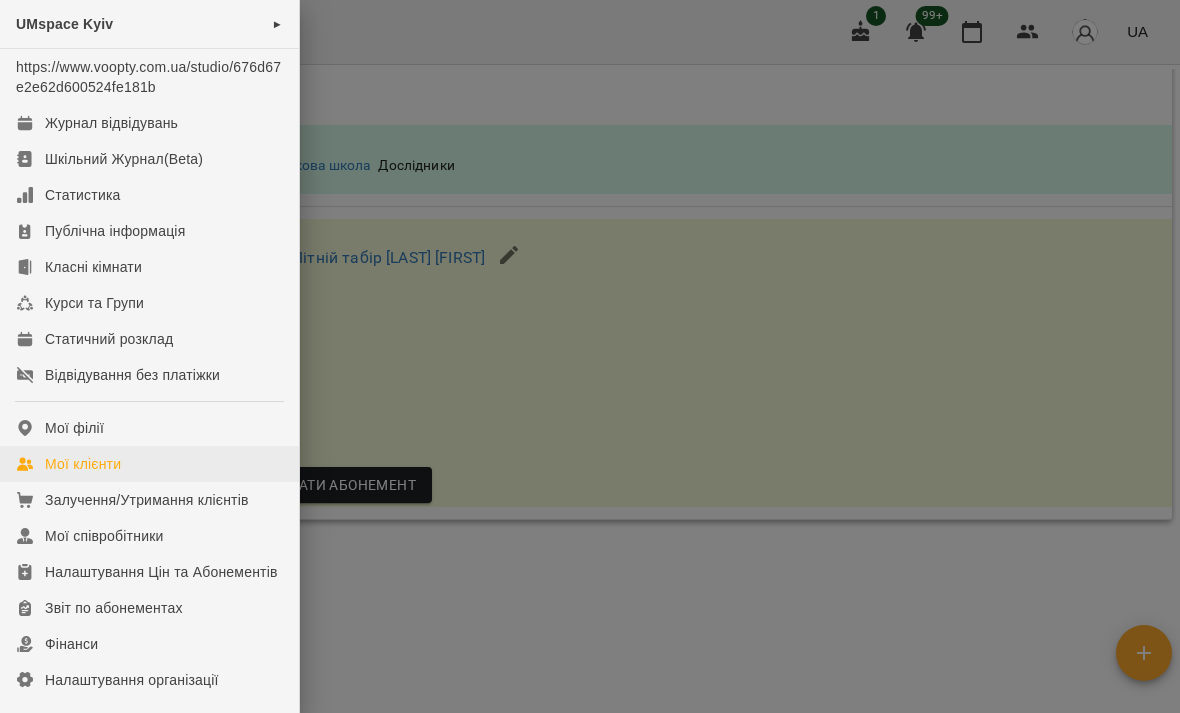 click on "Мої клієнти" at bounding box center (83, 464) 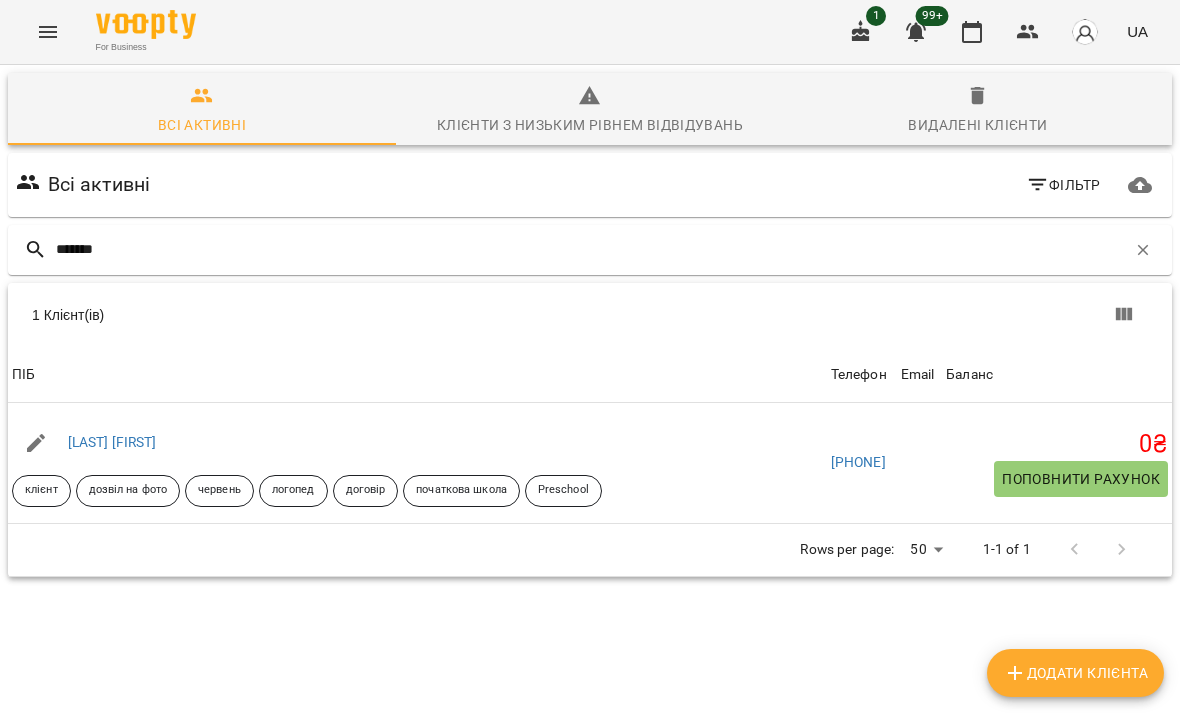 type on "********" 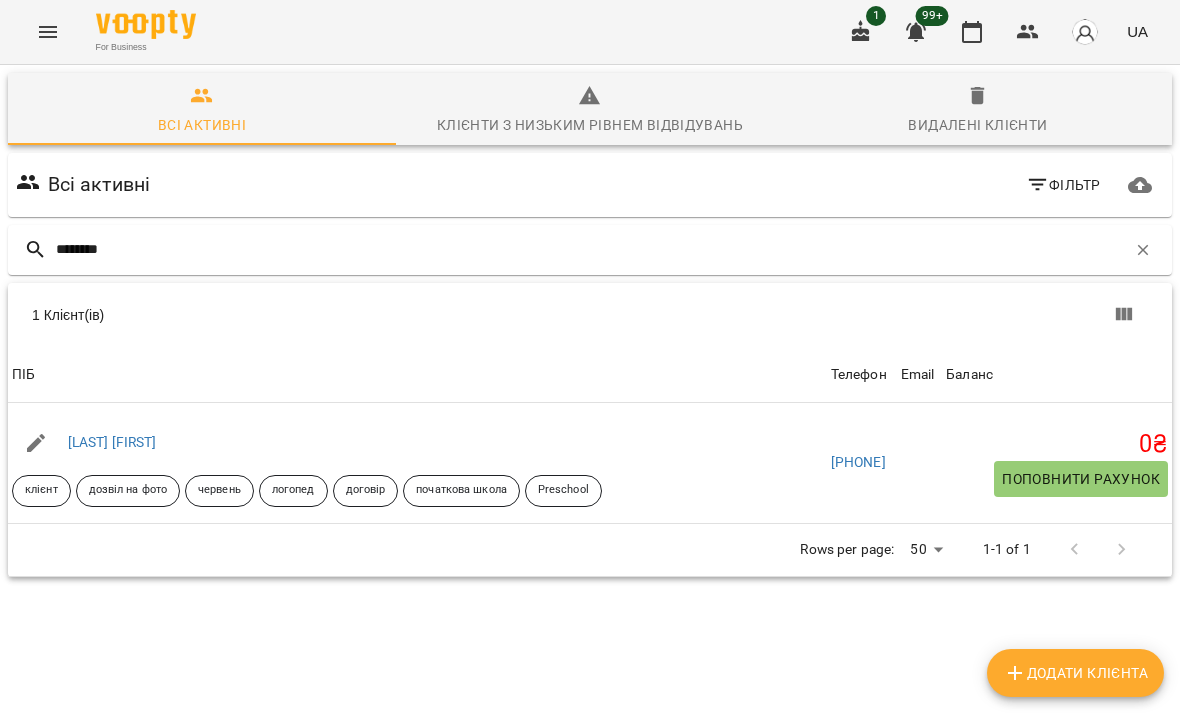 click on "[LAST] [FIRST]" at bounding box center [112, 442] 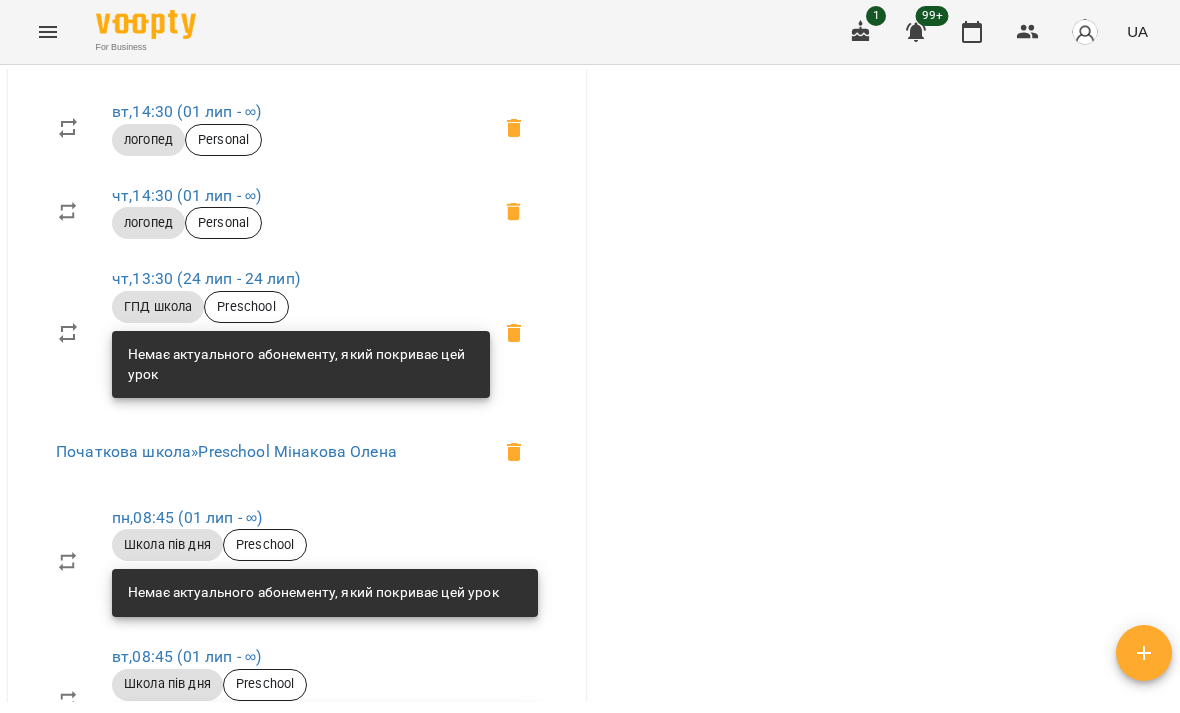 scroll, scrollTop: 1979, scrollLeft: 0, axis: vertical 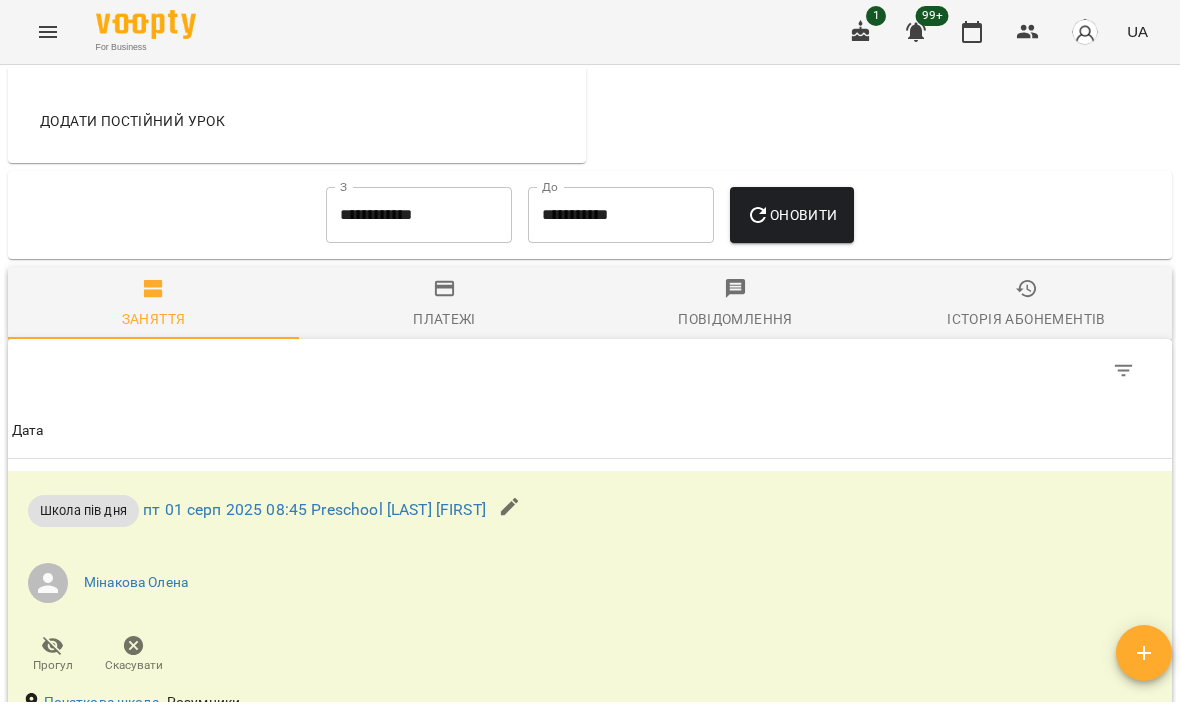 click on "Оновити" at bounding box center (791, 215) 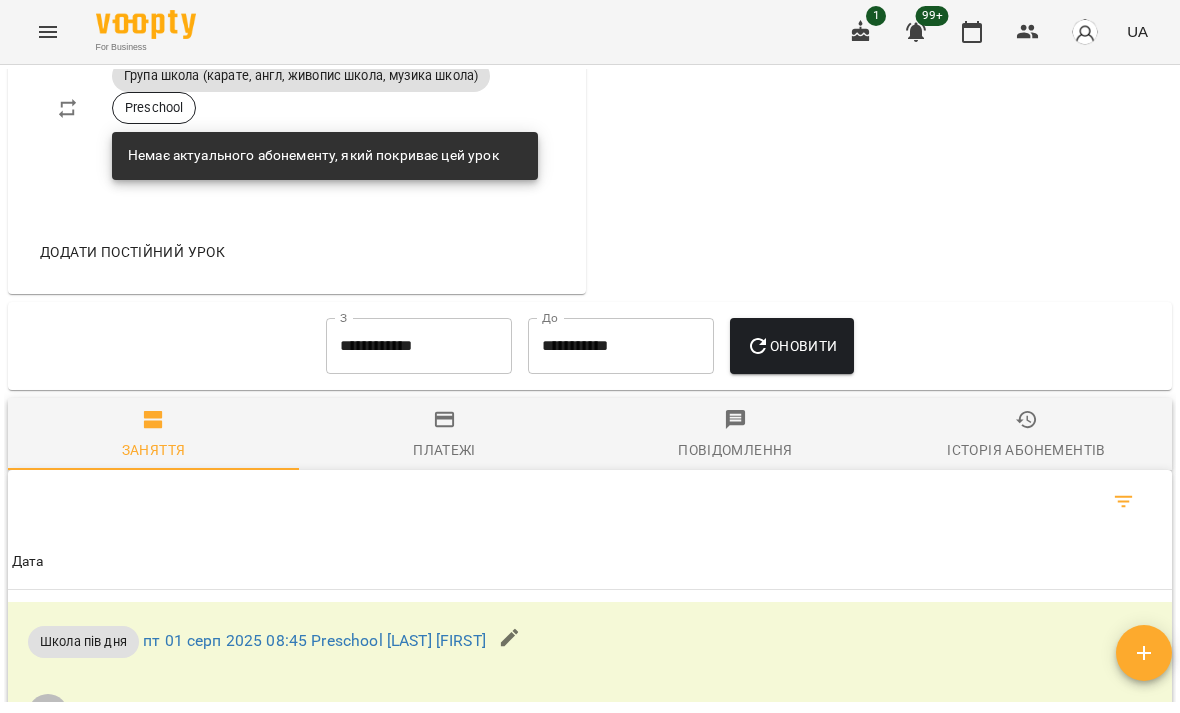 click 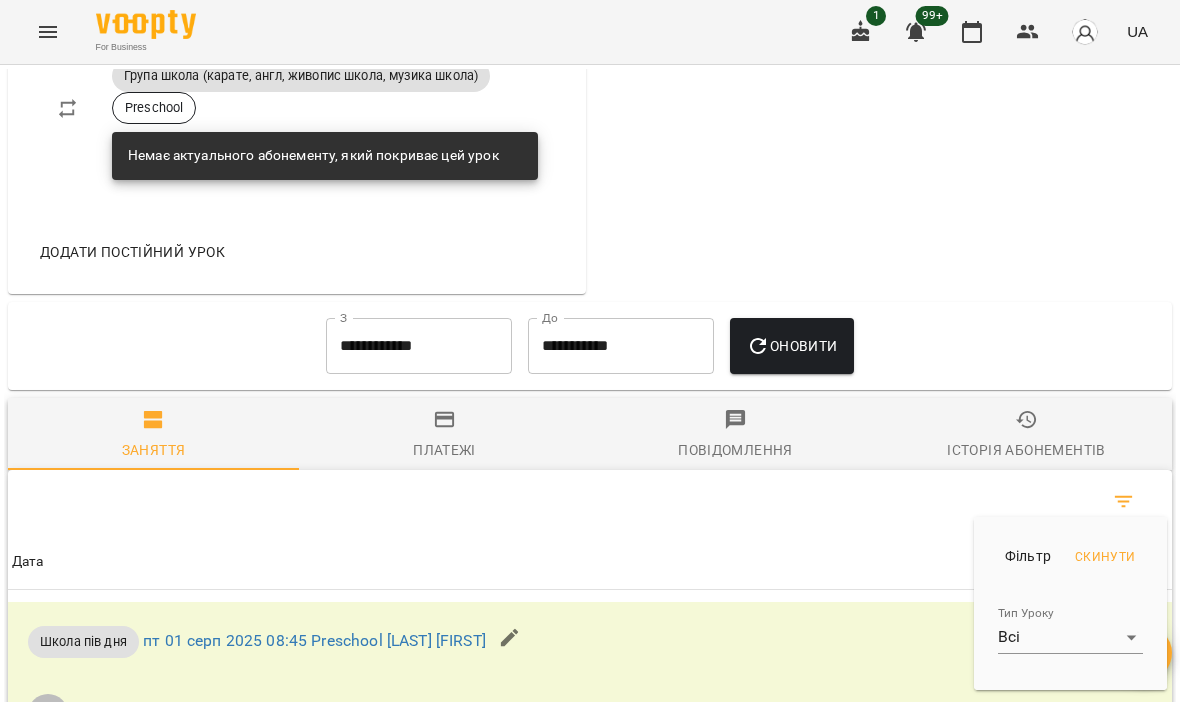 click on "For Business 1 99+ UA Мої клієнти / [LAST] [LAST] [LAST] клієнт дозвіл на фото червень логопед договір початкова школа Preschool 0 ₴ Баланс Поповнити рахунок Актуальні абонементи ( 1 ) Логопед 01 лип  -   Ціна 3000 ₴ Абілітолог 30 хв логопед Заняття 5 1 Додати Абонемент Історія абонементів Налаштування доступних абонементів Немає актуальних абонементів Зберегти Інформація про учня https://www.voopty.com.ua/client/676d67e2e62d600524fe1819/677d34c4d50133b961581e27 Особистий кабінет клієнта Початкова школа  677bd64d52b9af813d22663d [LAST] [LAST] [PHONE] !  »" at bounding box center (590, 389) 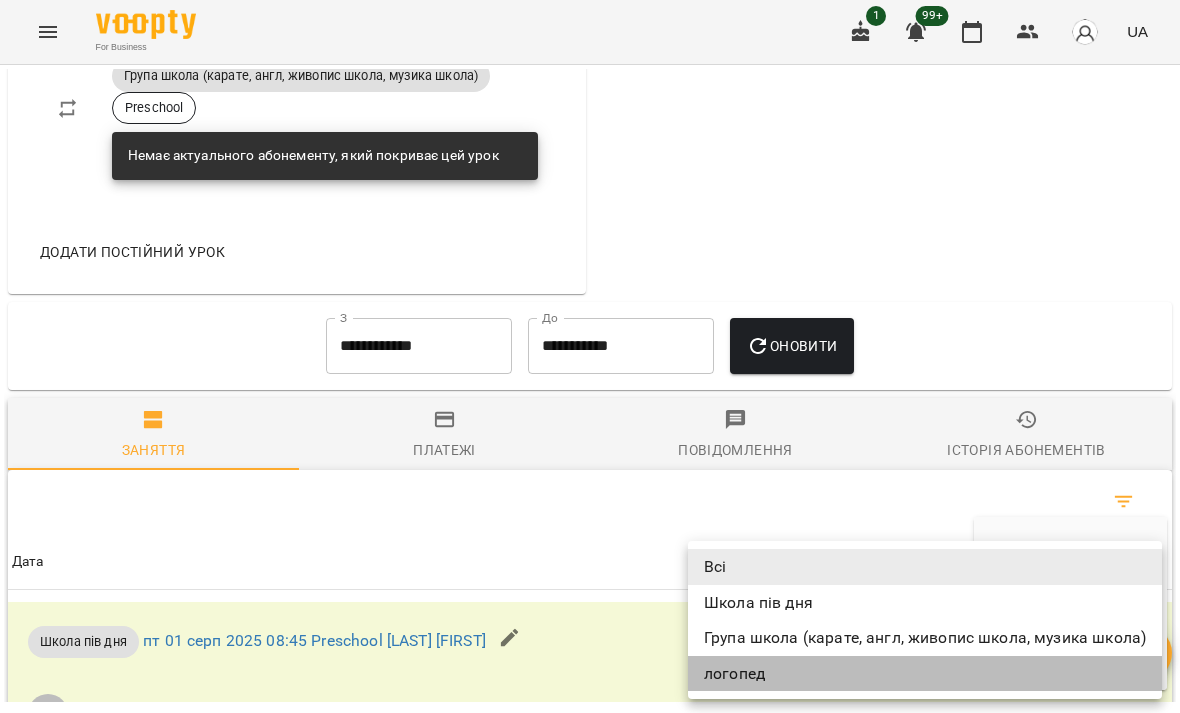 click on "логопед" at bounding box center (925, 674) 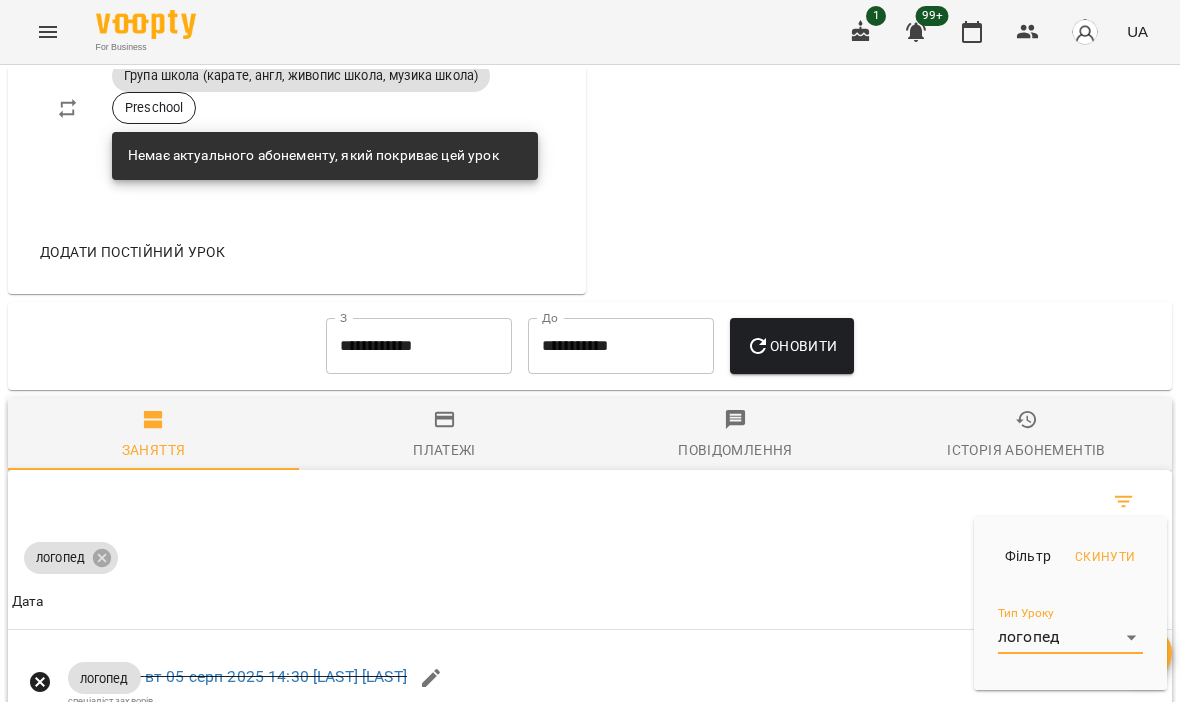 click at bounding box center (590, 356) 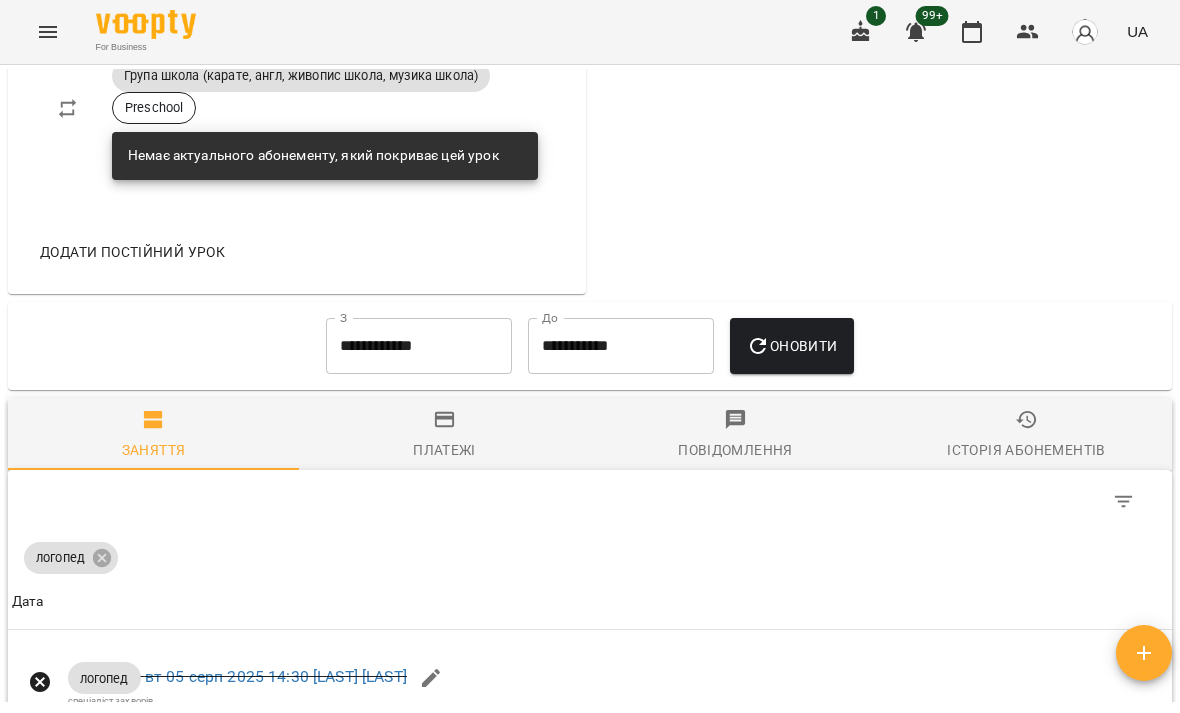click at bounding box center (857, 502) 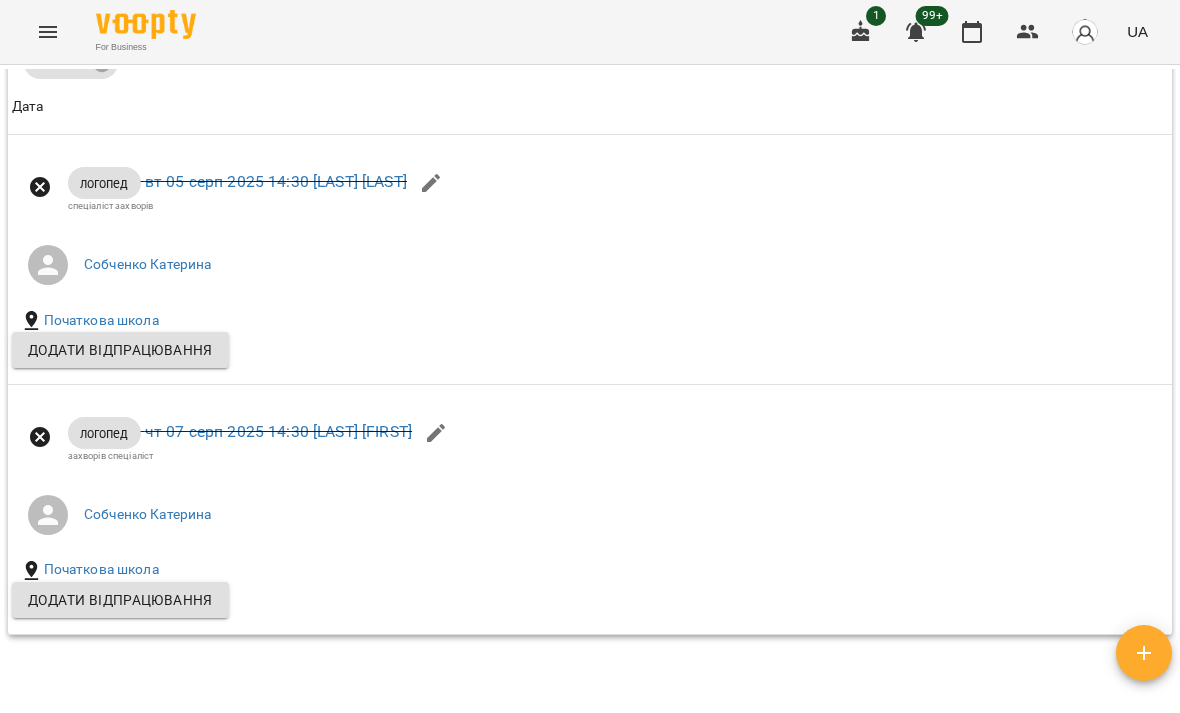 scroll, scrollTop: 3815, scrollLeft: 0, axis: vertical 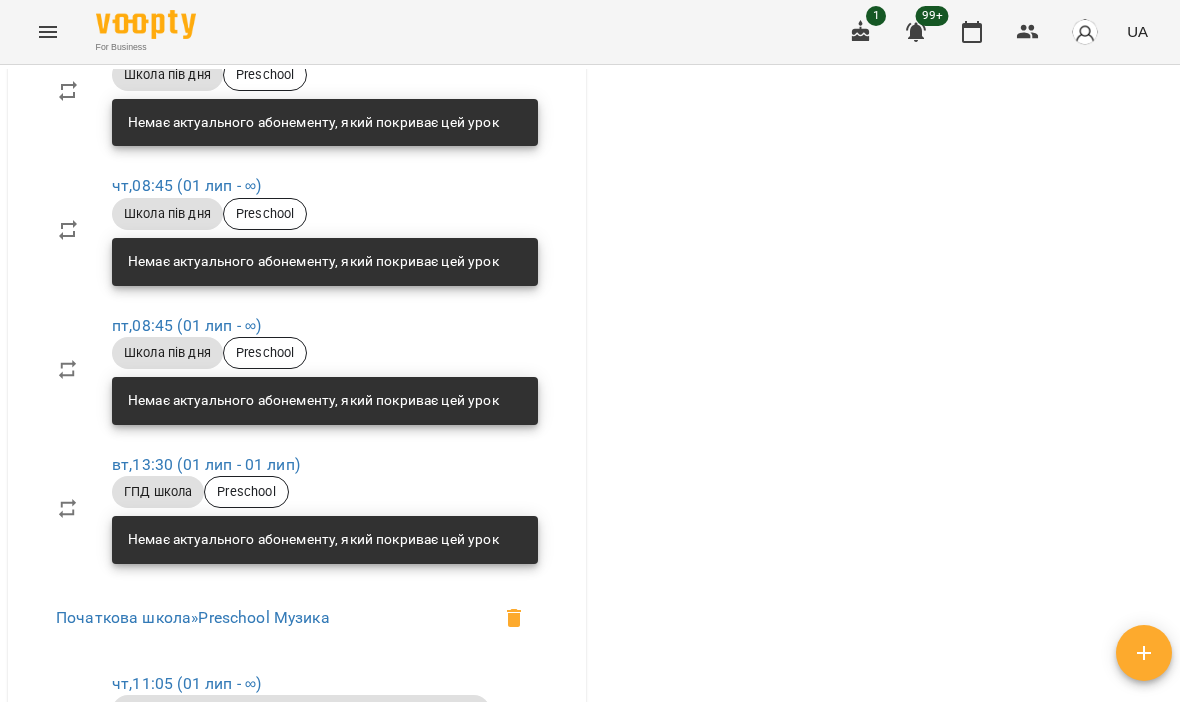 click 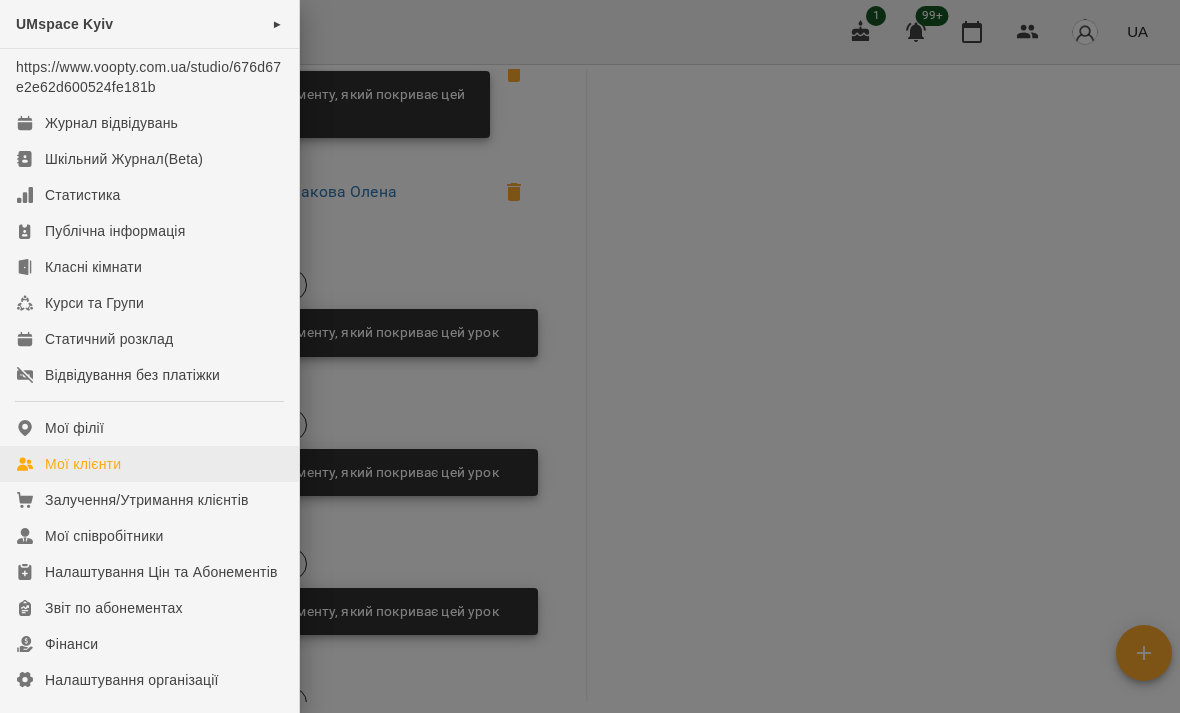 scroll, scrollTop: 2223, scrollLeft: 0, axis: vertical 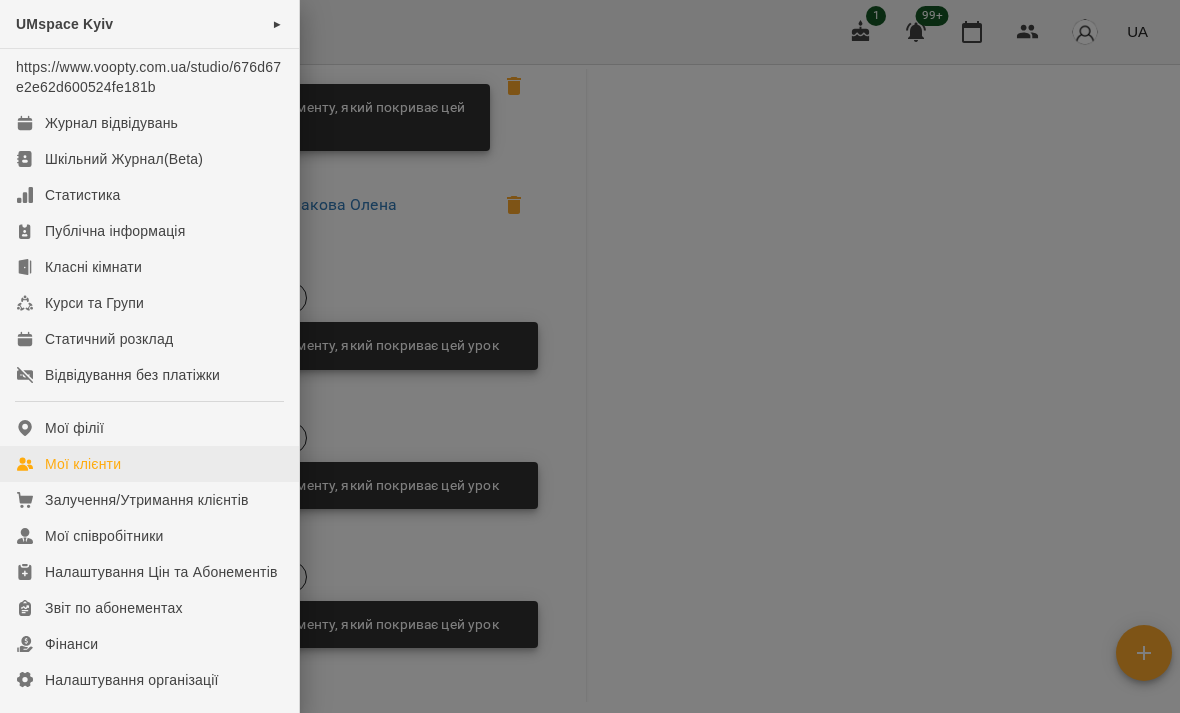 click on "Мої клієнти" at bounding box center (83, 464) 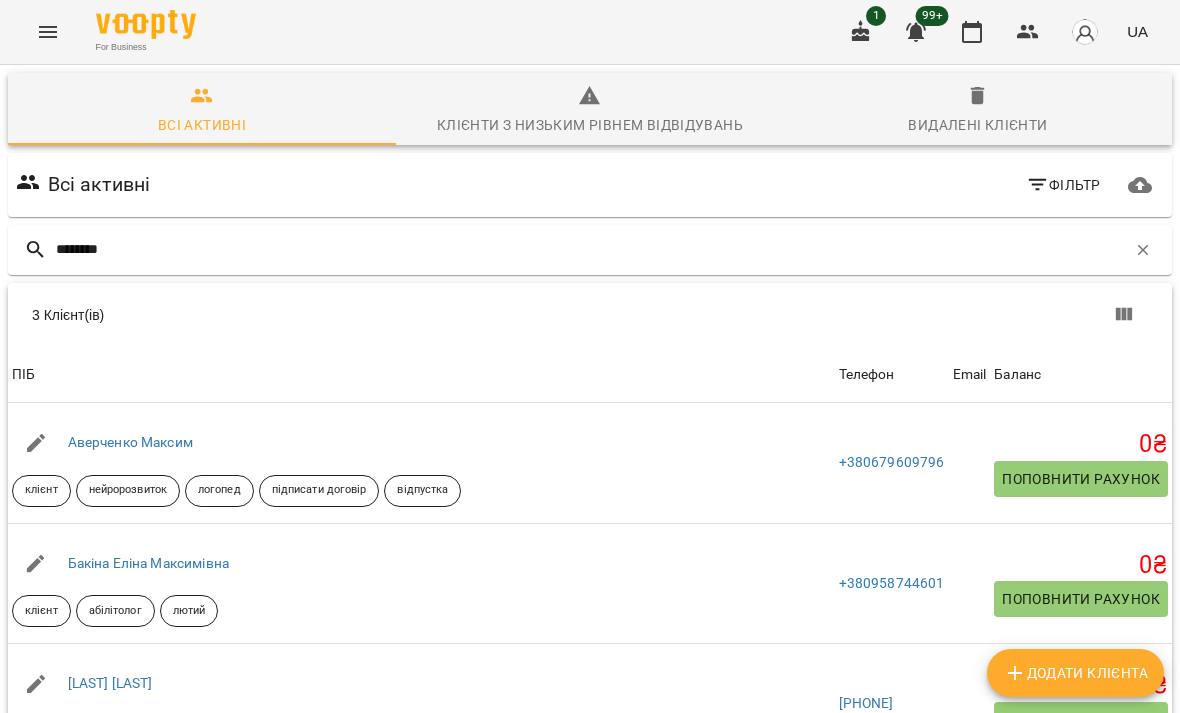 type on "*********" 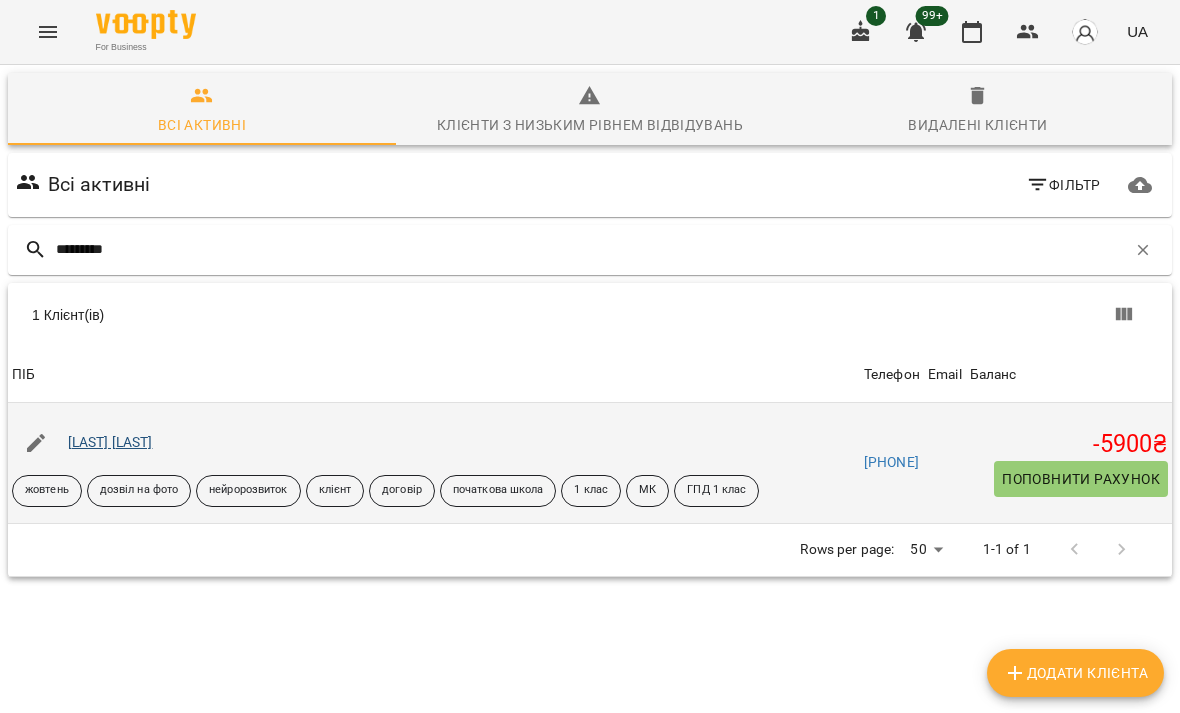 click on "[LAST] [LAST]" at bounding box center [110, 442] 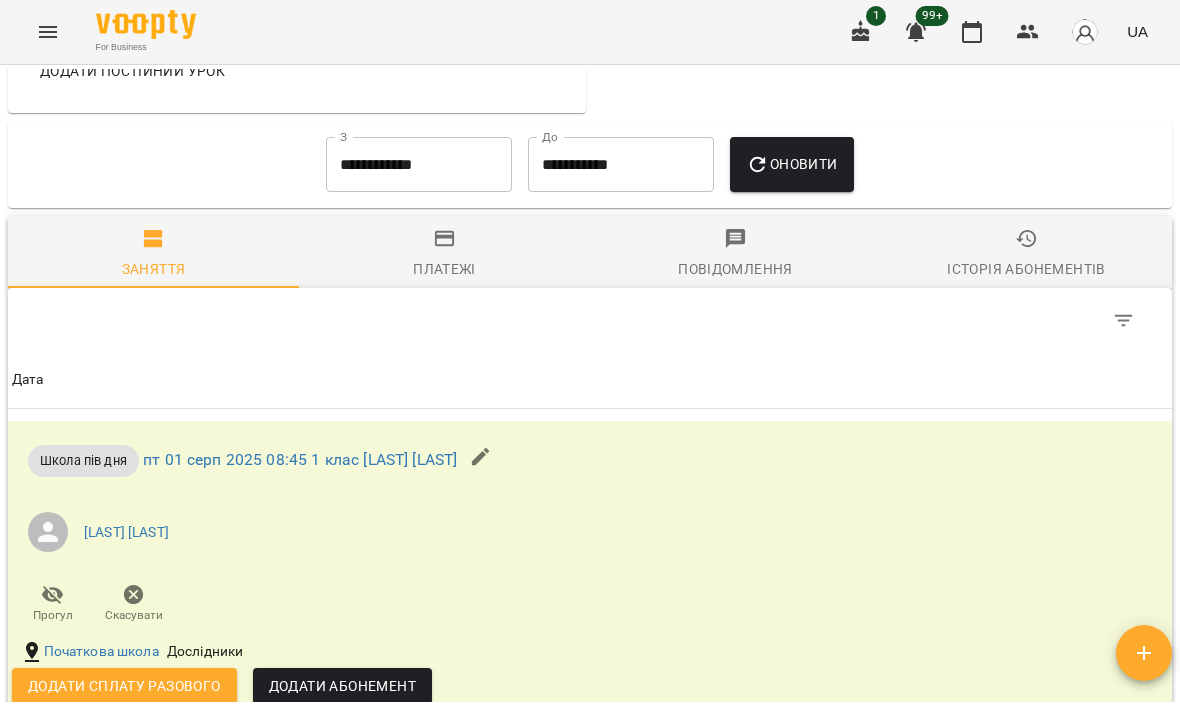 scroll, scrollTop: 4408, scrollLeft: 0, axis: vertical 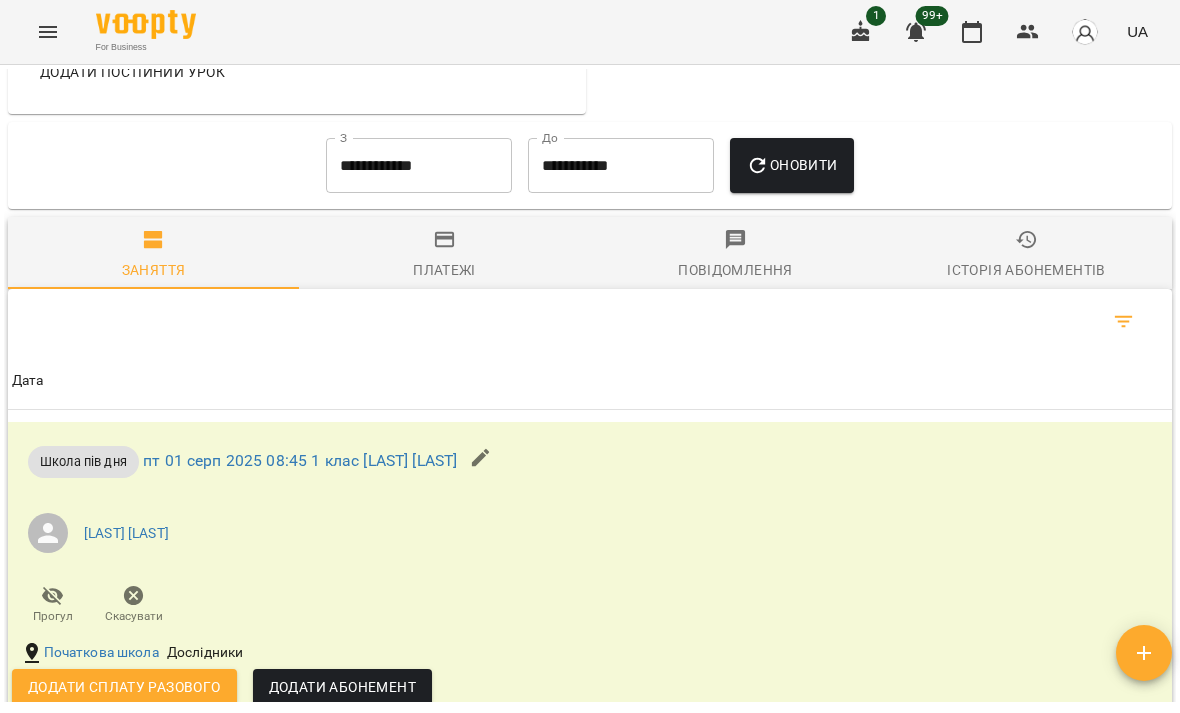 click 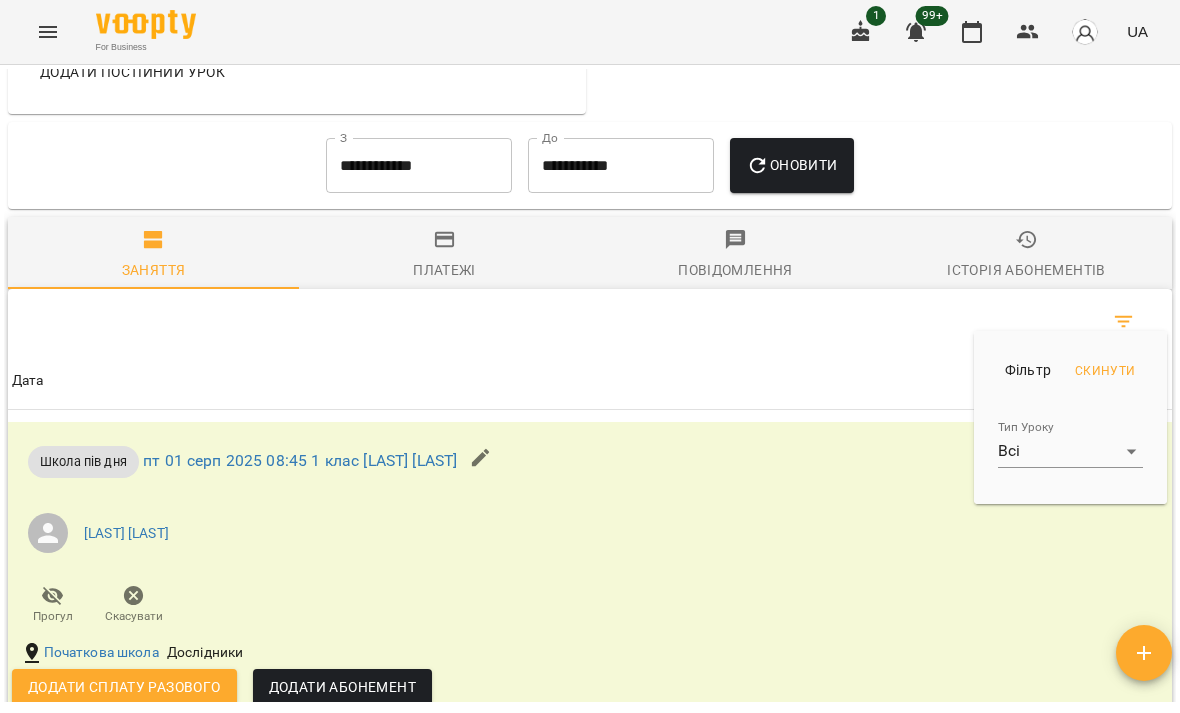 click on "For Business 1 99+ UA Мої клієнти / [LAST] [FIRST] [LAST] [FIRST] жовтень дозвіл на фото нейророзвиток клієнт договір початкова школа 1 клас МК ГПД 1 клас -5900 ₴ Баланс Поповнити рахунок Докладніше -400   ₴ Разові Відвідування 0 ₴   ГПД школа 0 ₴   Нейророзвиток 0 ₴   Школа пів дня -400 ₴   майстер клас 0 ₴   Група школа (карате, англ, живопис школа, музика школа) -5500   ₴ Абонементи -2500 ₴   Нейророзвиток -18000 ₴   Школа повного дня 18000 ₴   Без призначення -3000 ₴   Нейророзвиток 45 хв Актуальні абонементи ( 2 ) Нейророзвиток 45 хв 01 лип  -   Ціна 3000 ₴ Заняття" at bounding box center [590, 389] 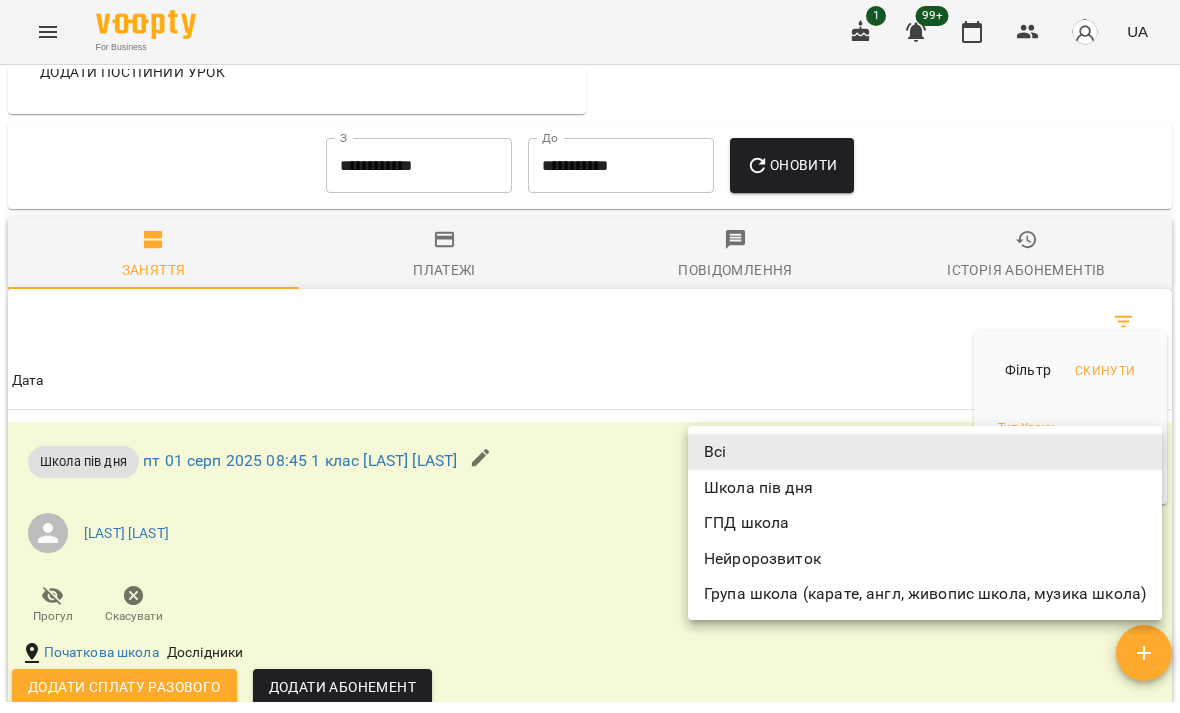 click on "Нейророзвиток" at bounding box center (925, 559) 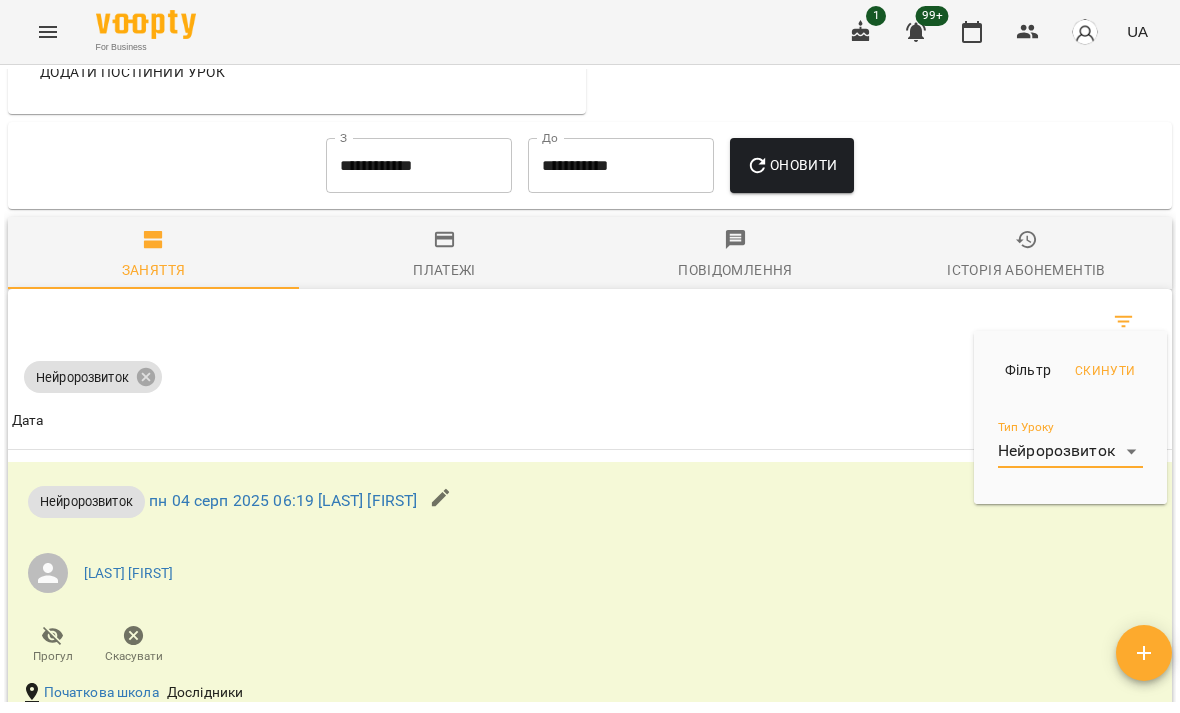 click at bounding box center [590, 356] 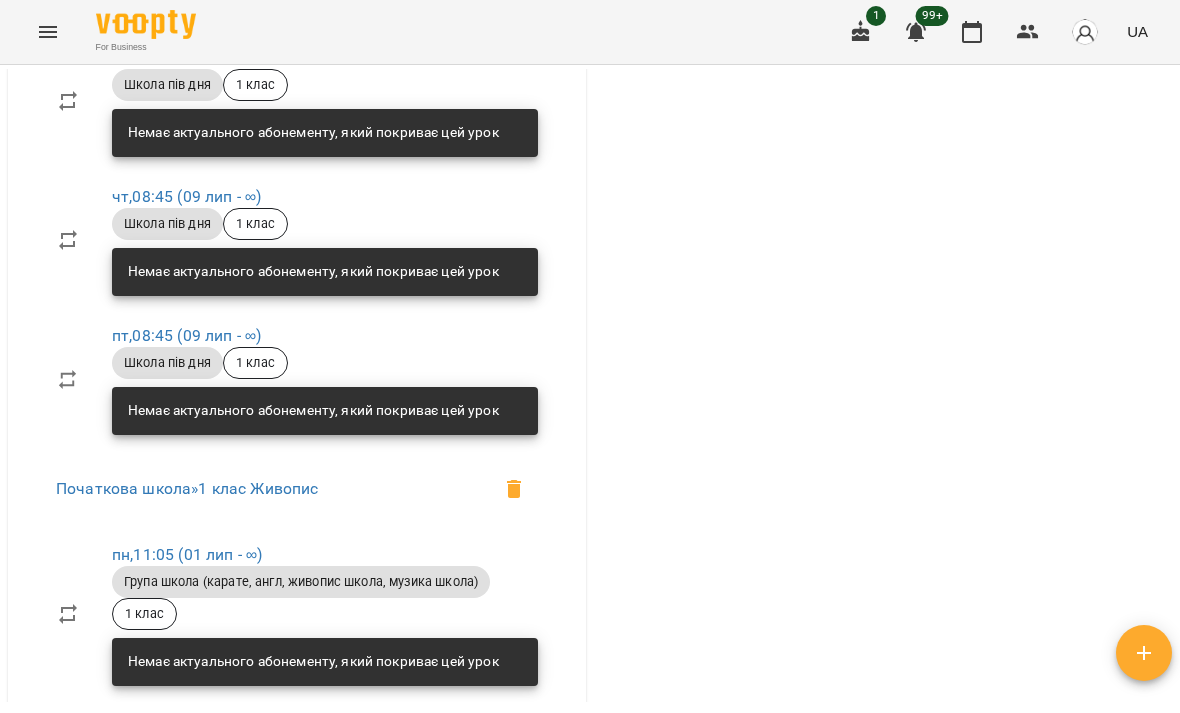 scroll, scrollTop: 2907, scrollLeft: 0, axis: vertical 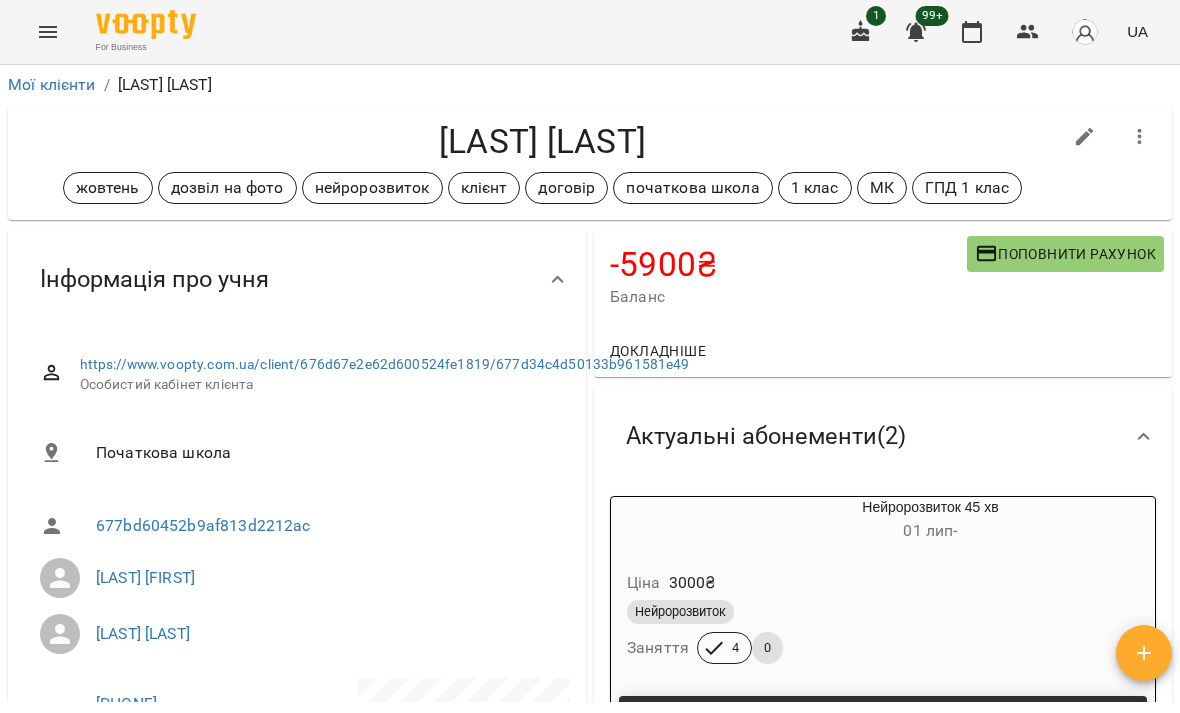 click 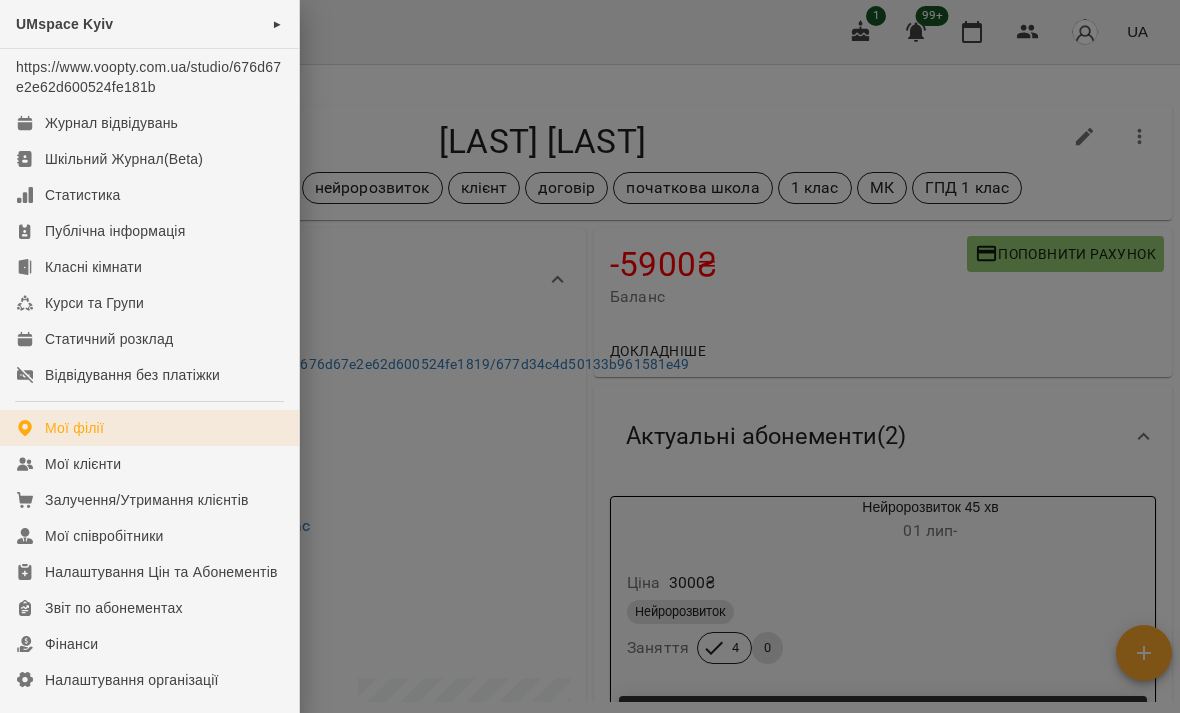 click on "Мої філії" at bounding box center (74, 428) 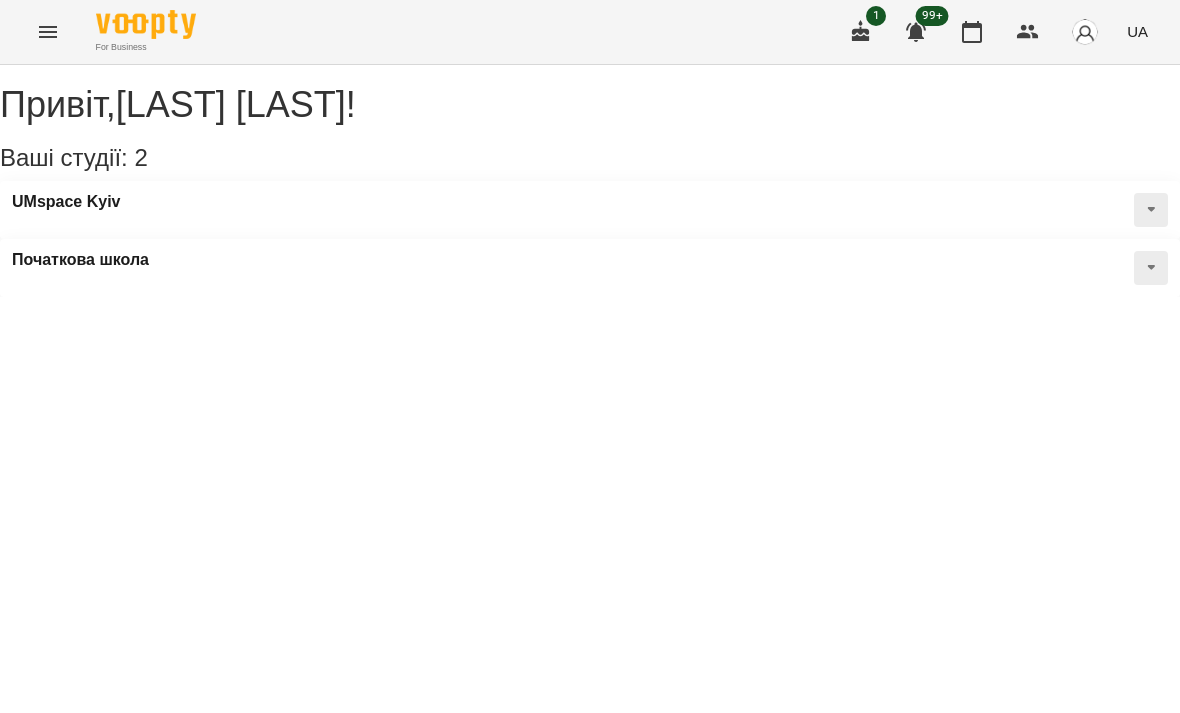click 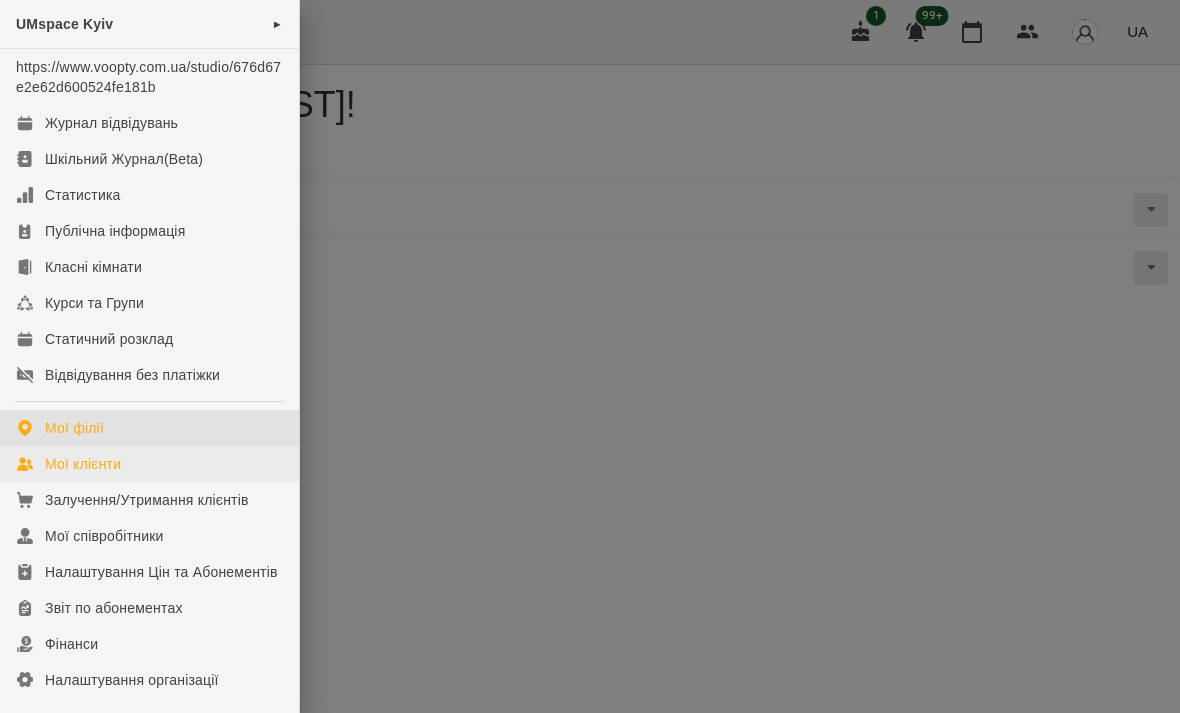 click on "Мої клієнти" at bounding box center [149, 464] 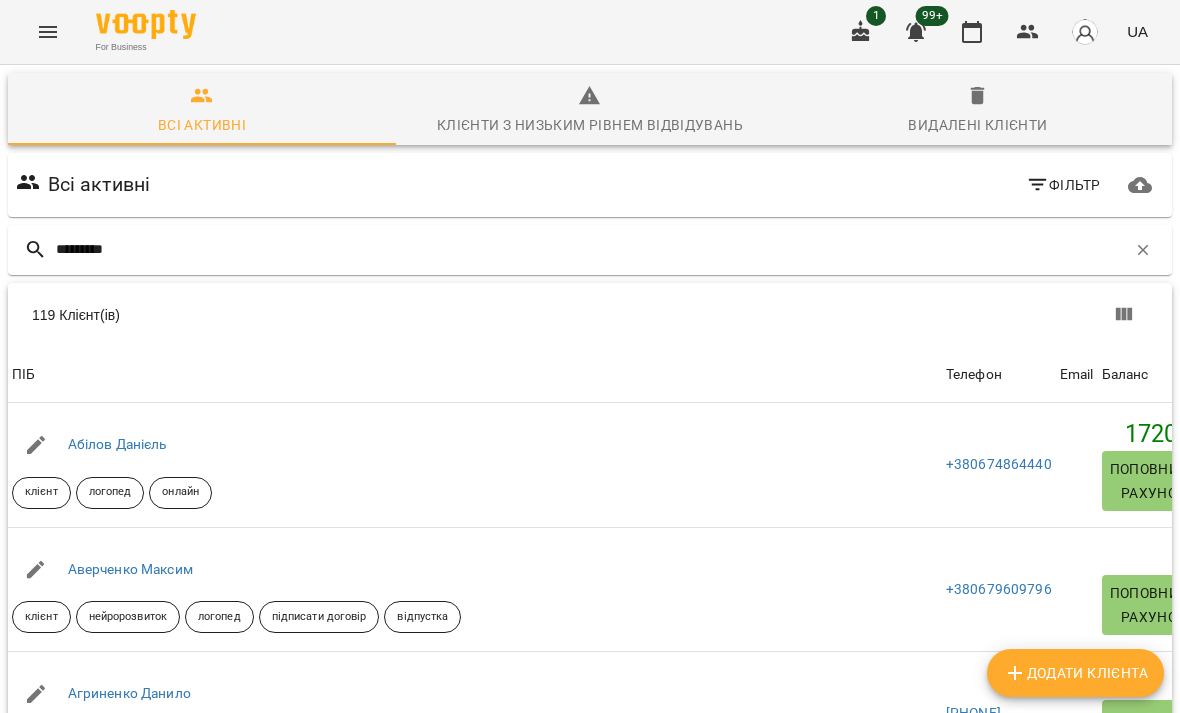 type on "**********" 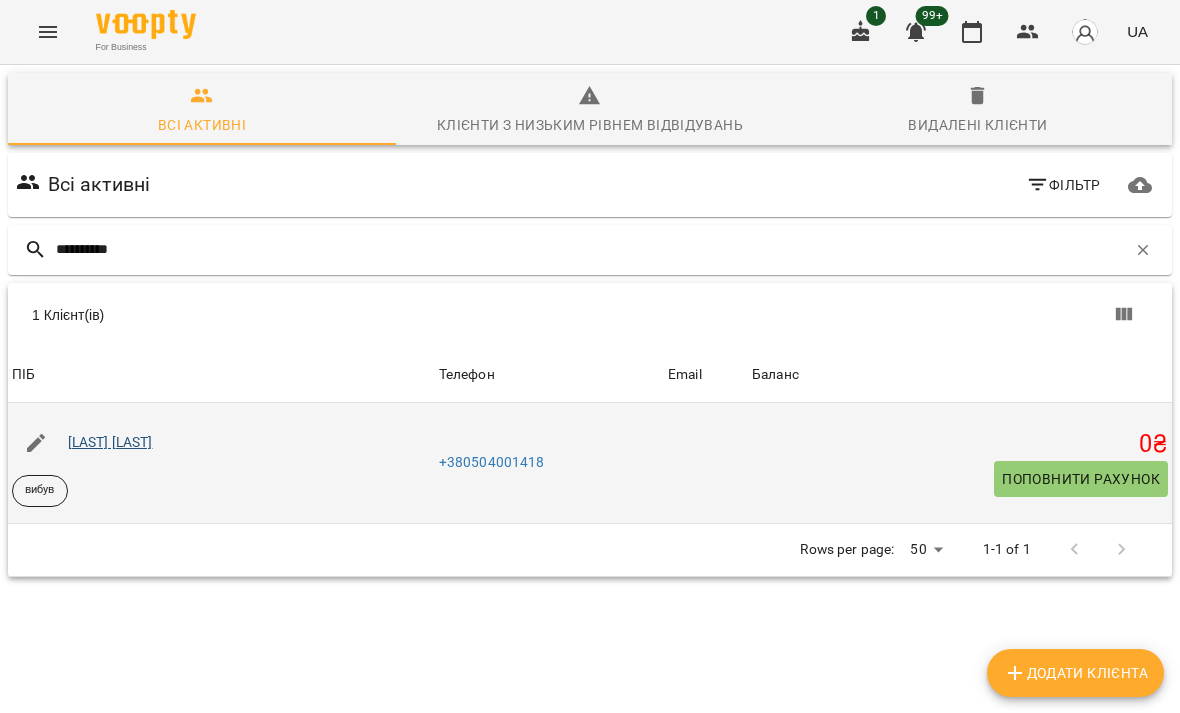 click on "[LAST] [LAST]" at bounding box center [110, 442] 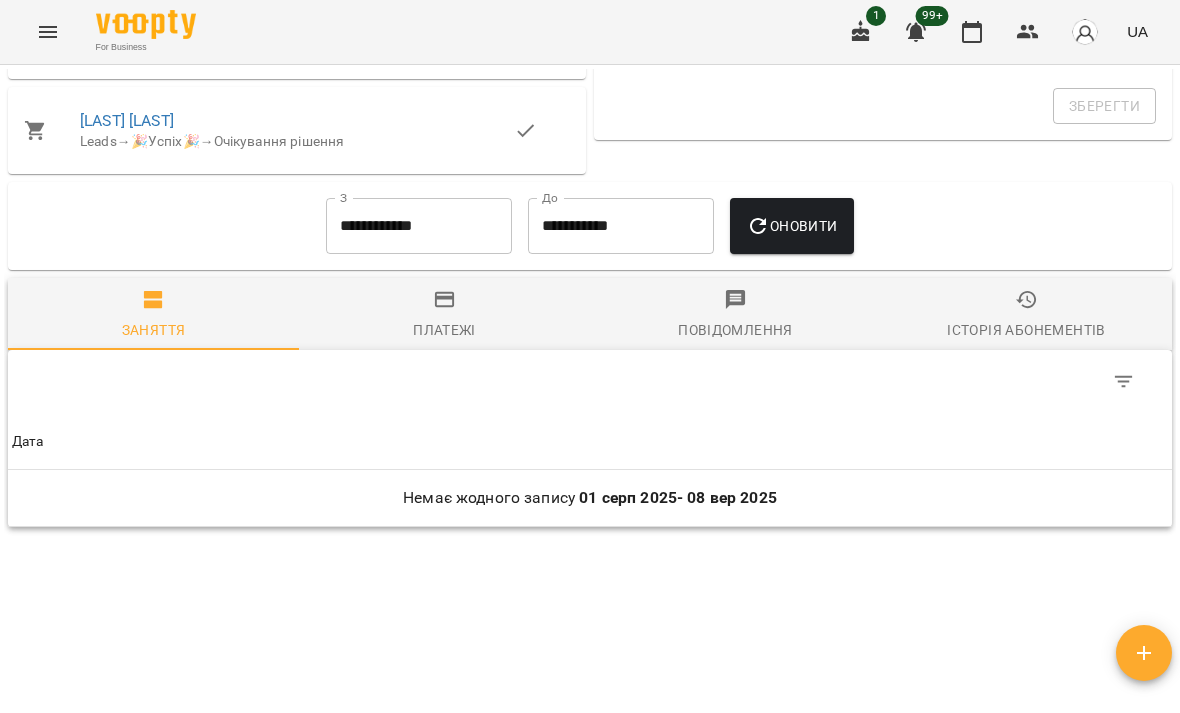 scroll, scrollTop: 903, scrollLeft: 0, axis: vertical 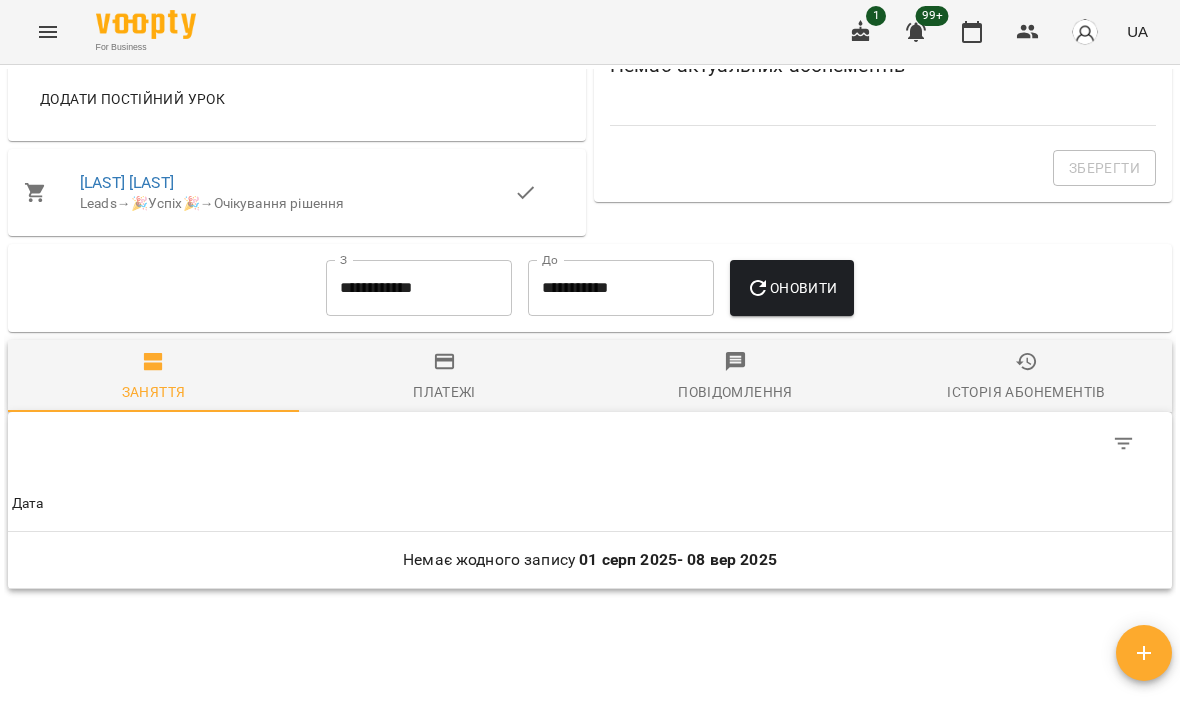 click 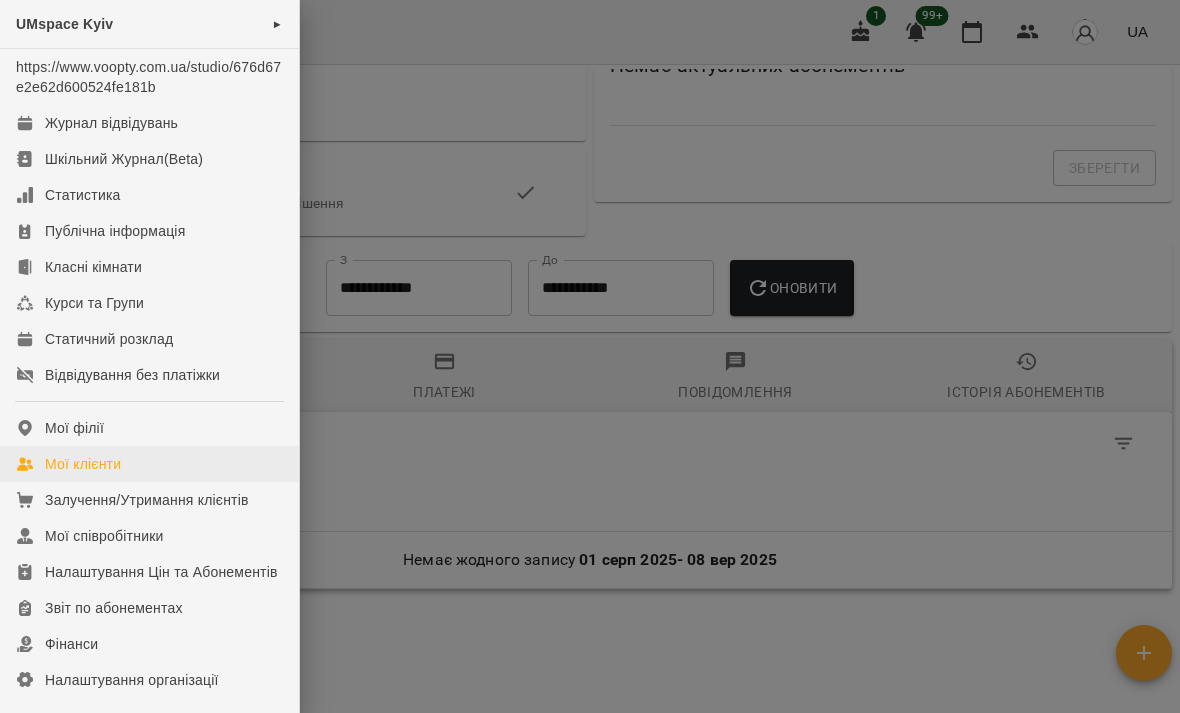 click on "Мої клієнти" at bounding box center (83, 464) 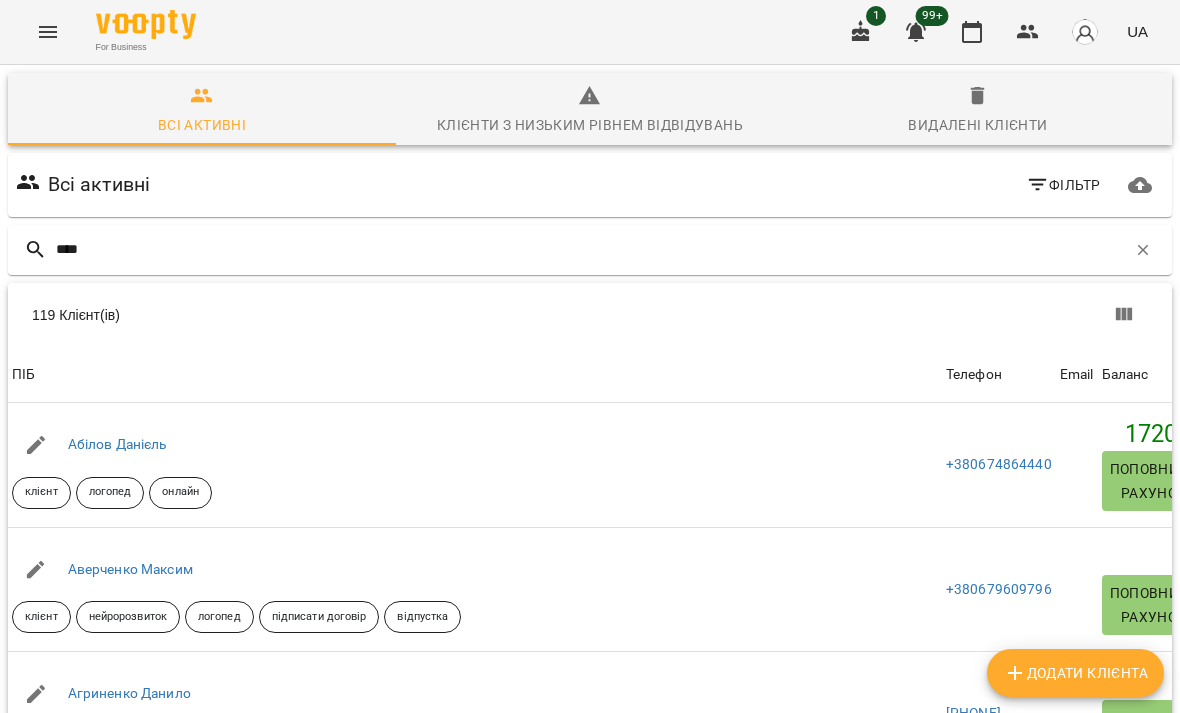 type on "*****" 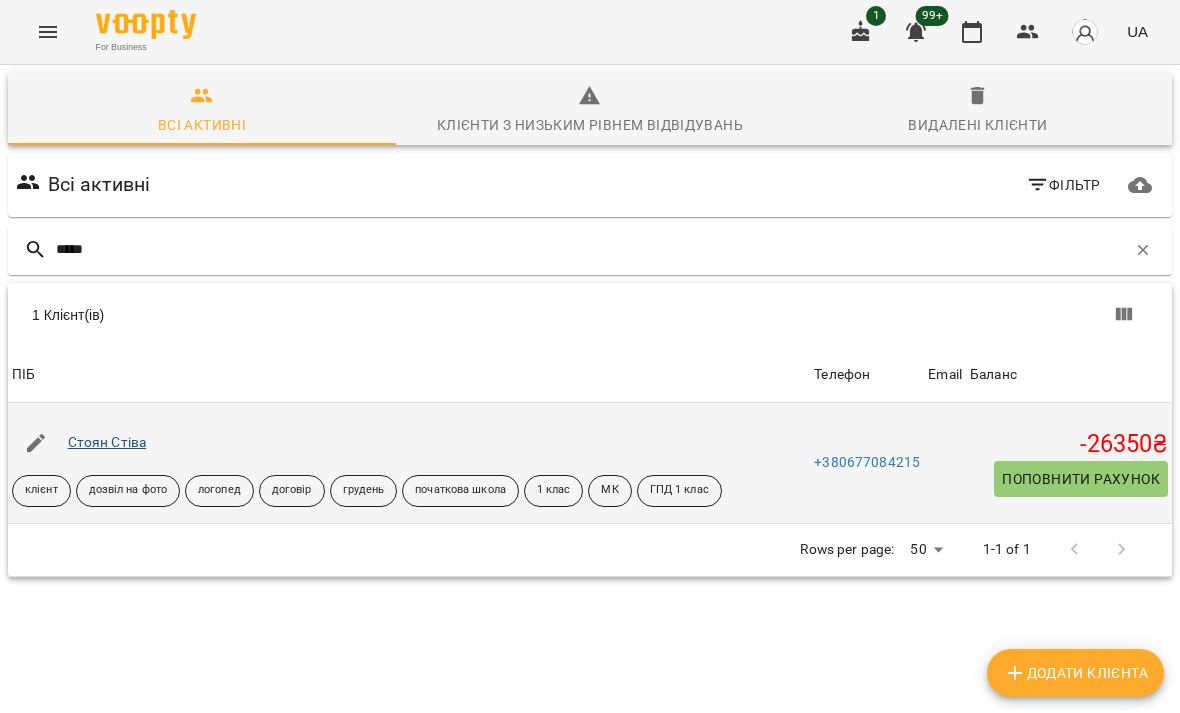 click on "Стоян Стіва" at bounding box center [107, 442] 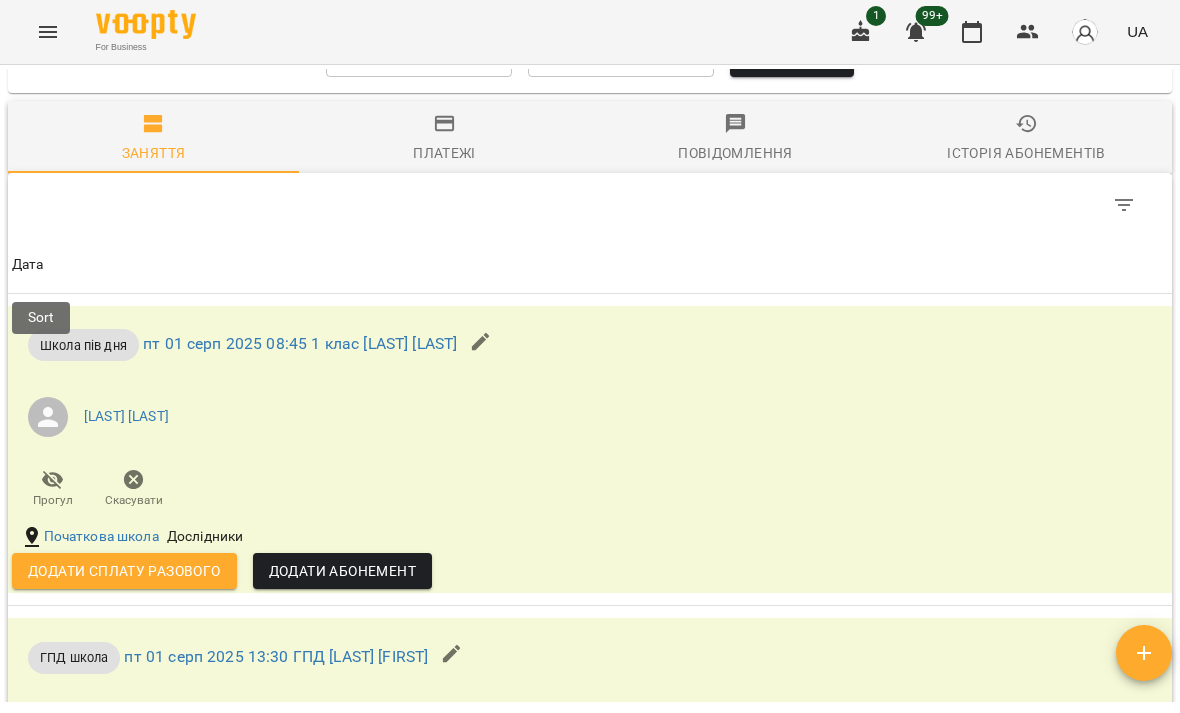 scroll, scrollTop: 4815, scrollLeft: 0, axis: vertical 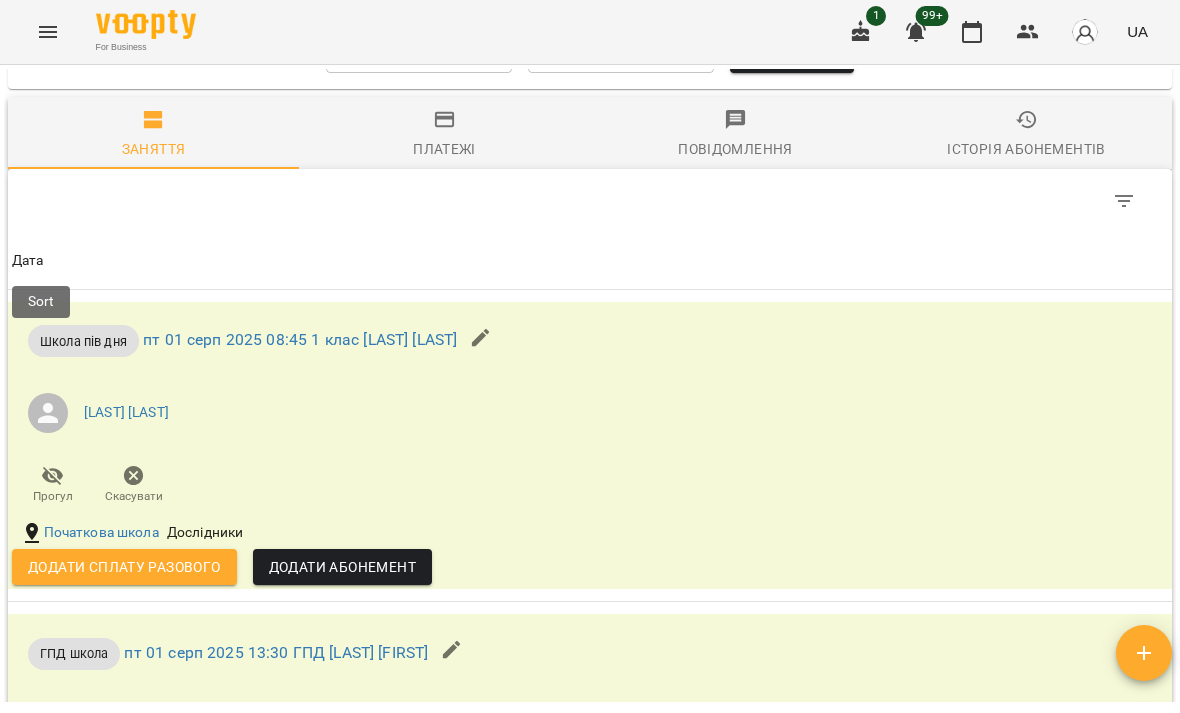 click at bounding box center [590, 201] 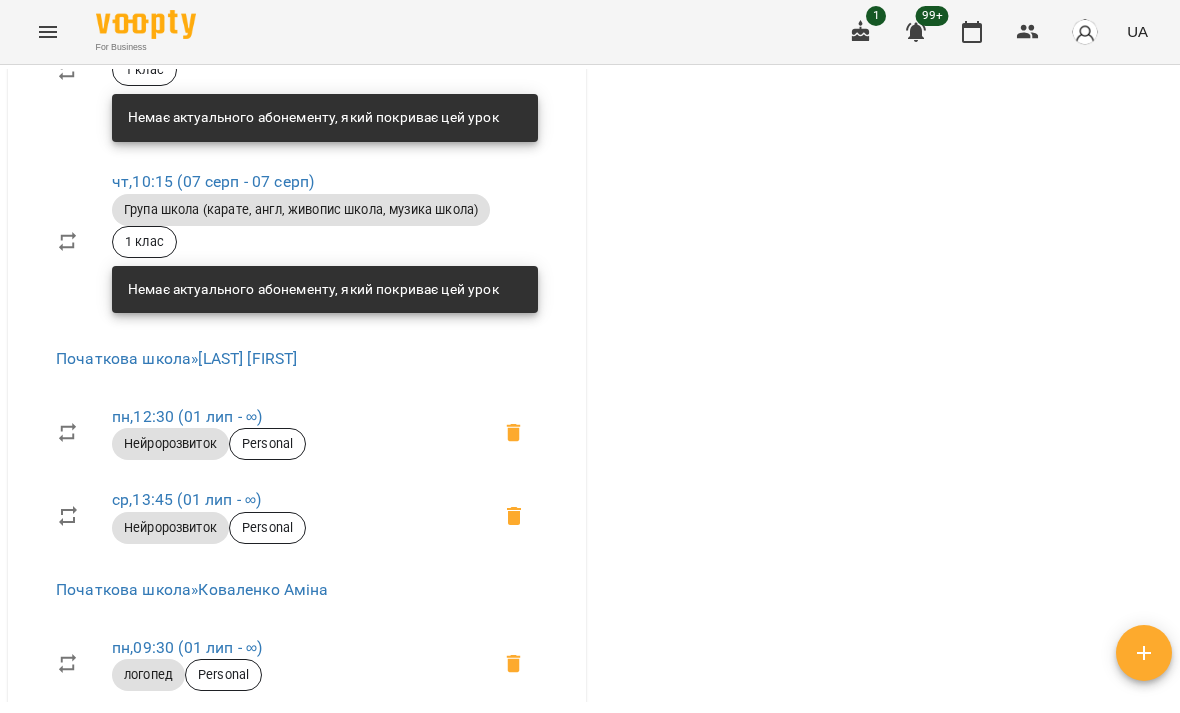 scroll, scrollTop: 2887, scrollLeft: 0, axis: vertical 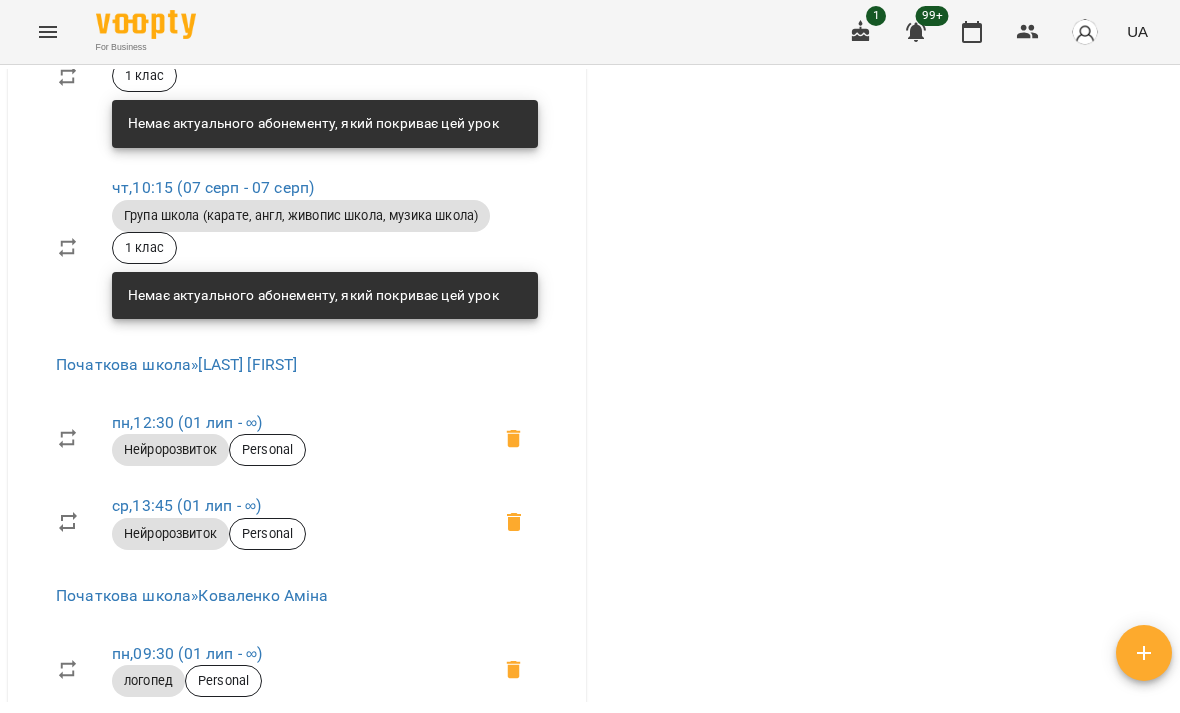 click 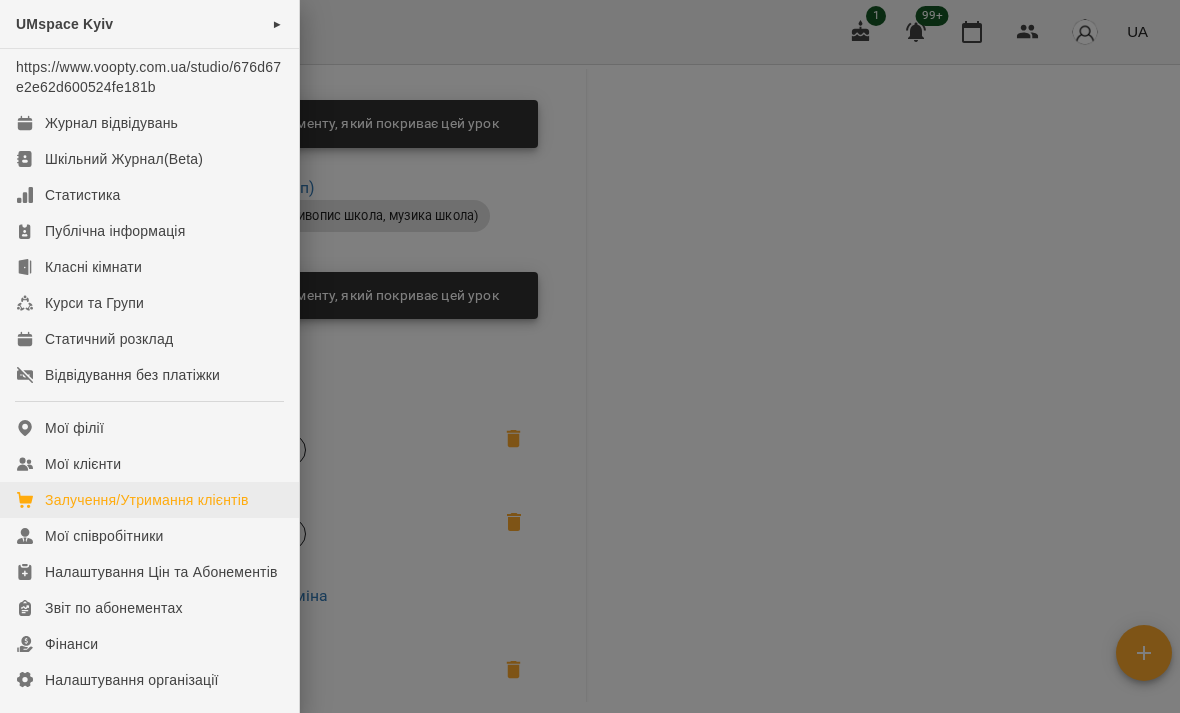 click on "Залучення/Утримання клієнтів" at bounding box center [149, 500] 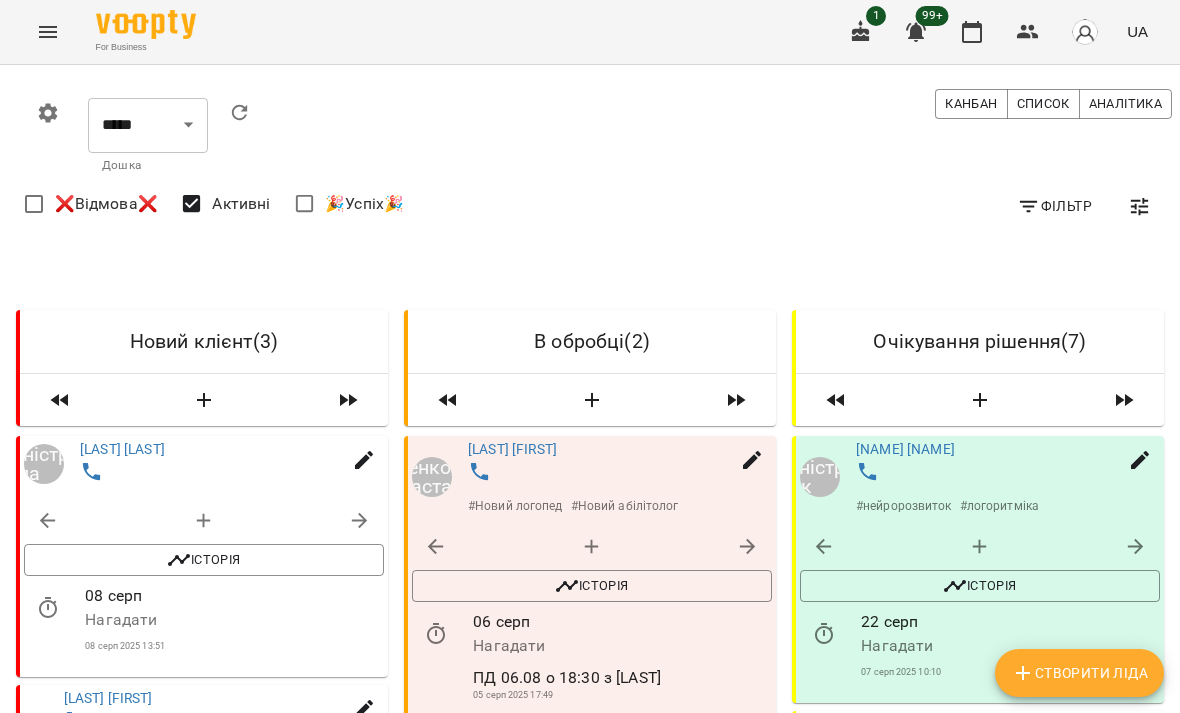 click 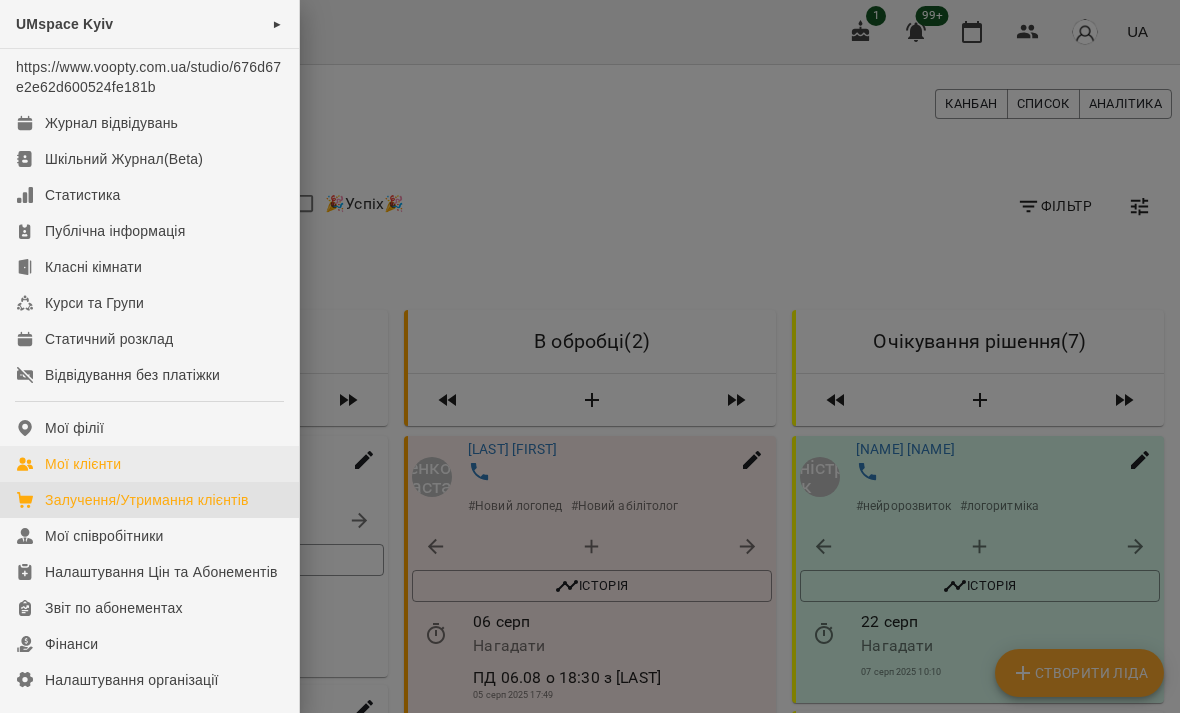 click on "Мої клієнти" at bounding box center [83, 464] 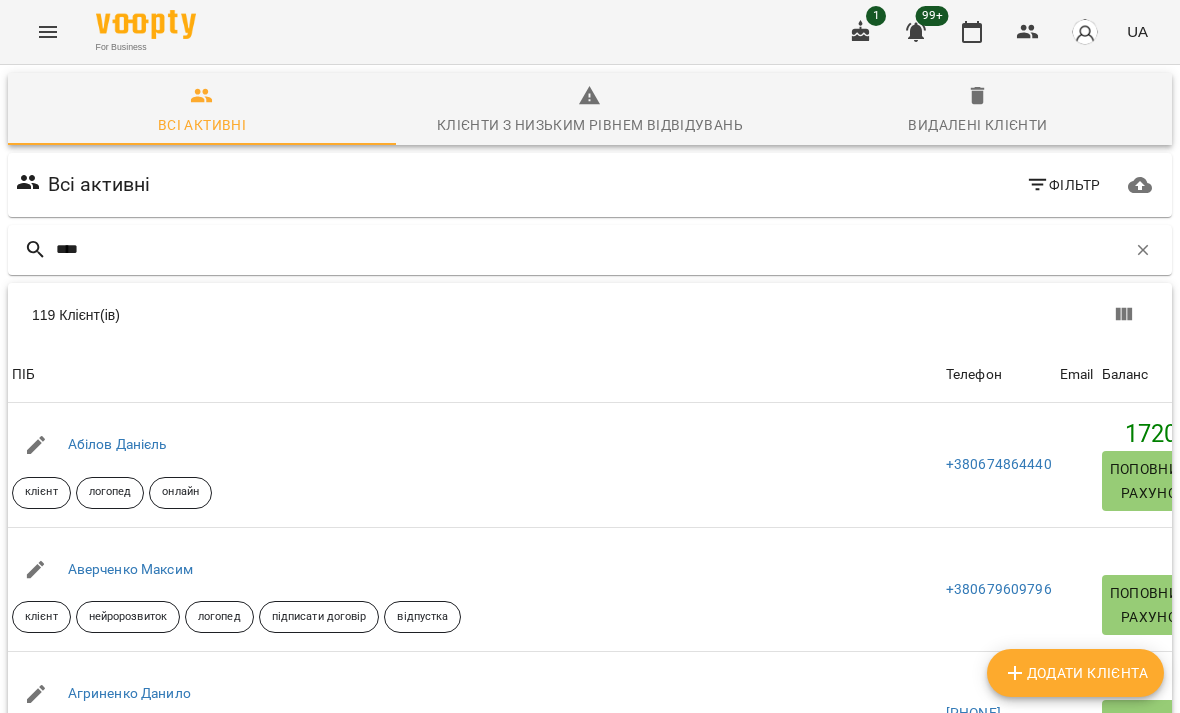 type on "*****" 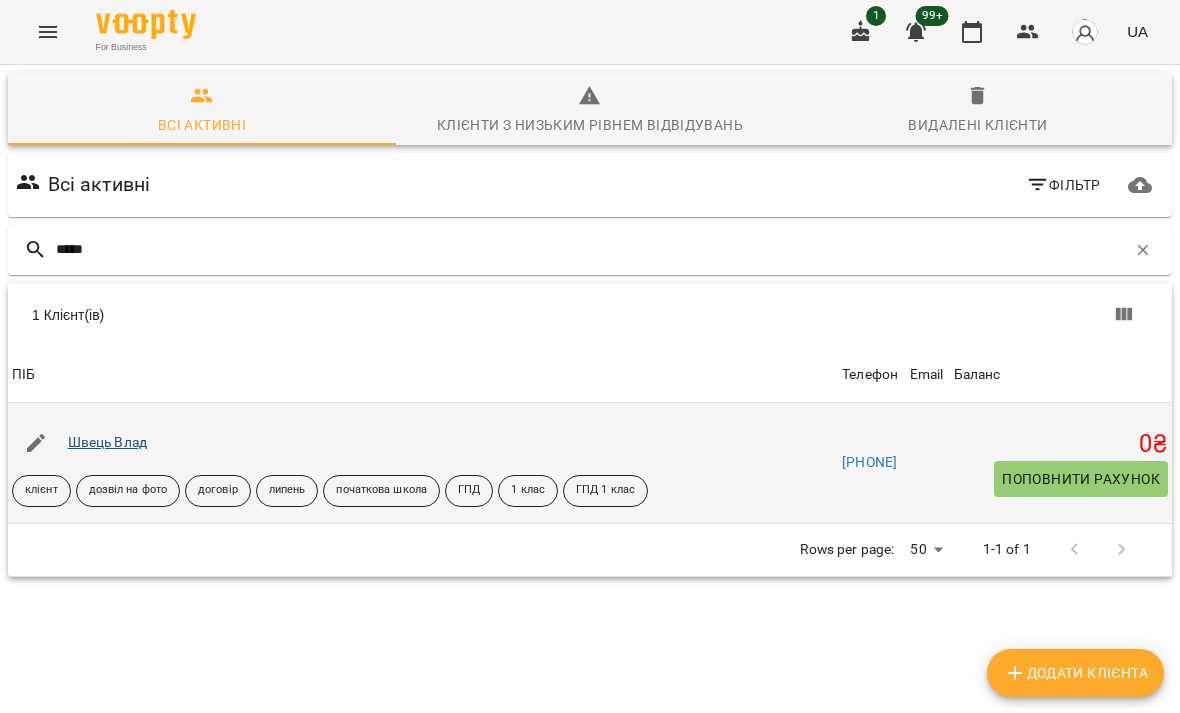click on "Швець Влад" at bounding box center (107, 442) 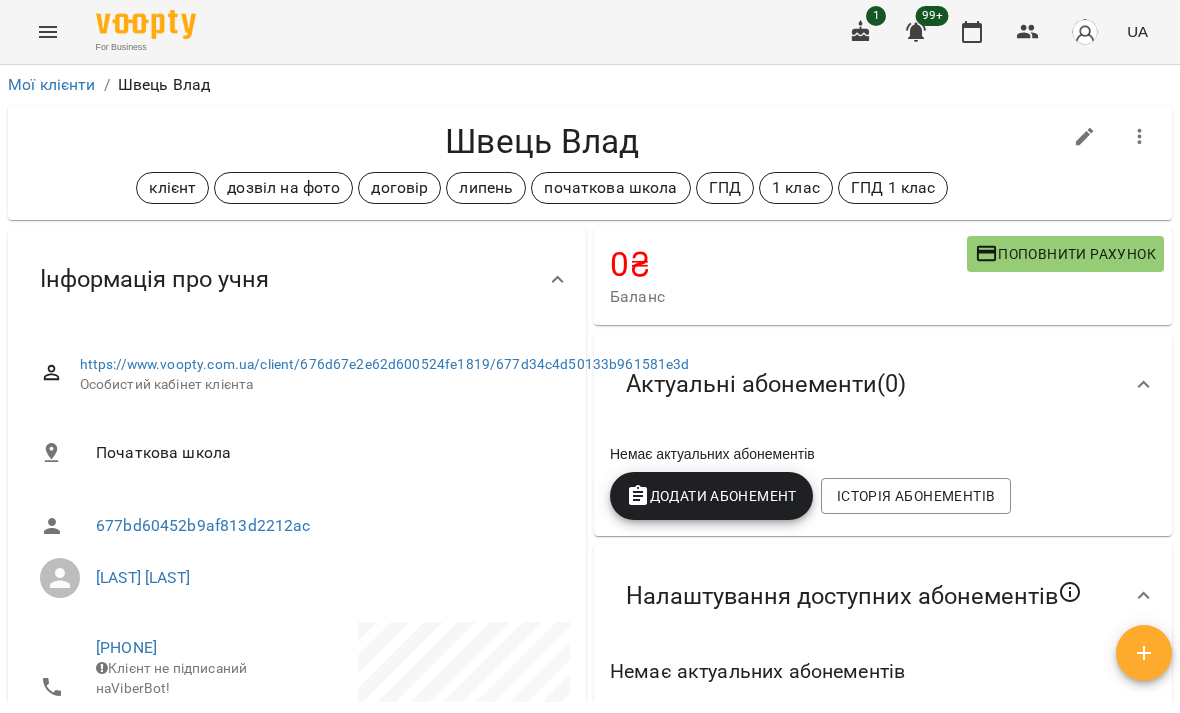 scroll, scrollTop: 0, scrollLeft: 0, axis: both 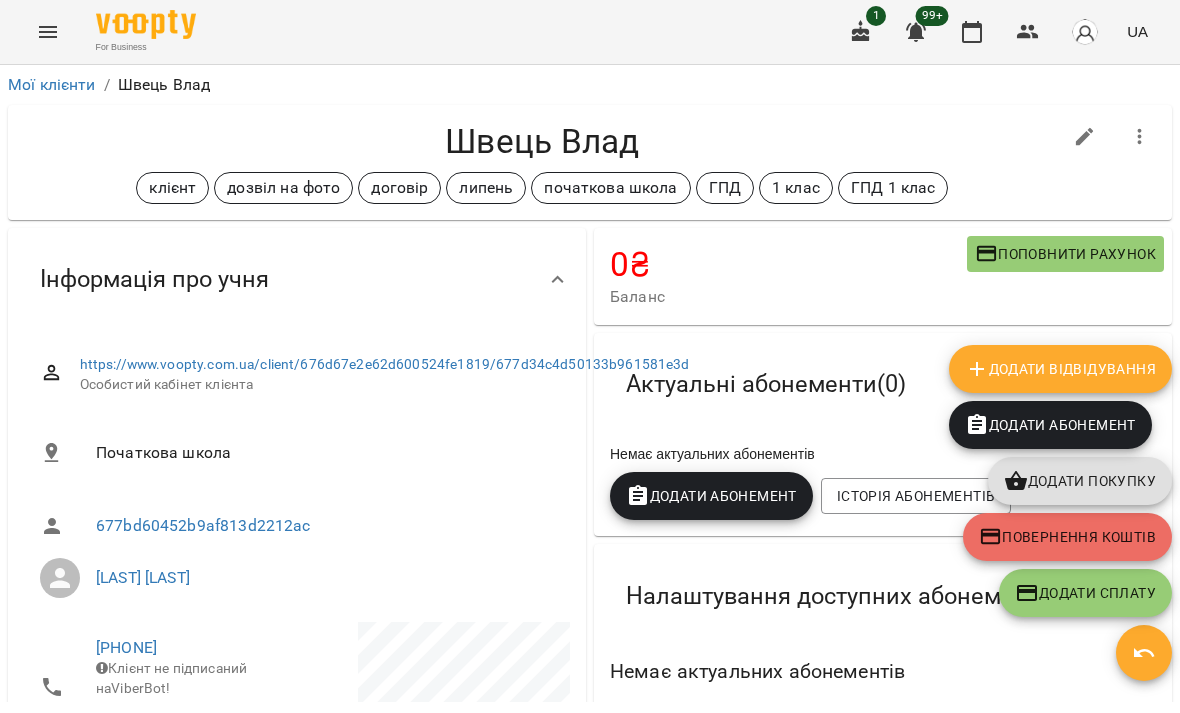 click on "Немає актуальних абонементів" at bounding box center [883, 671] 